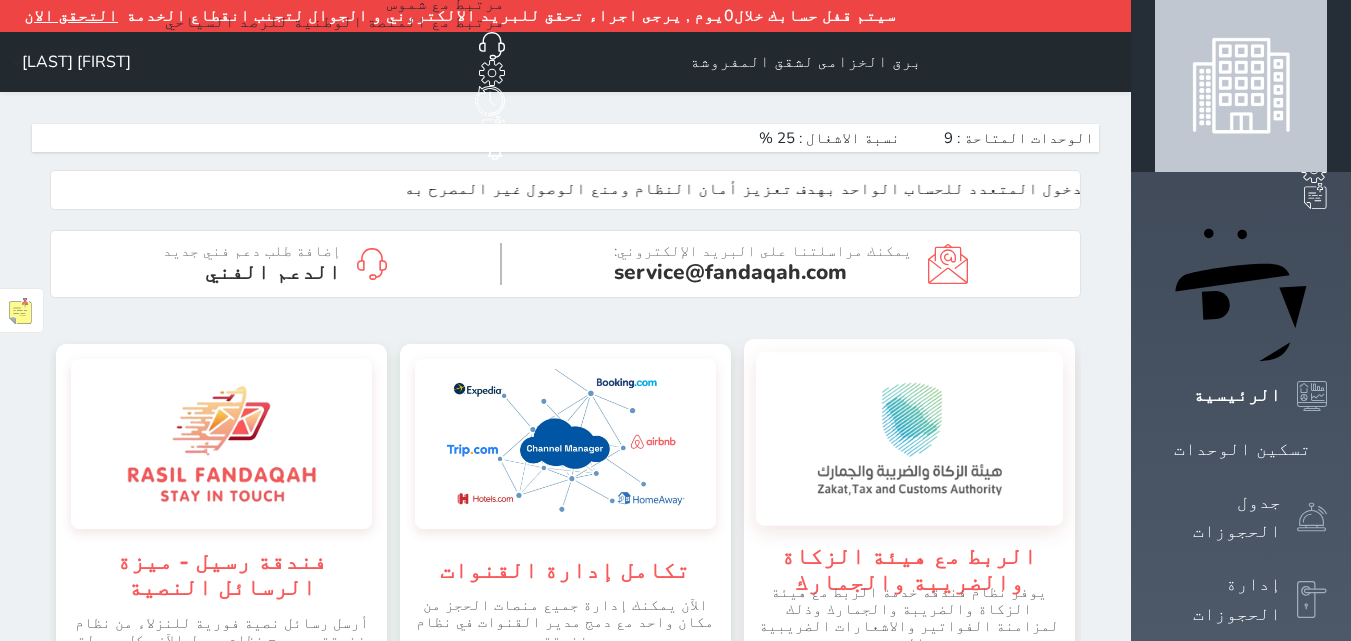 scroll, scrollTop: 0, scrollLeft: 0, axis: both 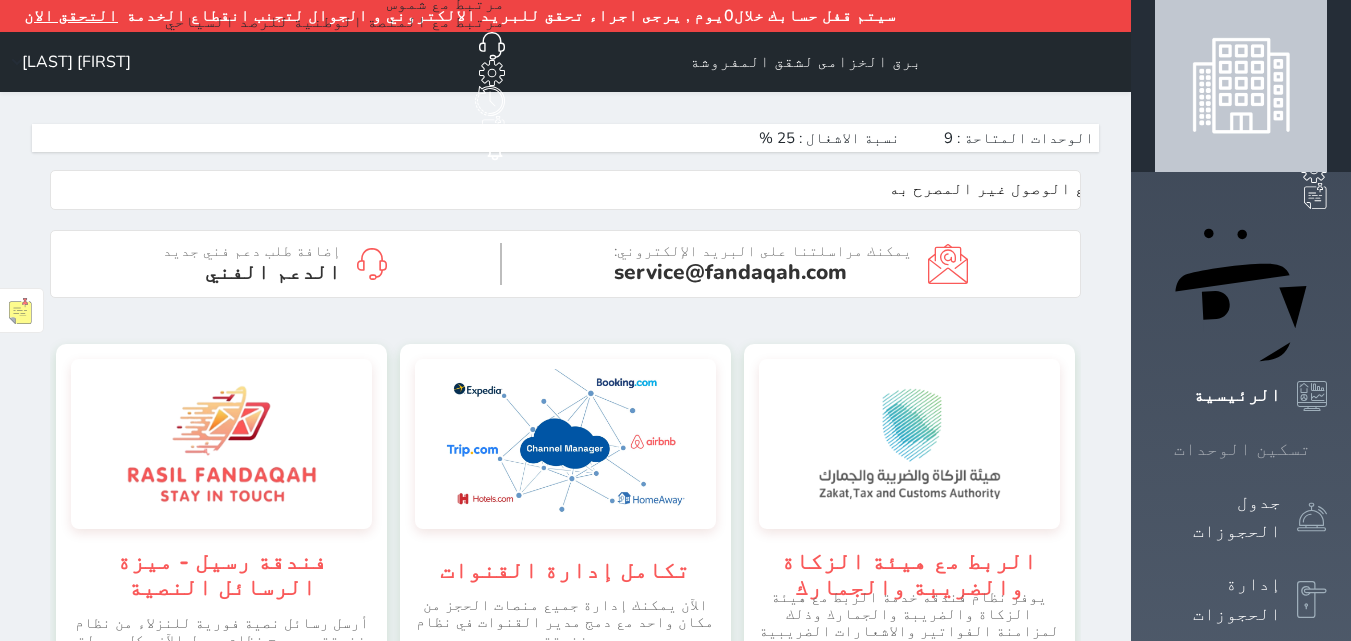 click 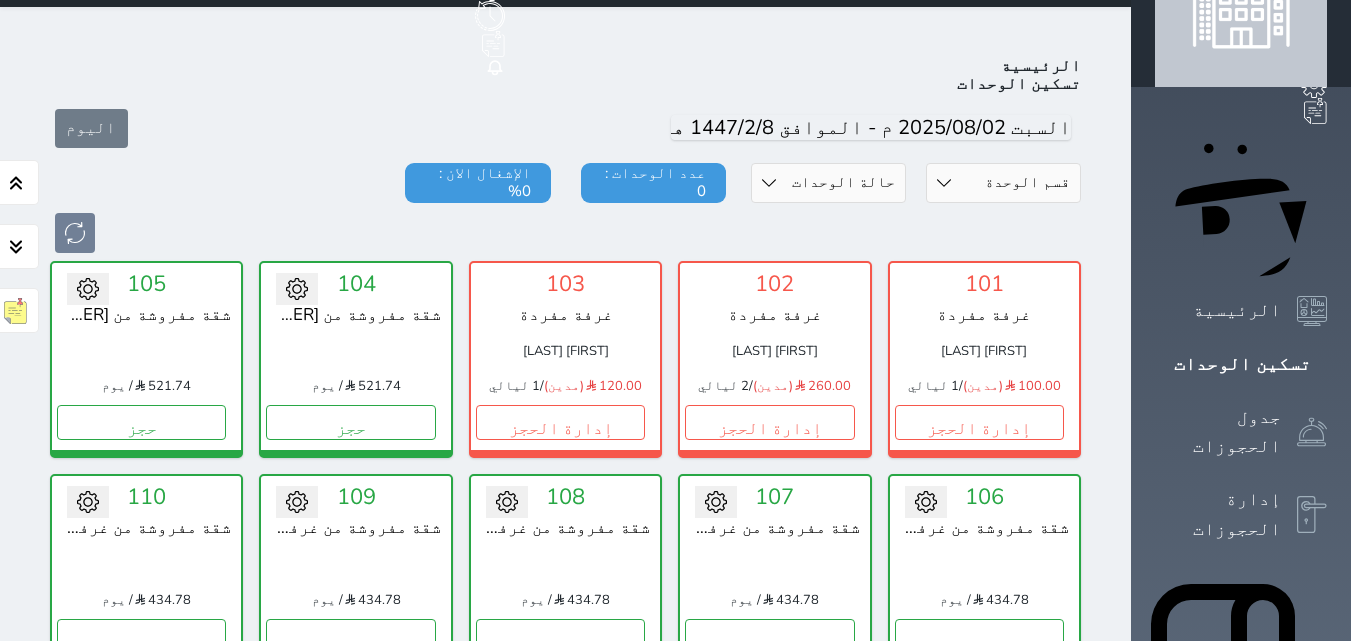 scroll, scrollTop: 110, scrollLeft: 0, axis: vertical 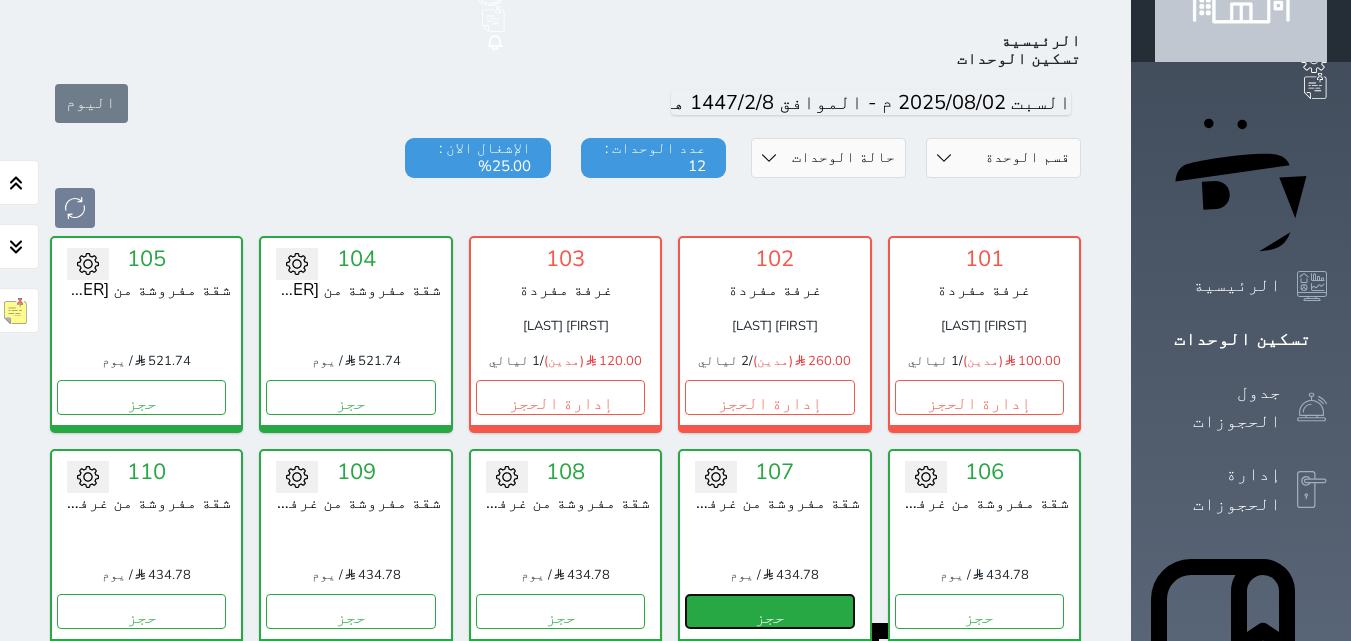 click on "حجز" at bounding box center (769, 611) 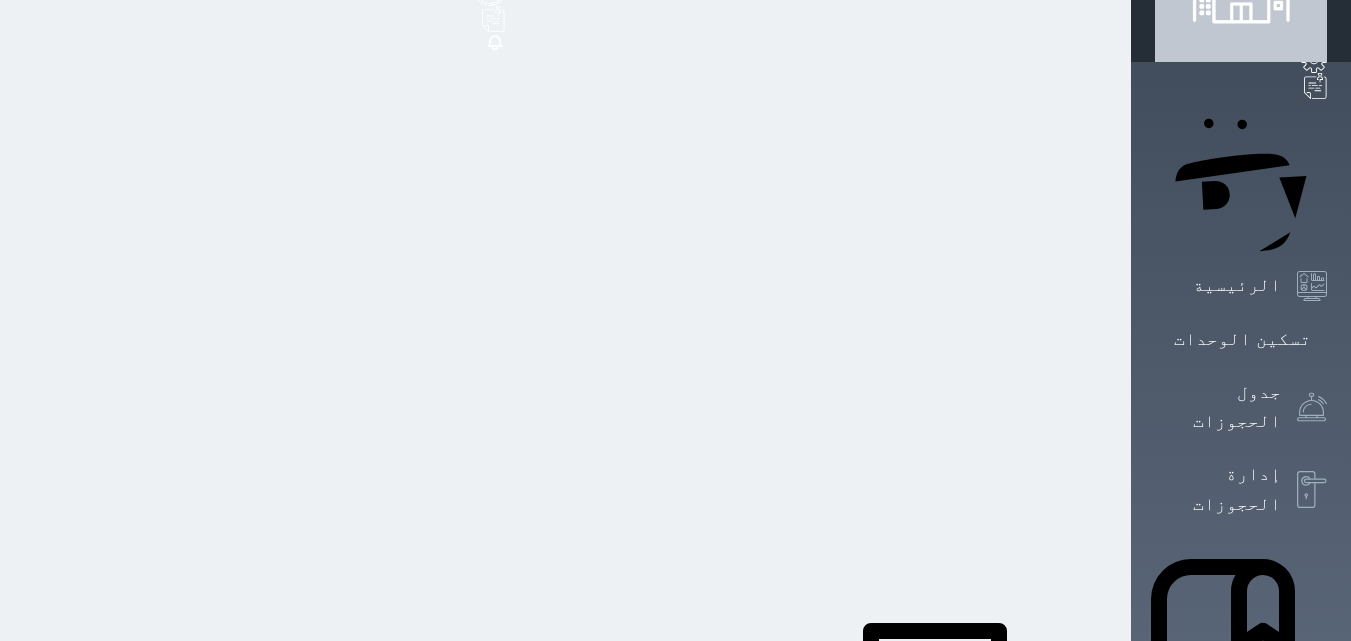 select 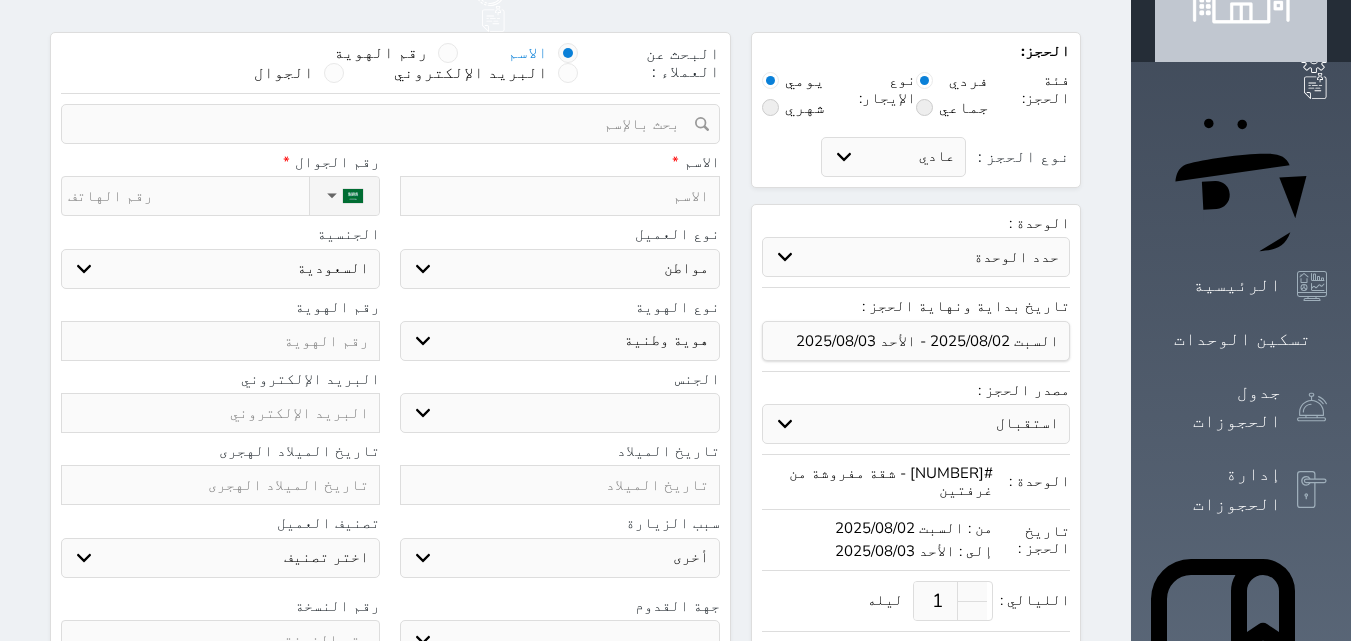 select 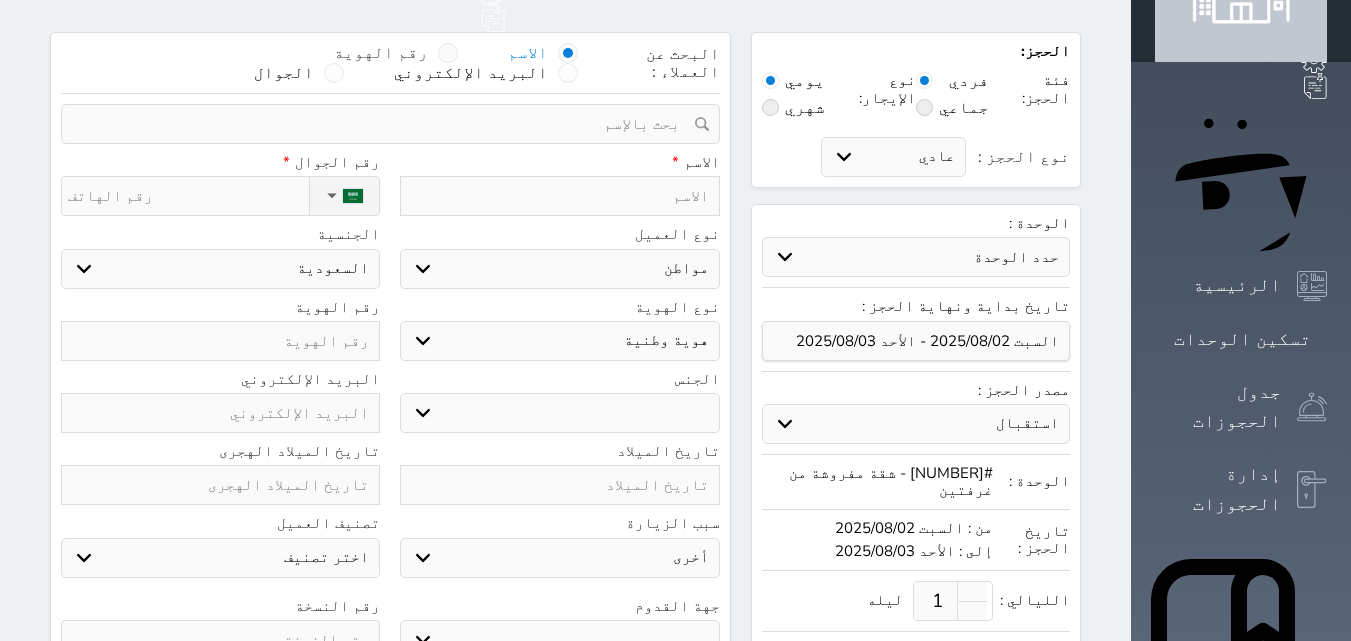 click on "رقم الهوية" at bounding box center (381, 53) 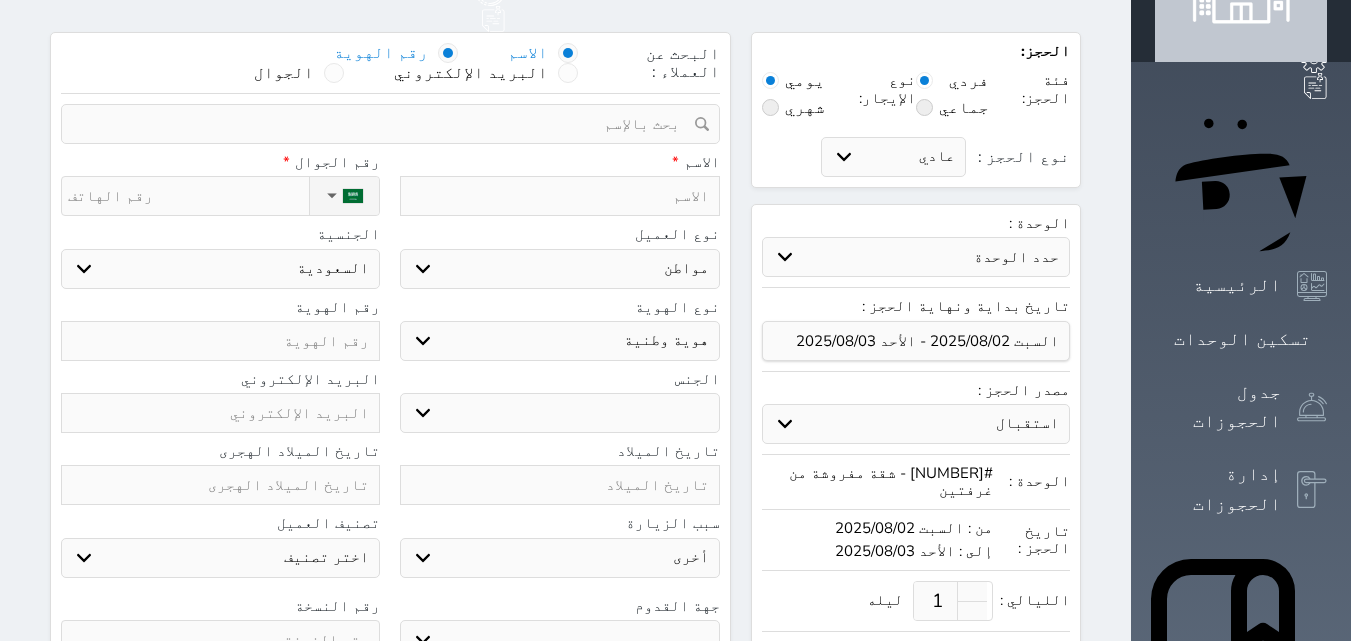 select 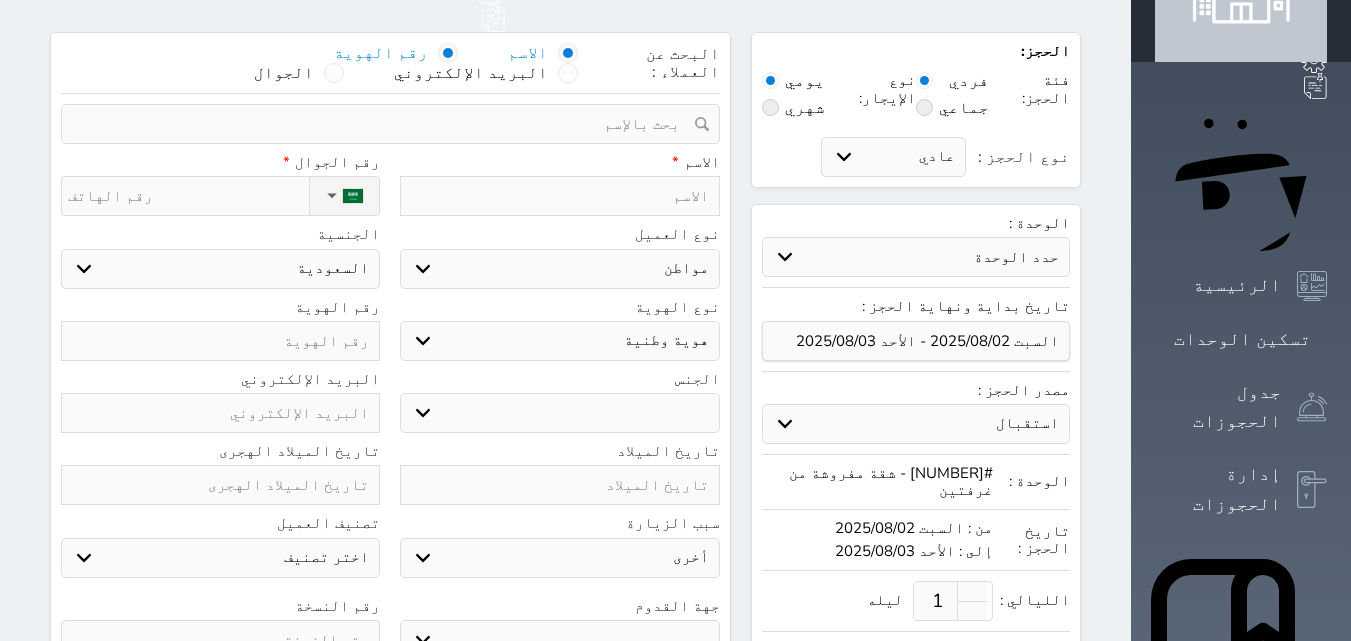 select 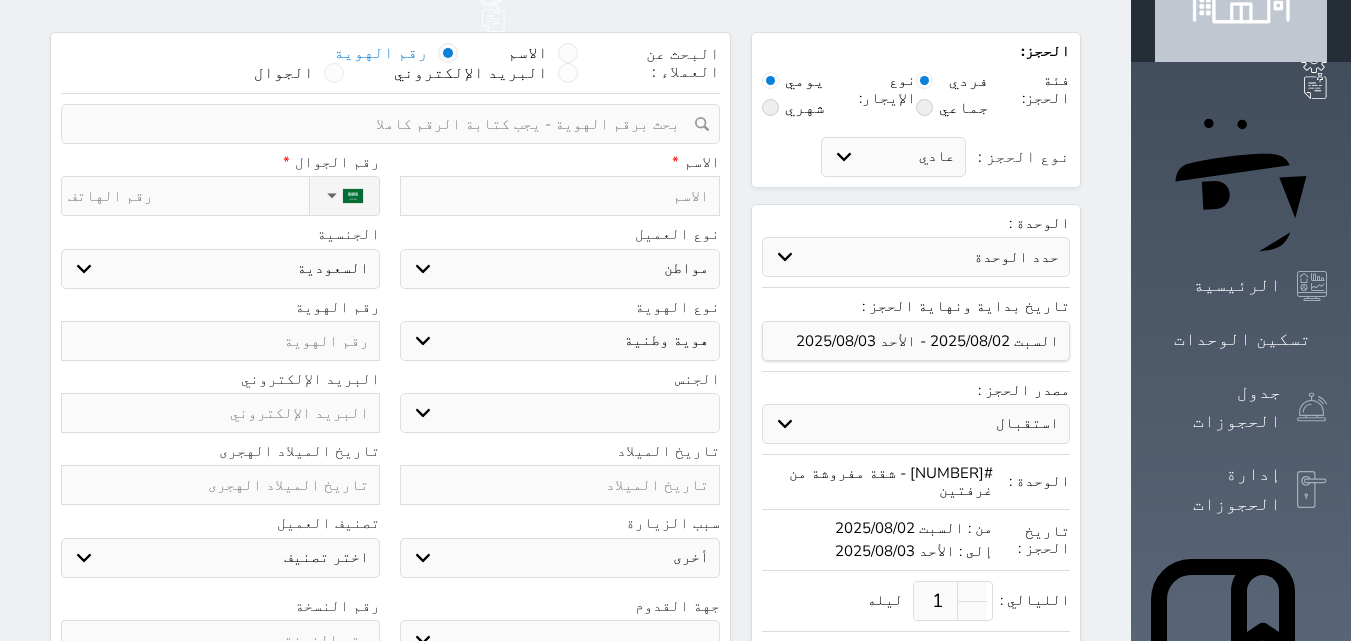 click at bounding box center (383, 124) 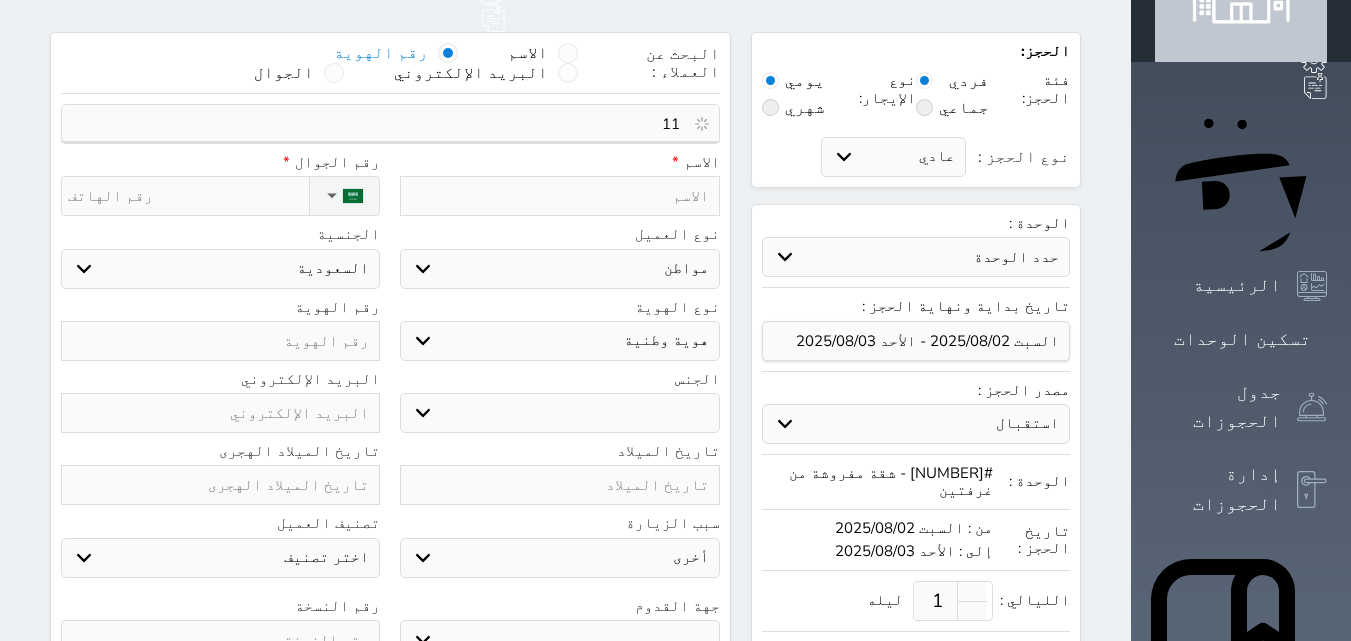 type on "1" 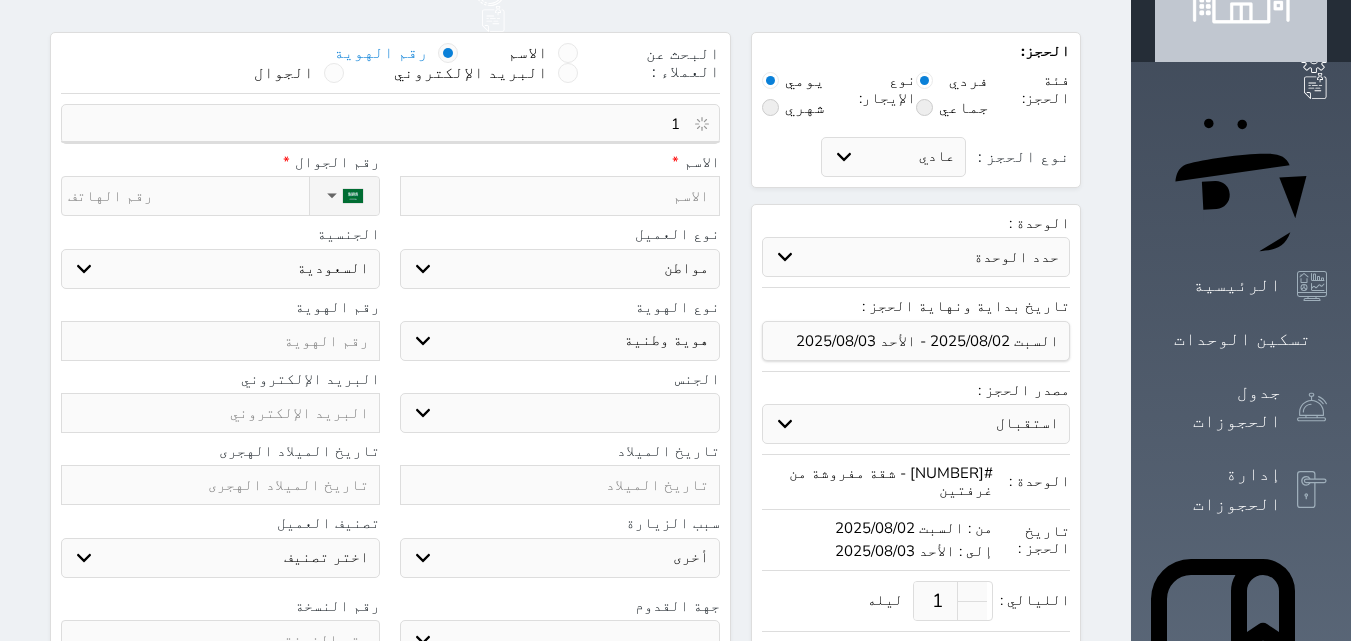 type 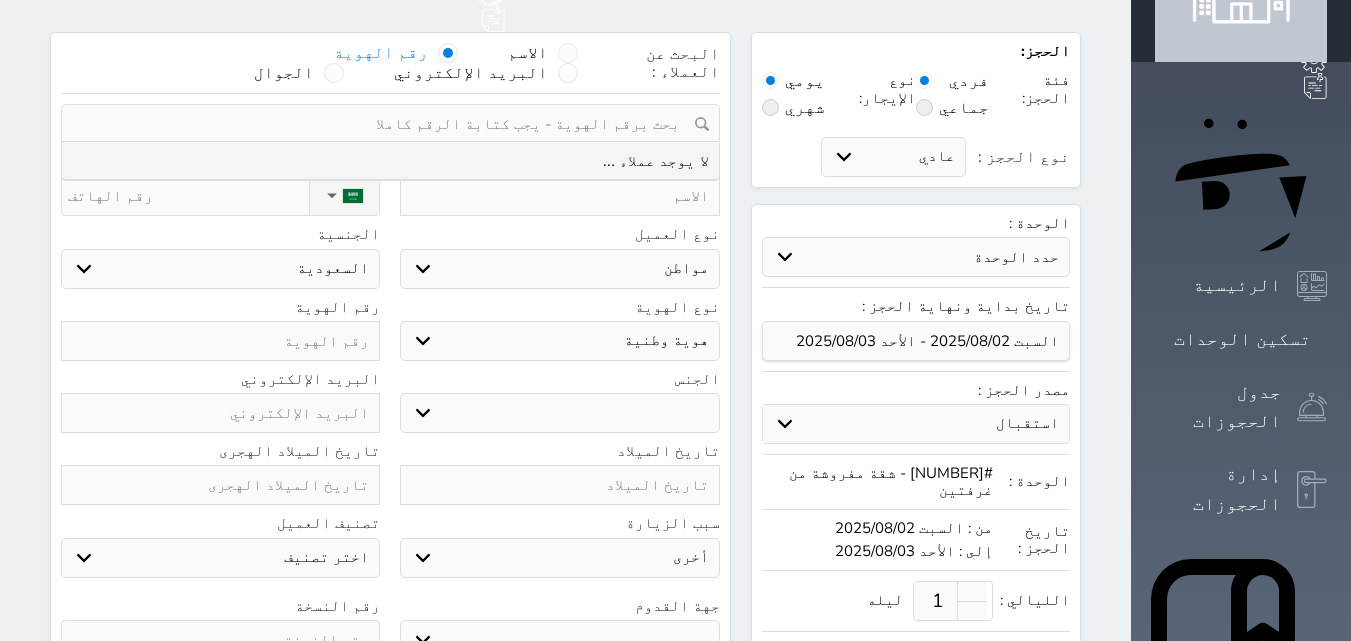 click at bounding box center [559, 196] 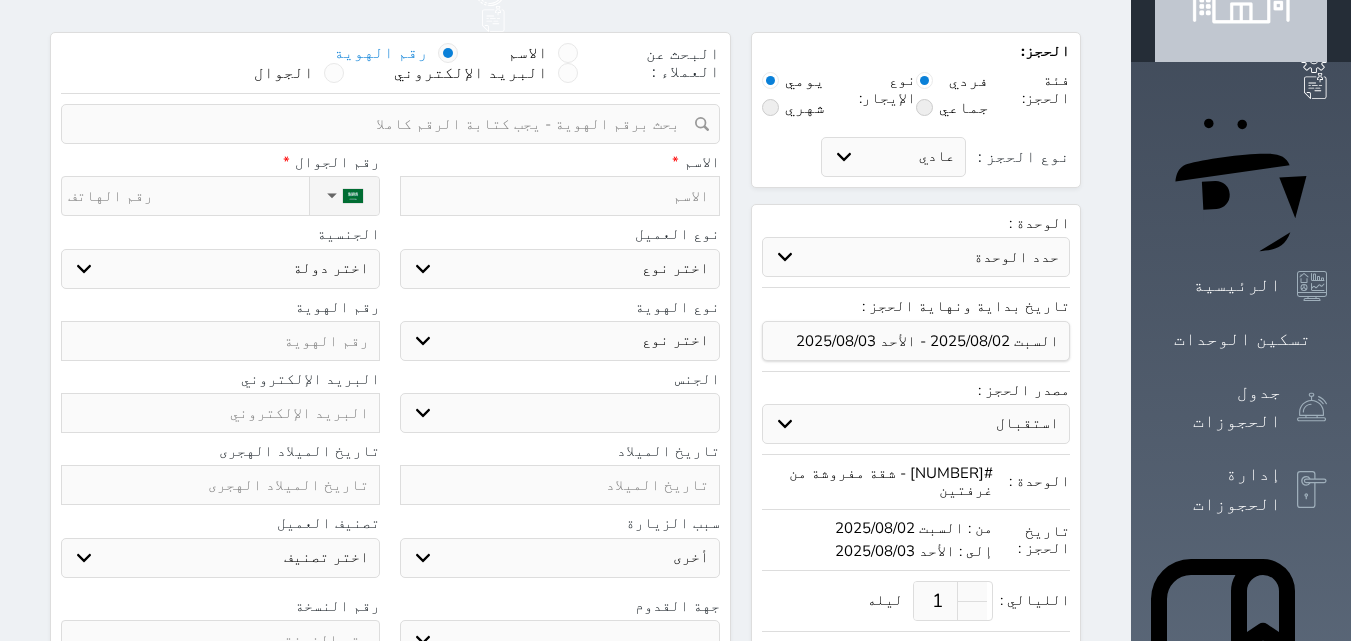 type on "ا" 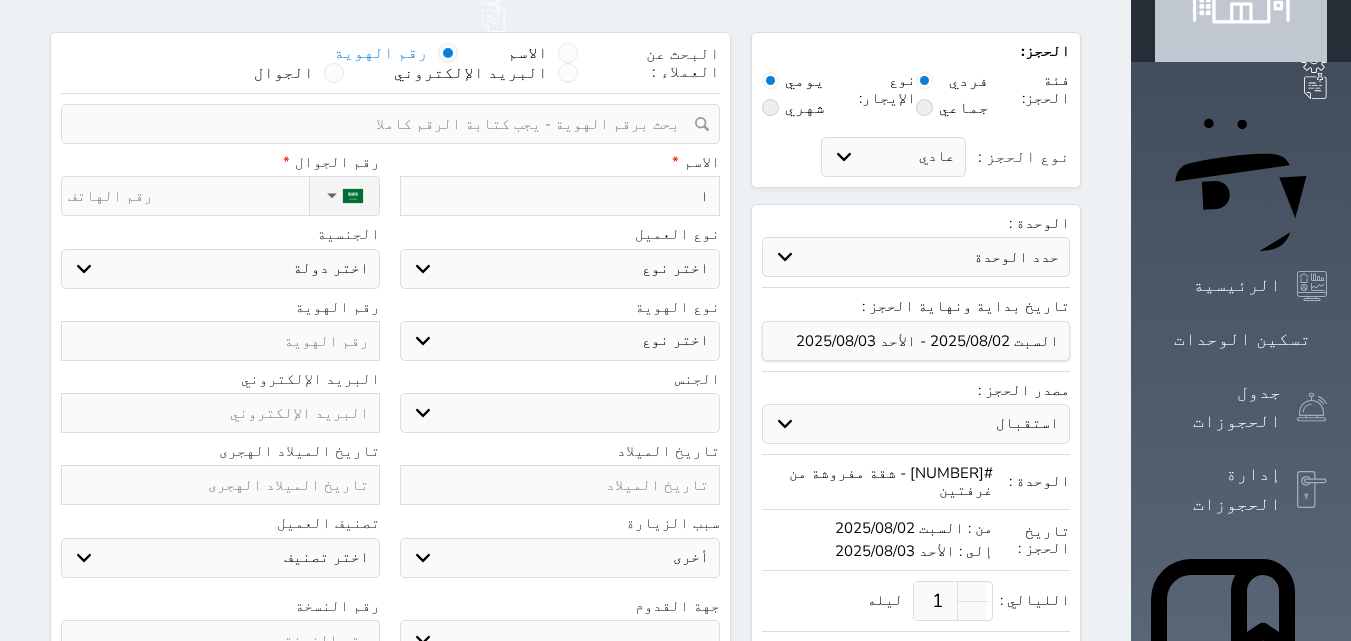 select 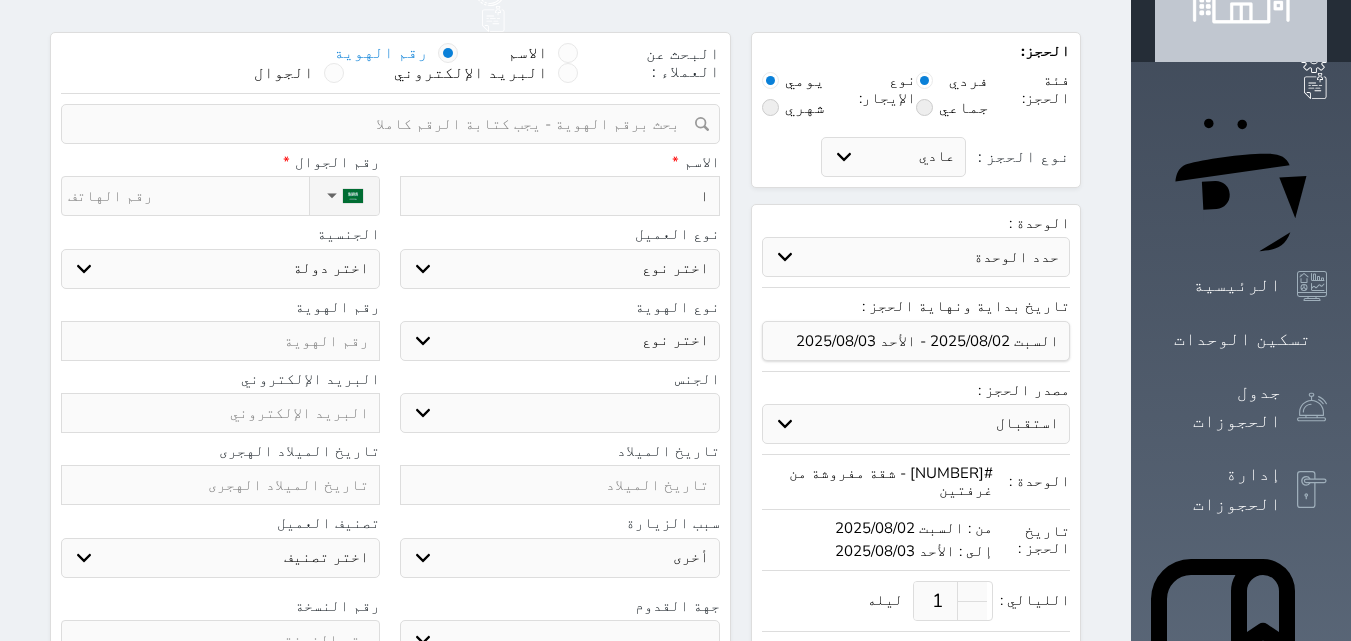 select 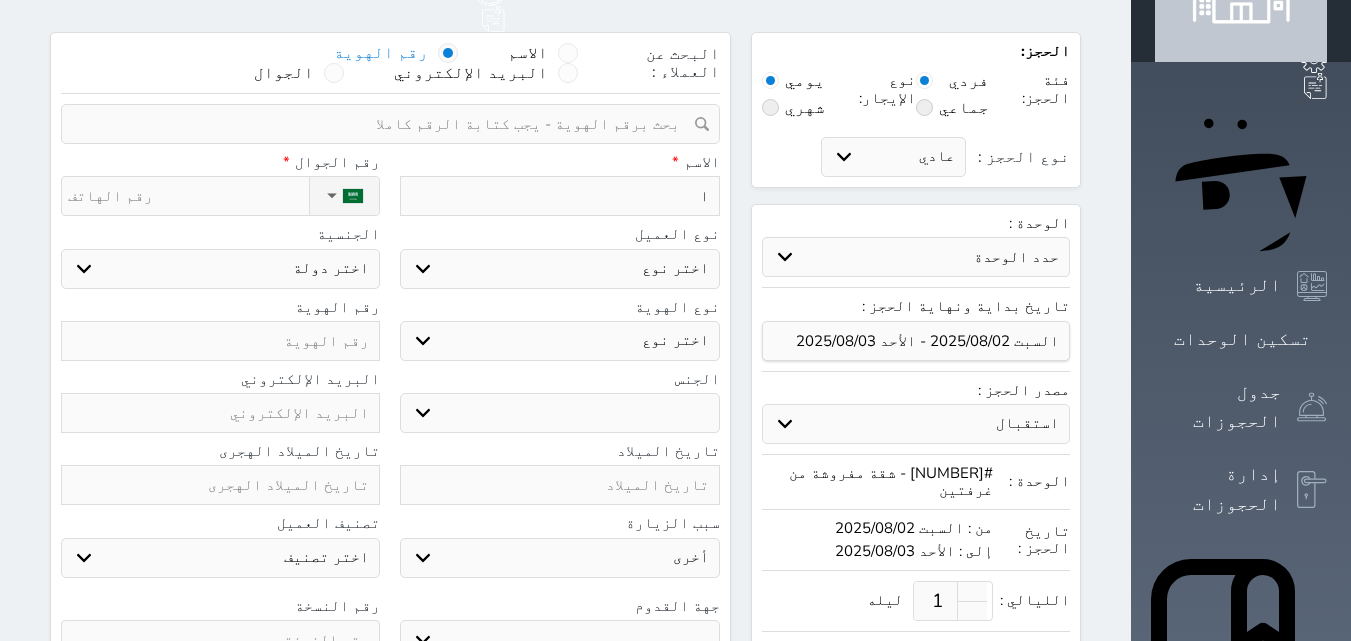 select 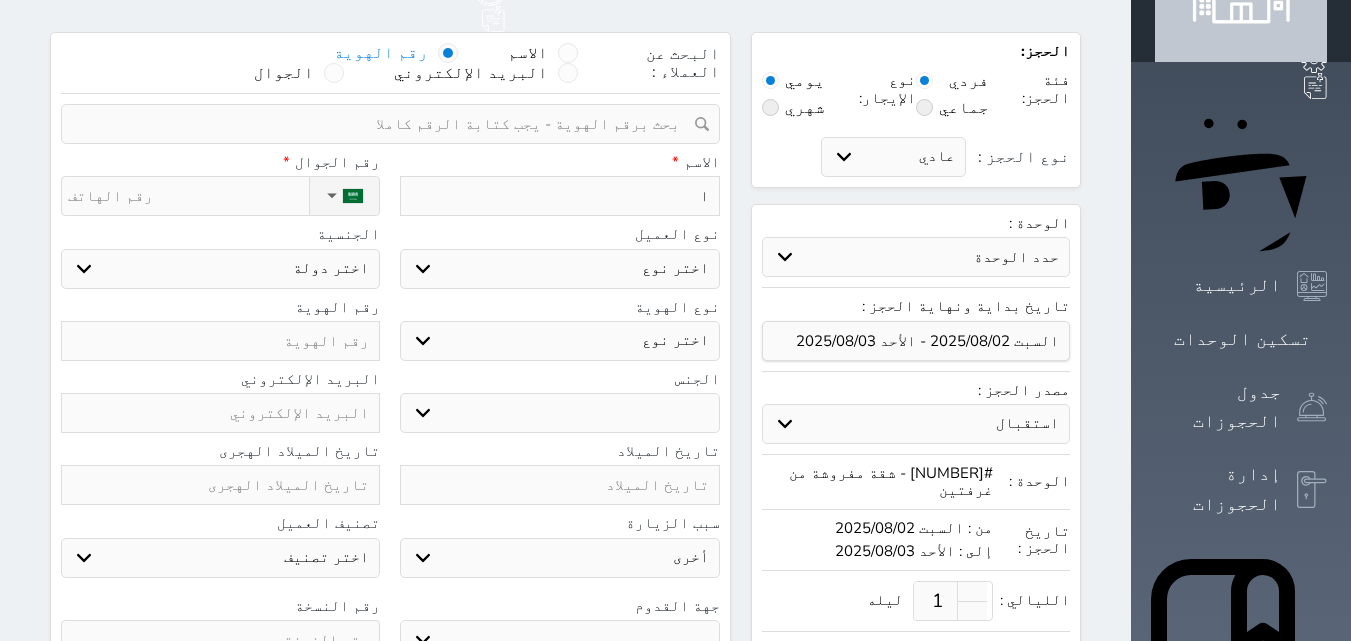 type on "اح" 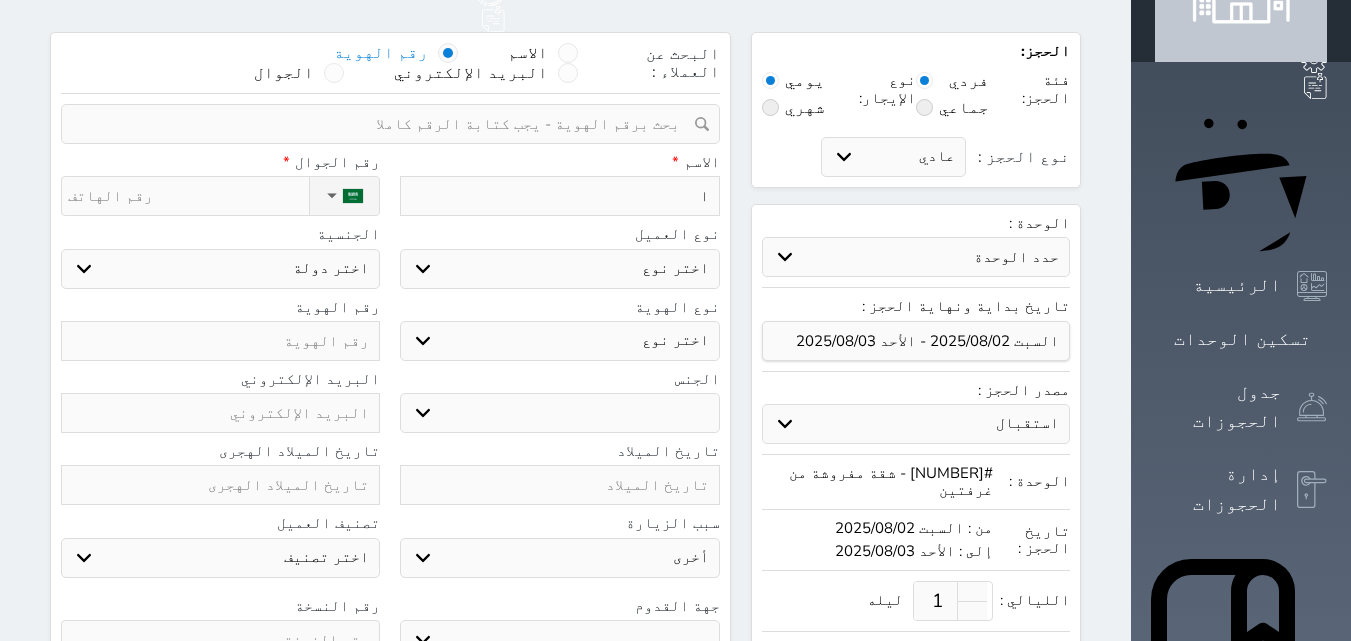 select 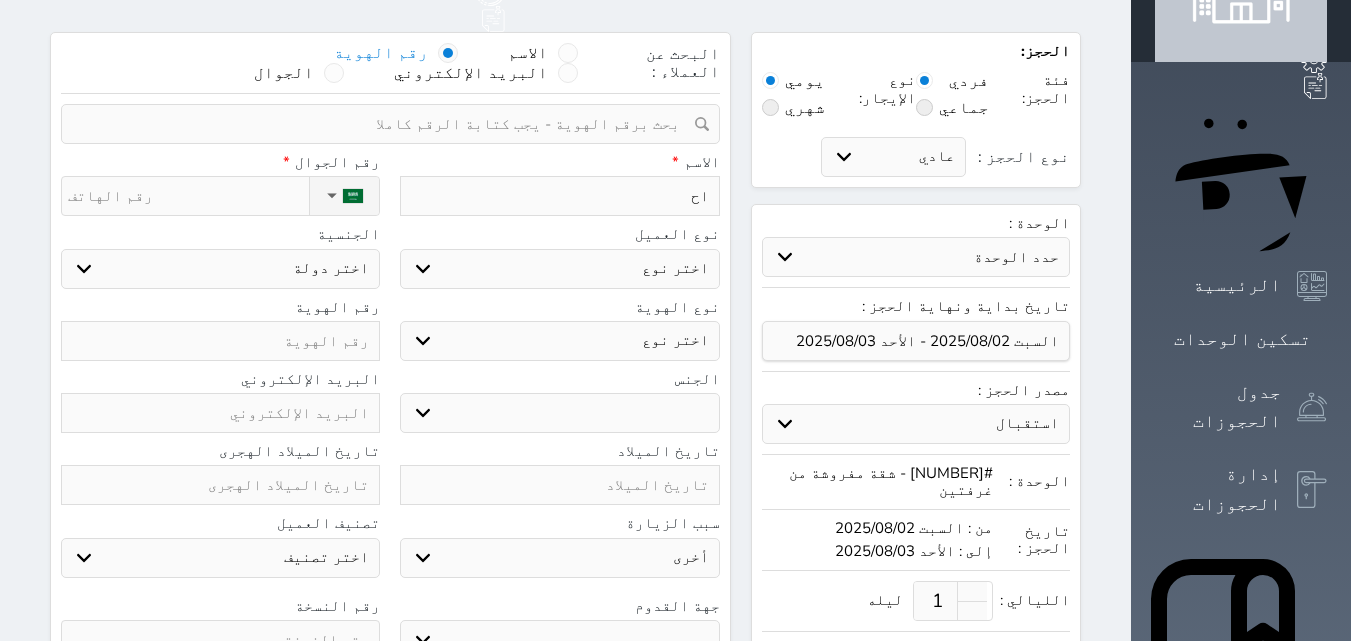 type on "احم" 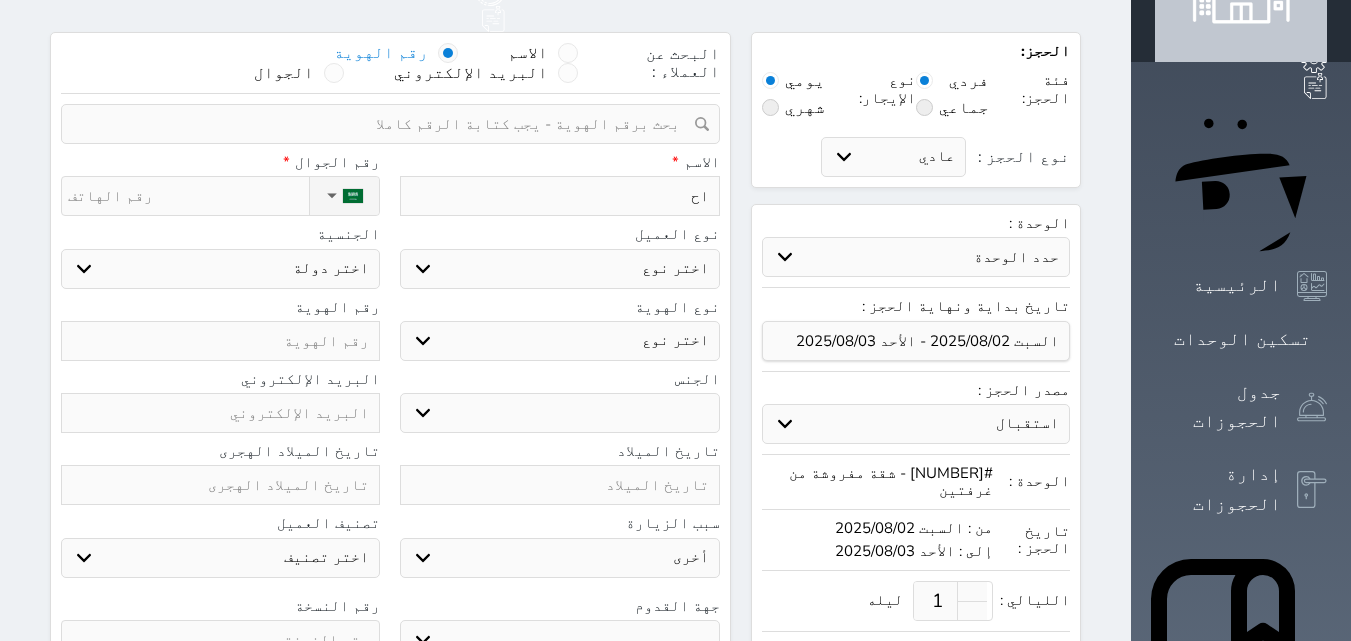 select 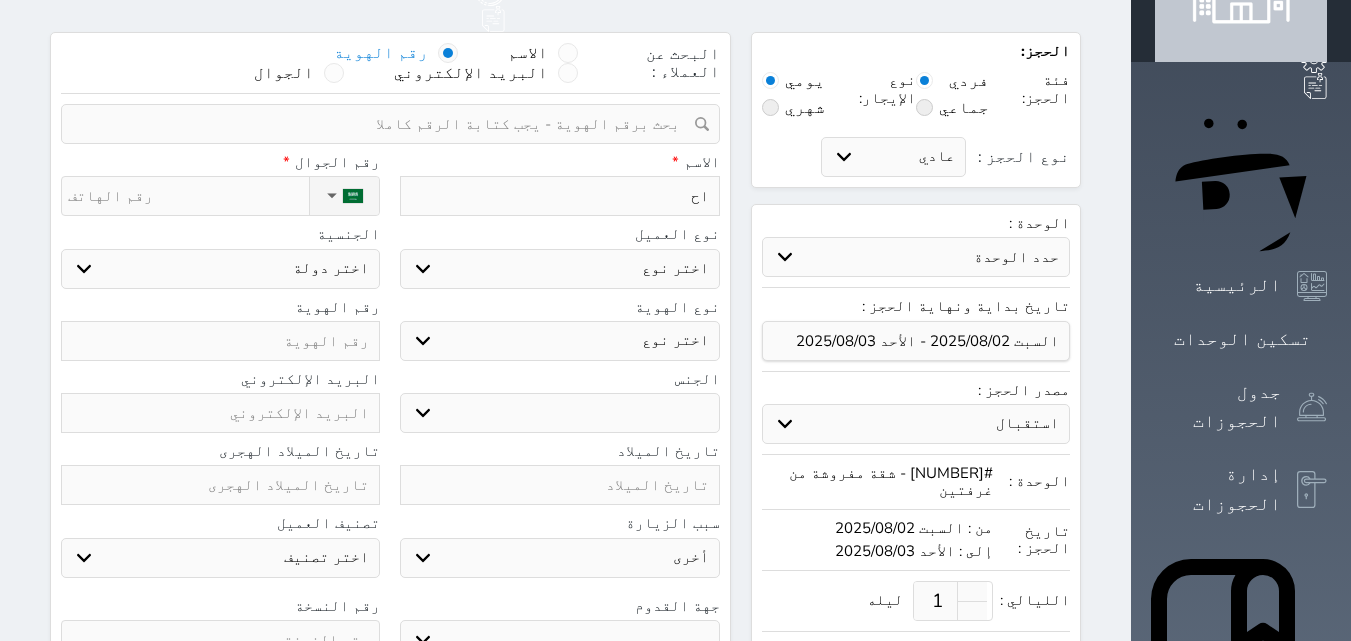 select 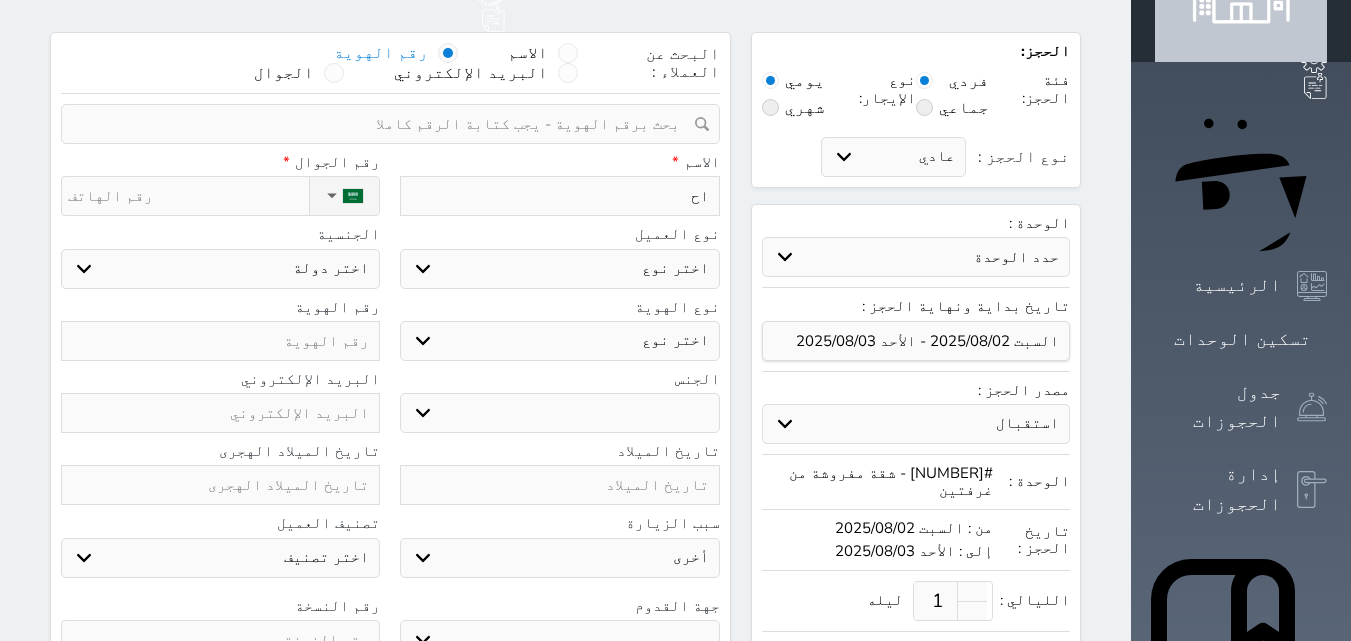 select 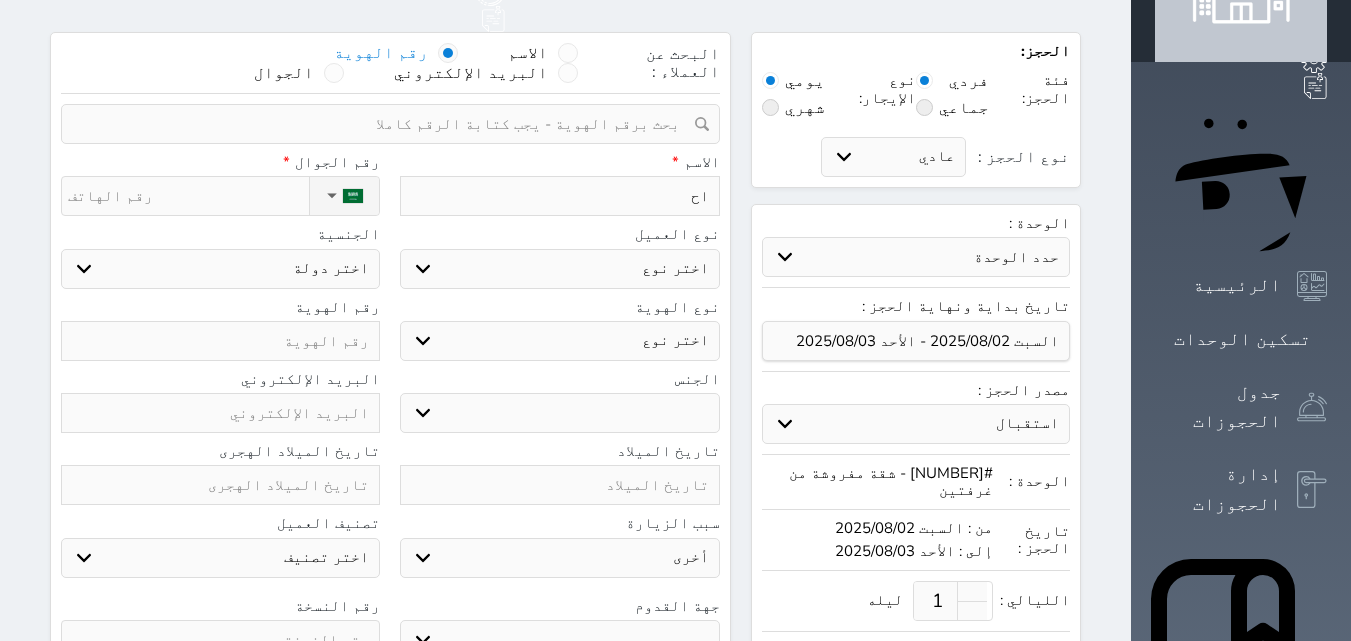 select 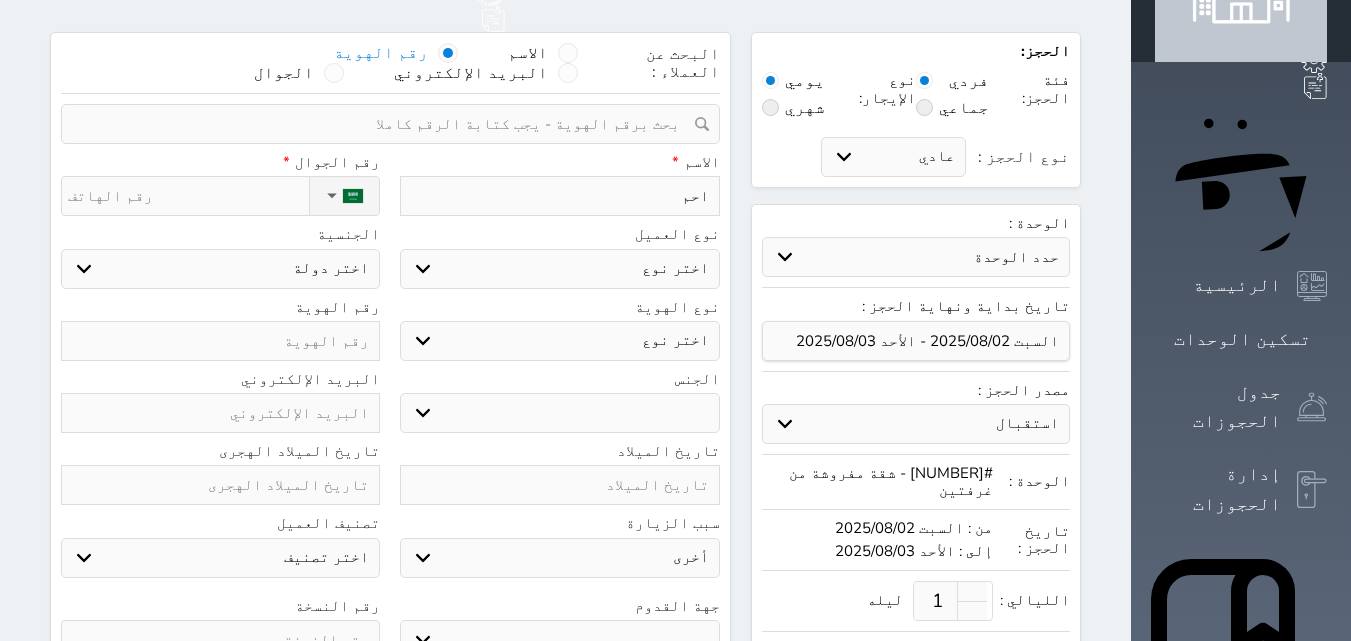 type on "احمد" 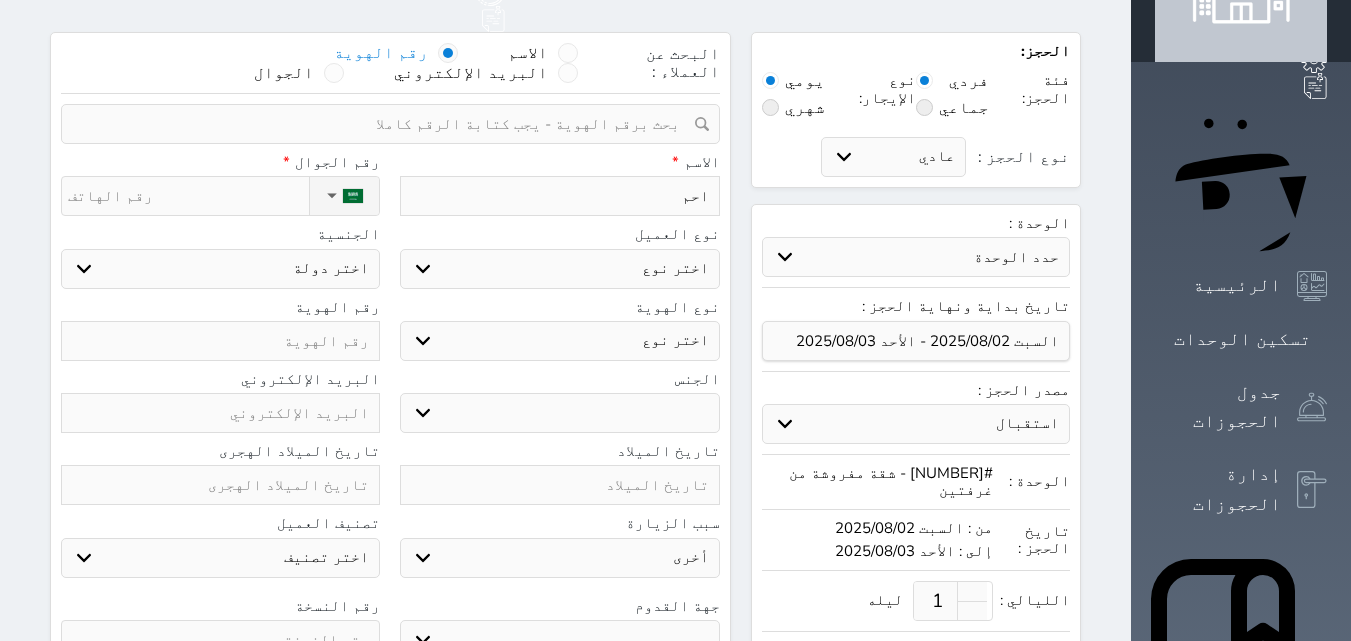 select 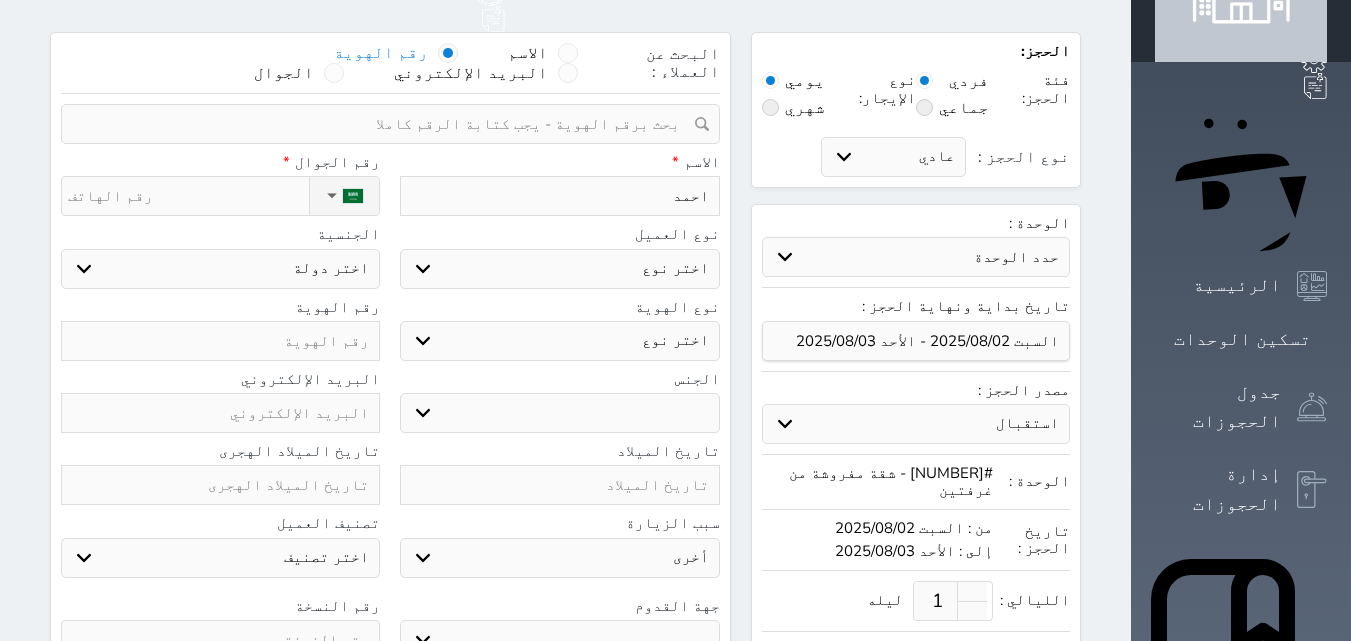 type on "احمد" 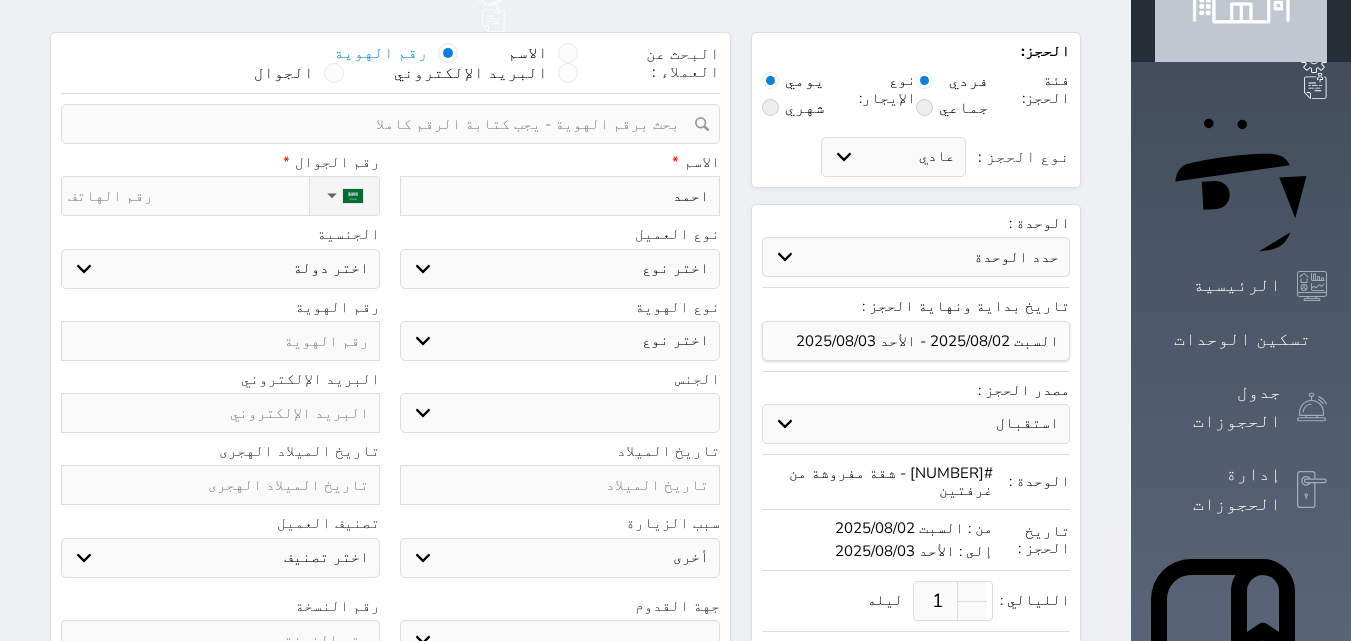 select 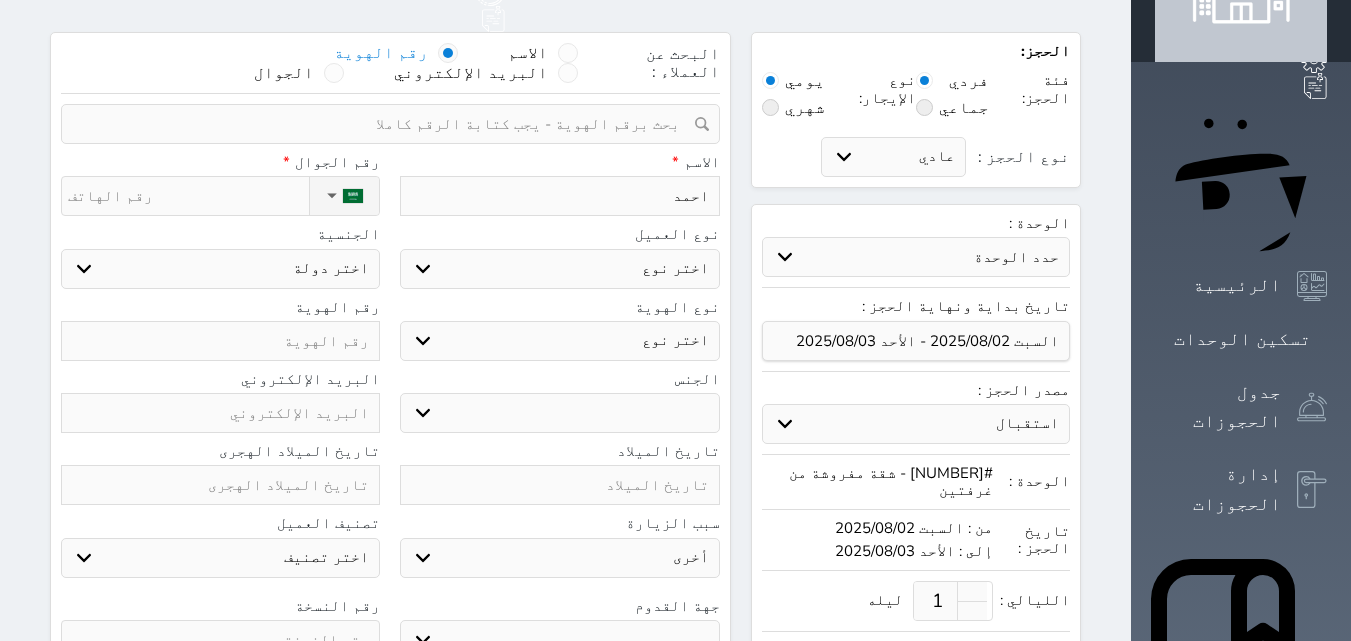 select 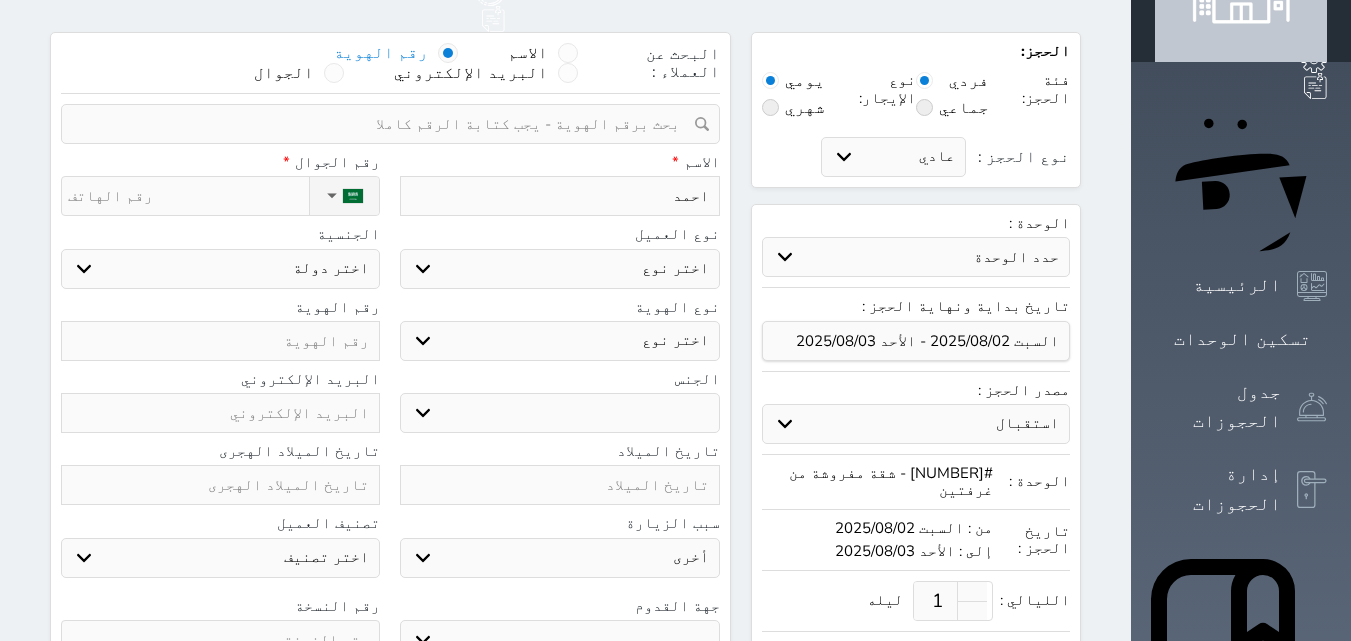 select 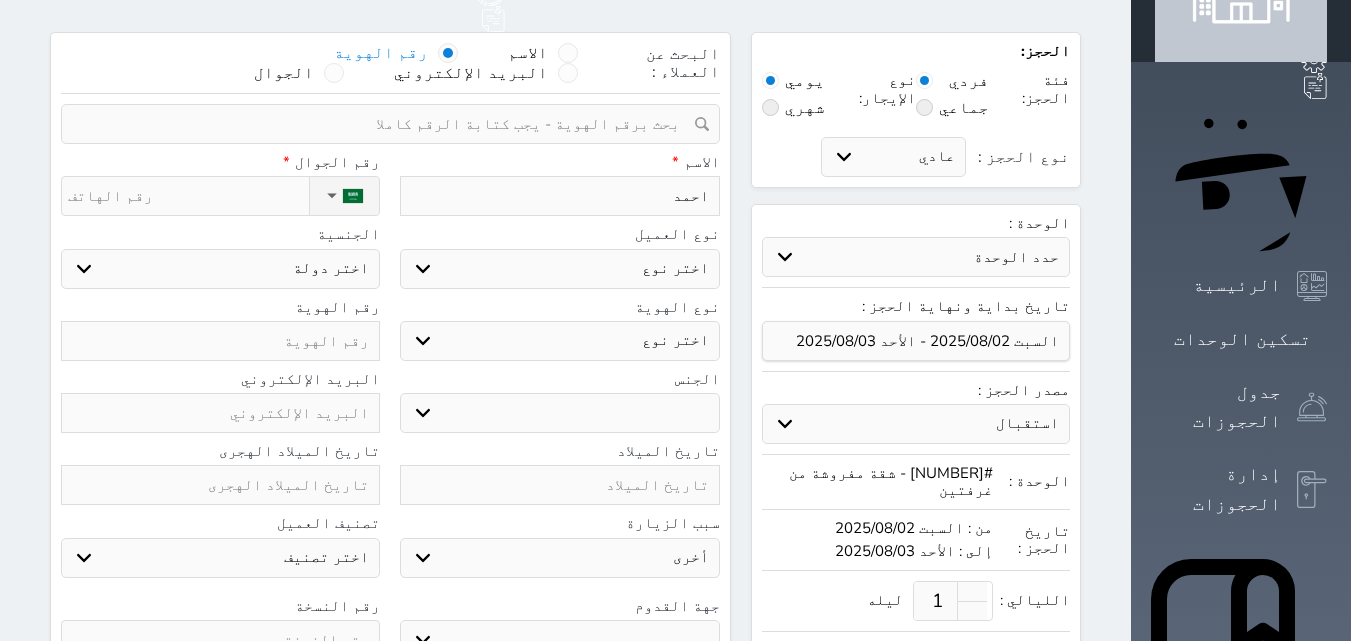 select 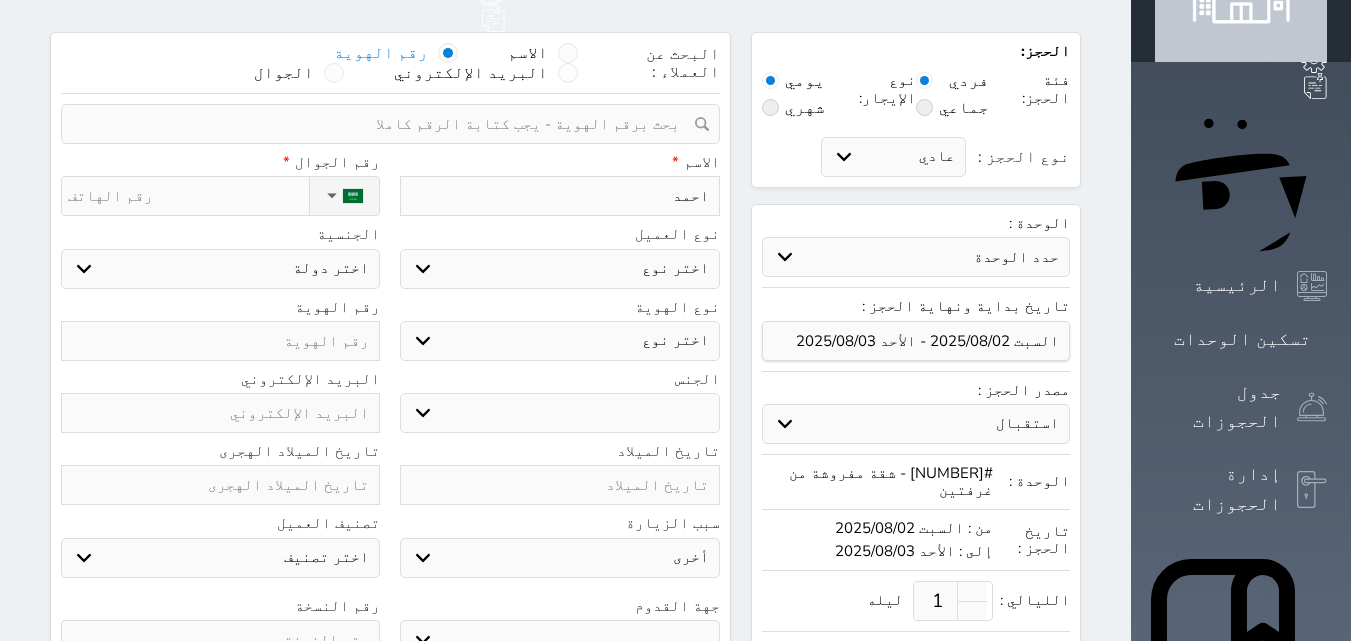 select 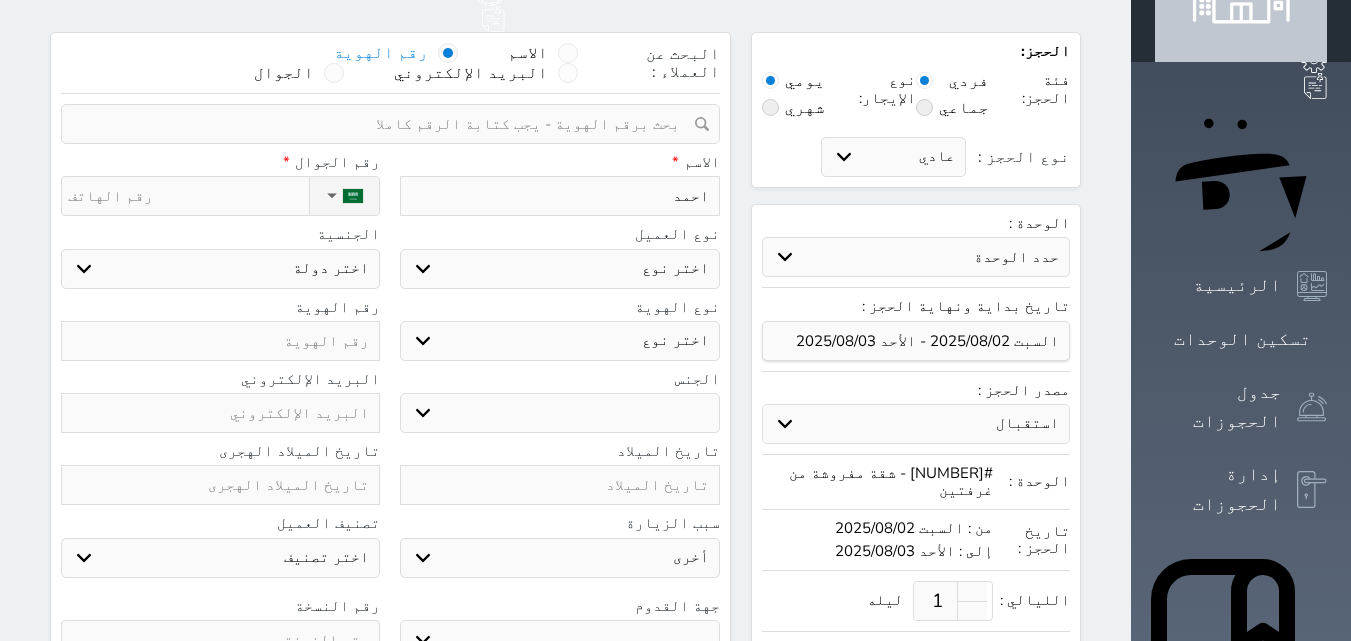 select 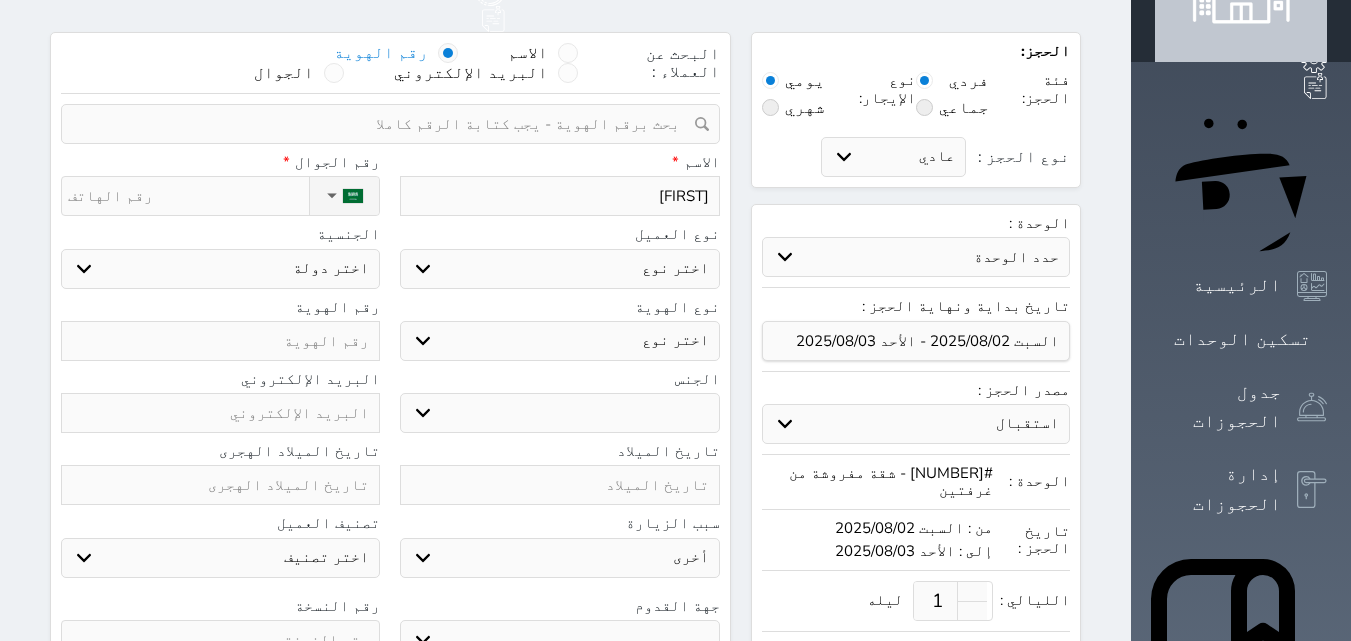 type on "احمد ال" 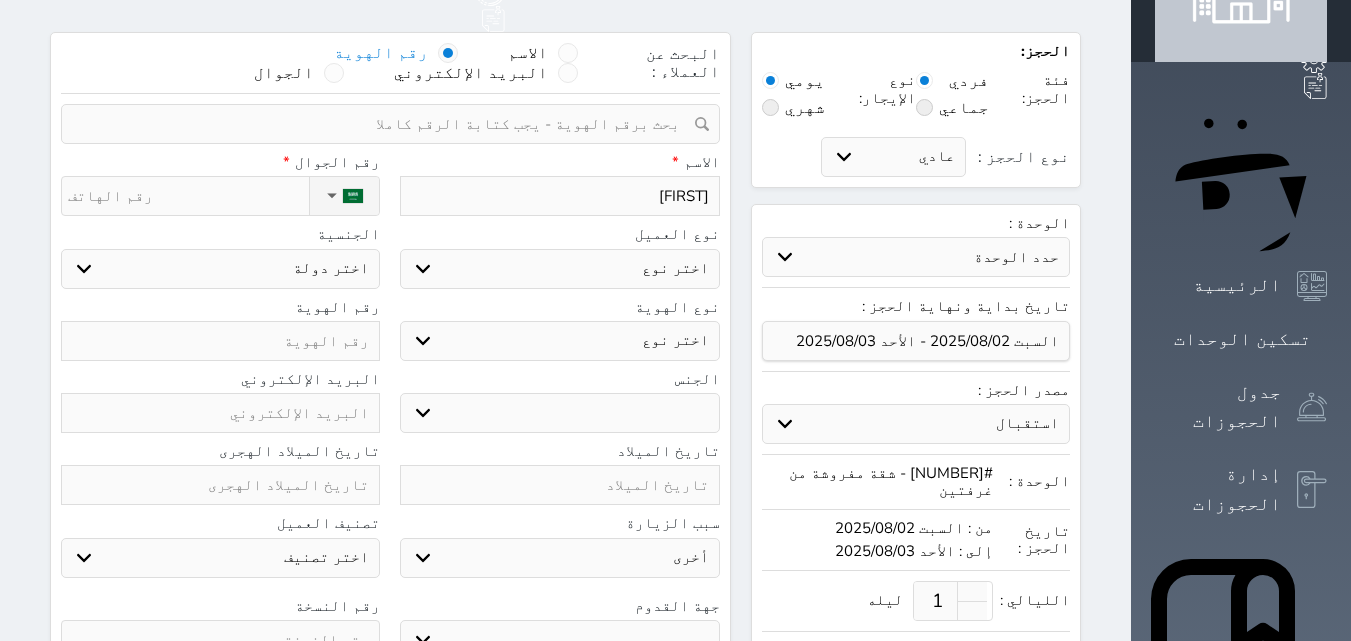 select 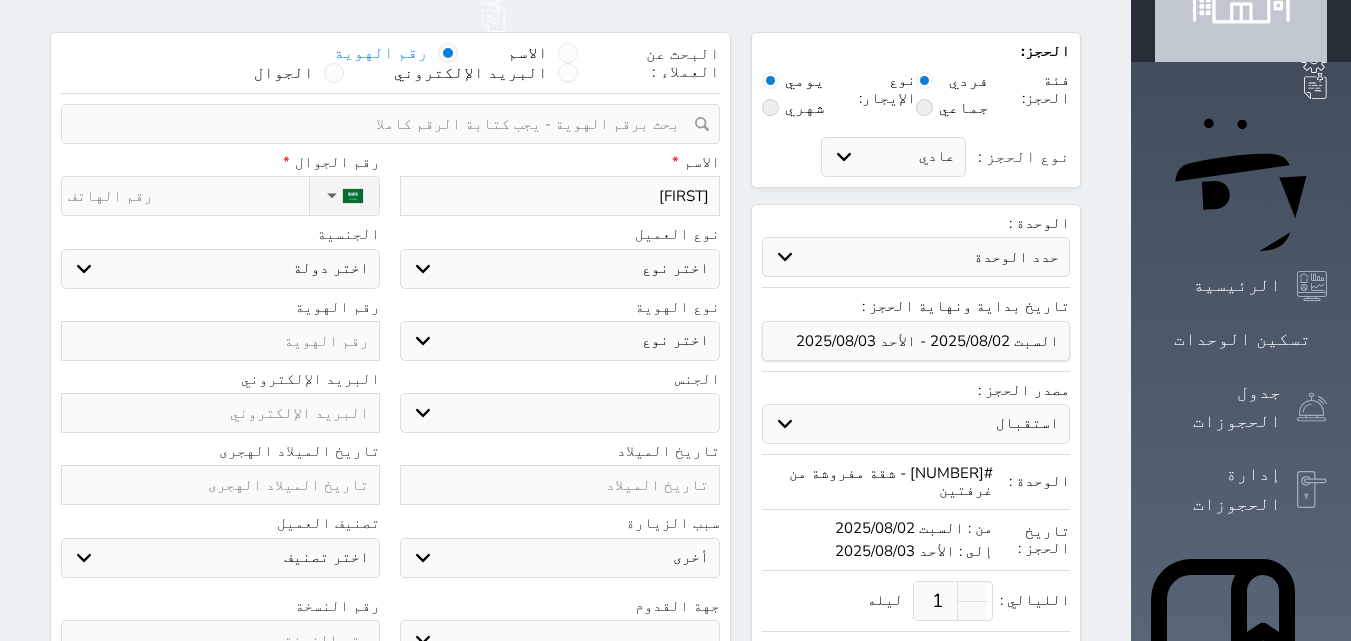 select 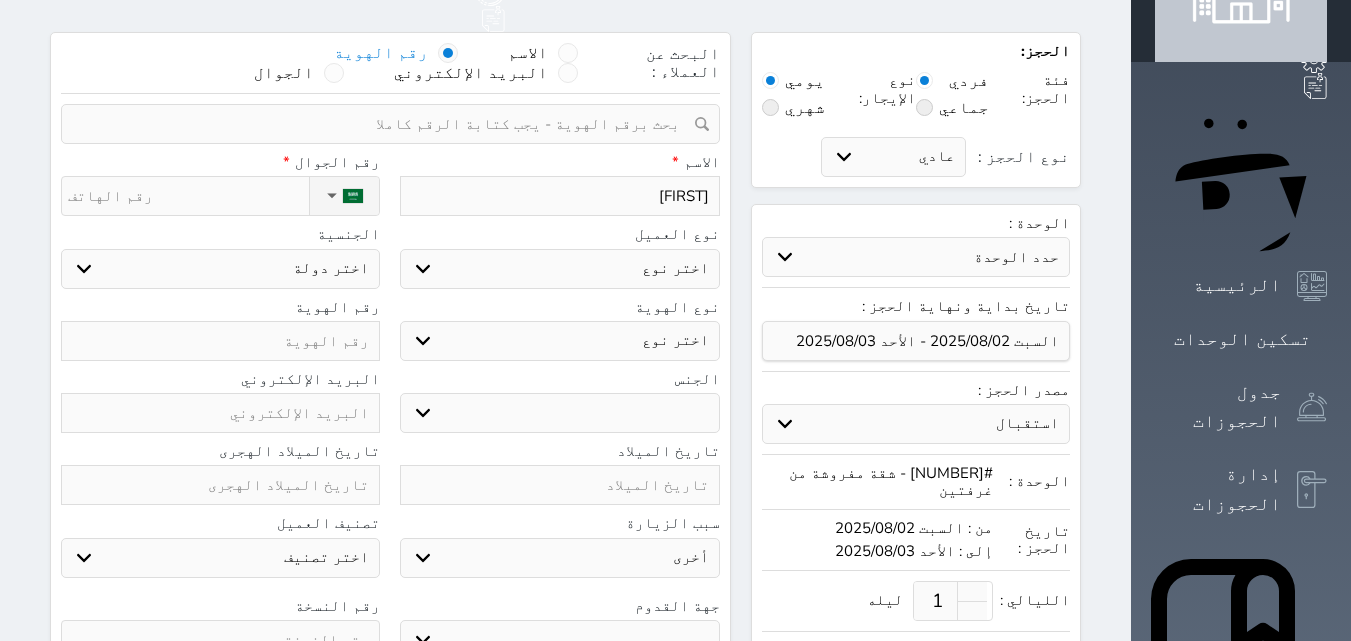 select 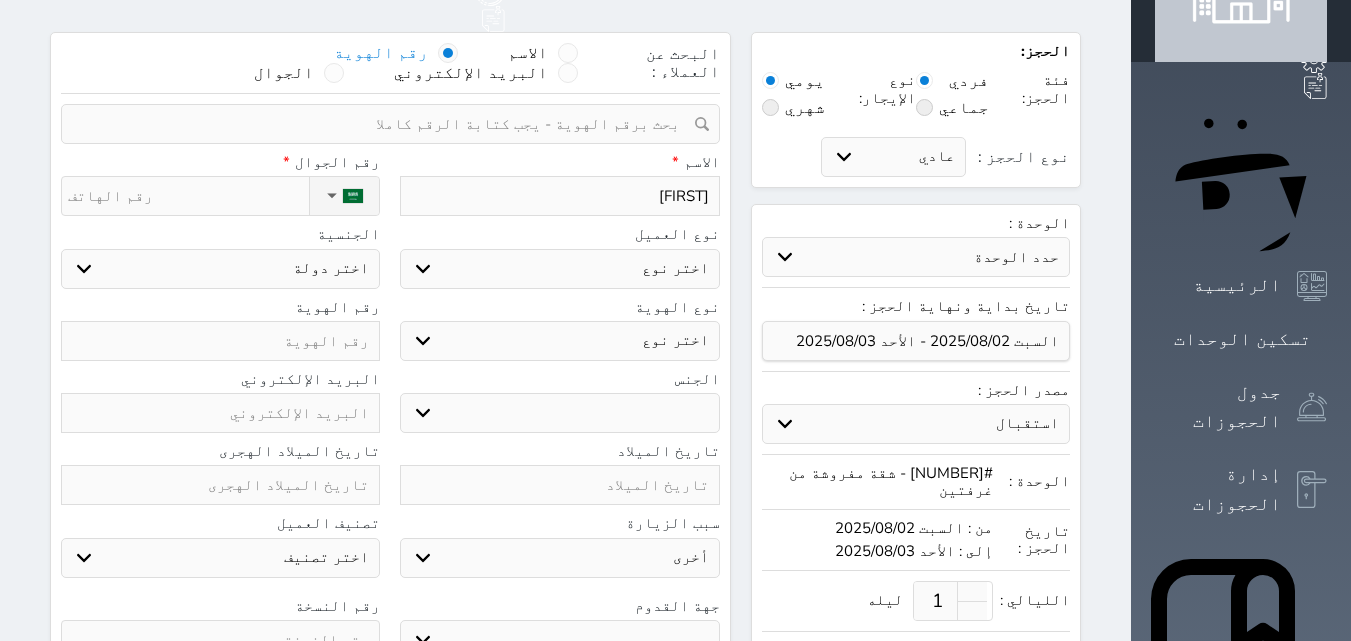 select 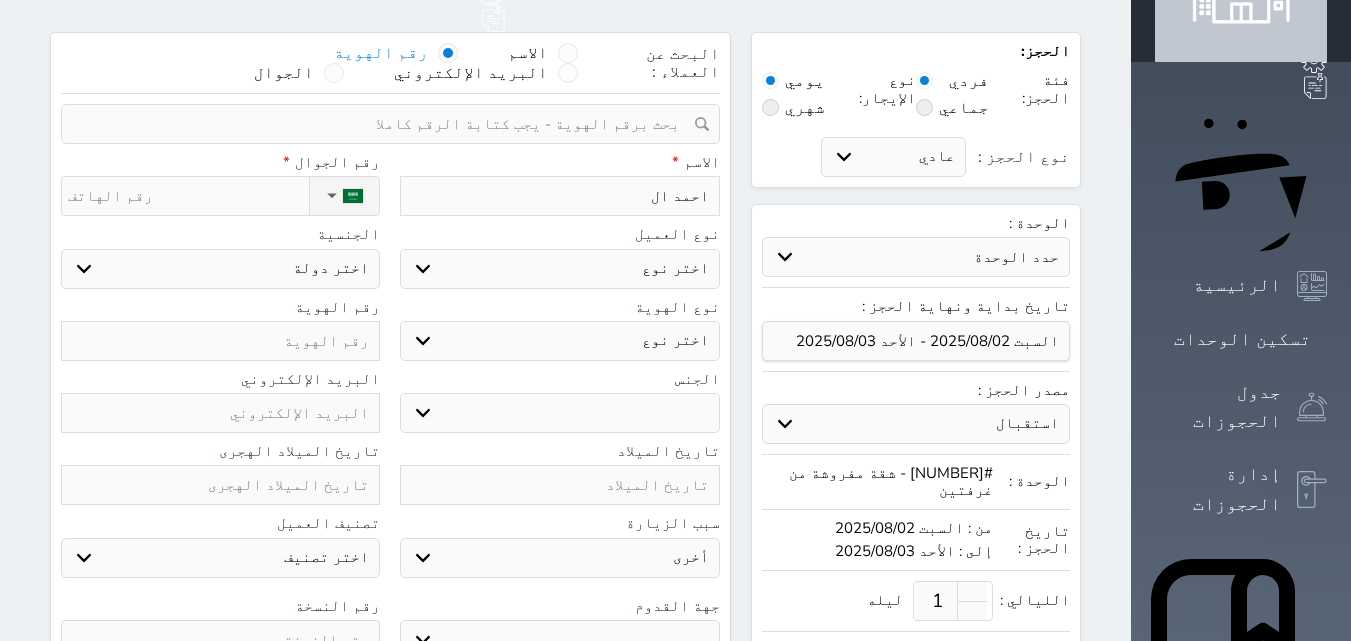 type on "[FIRST] [LAST]" 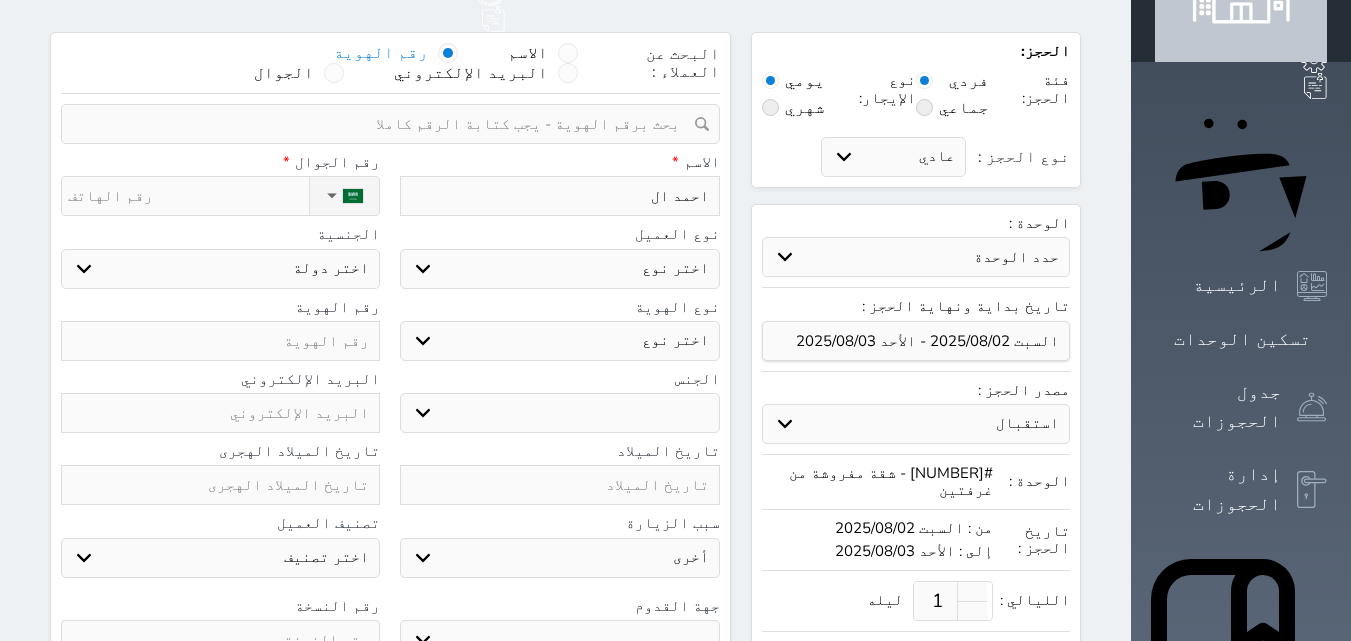 select 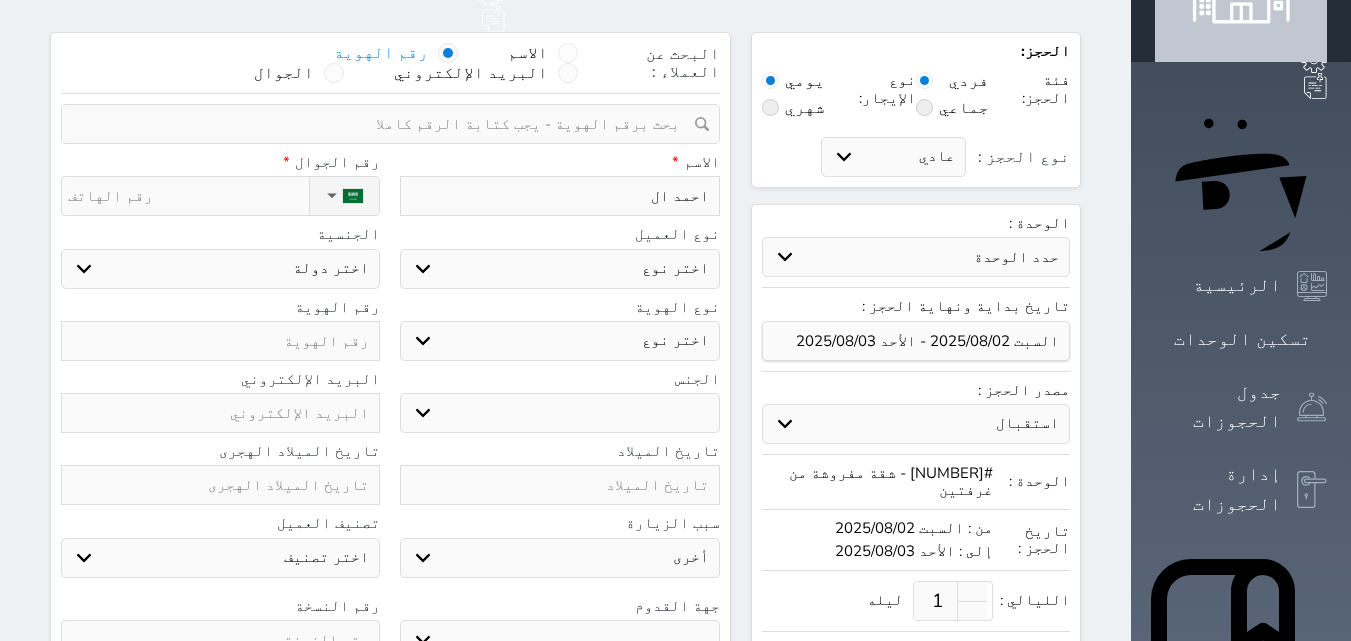 select 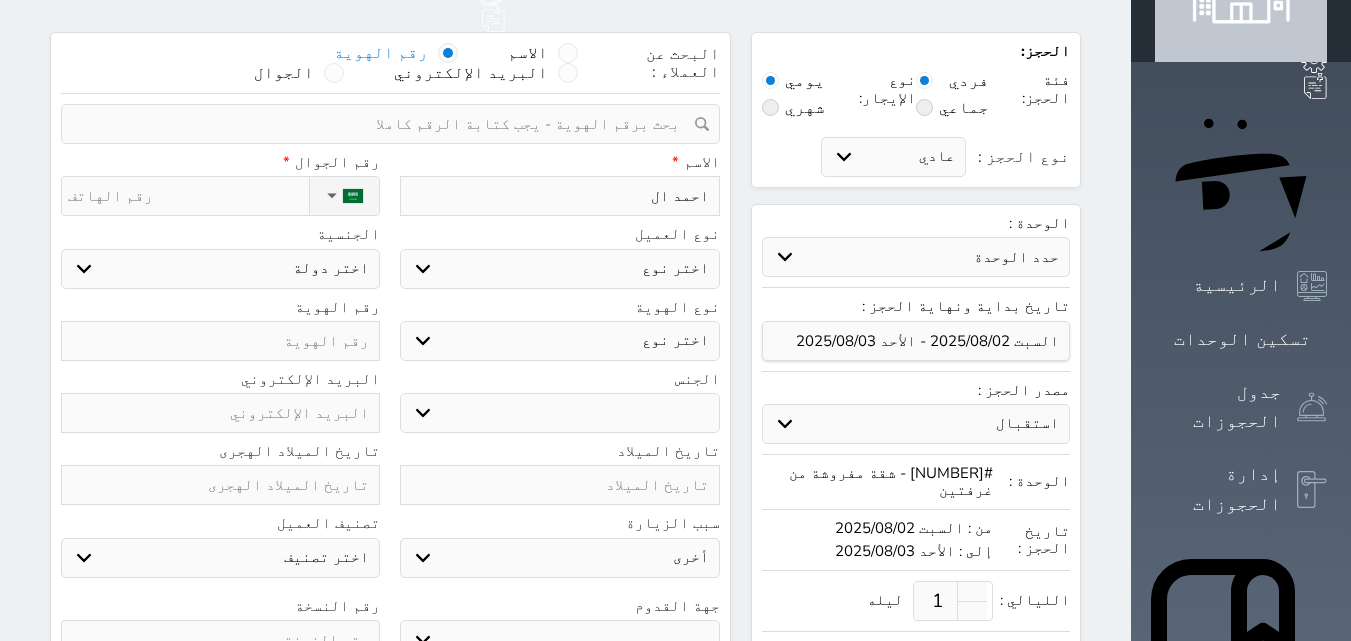 select 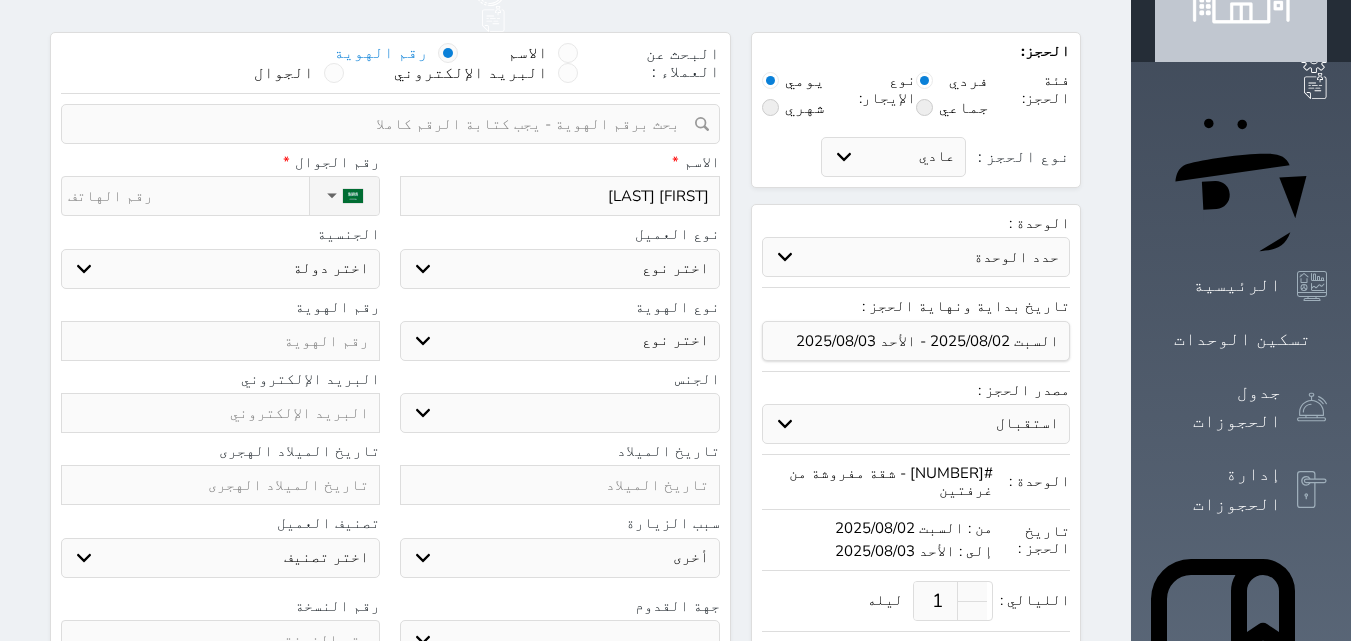 type on "[FIRST] [LAST]" 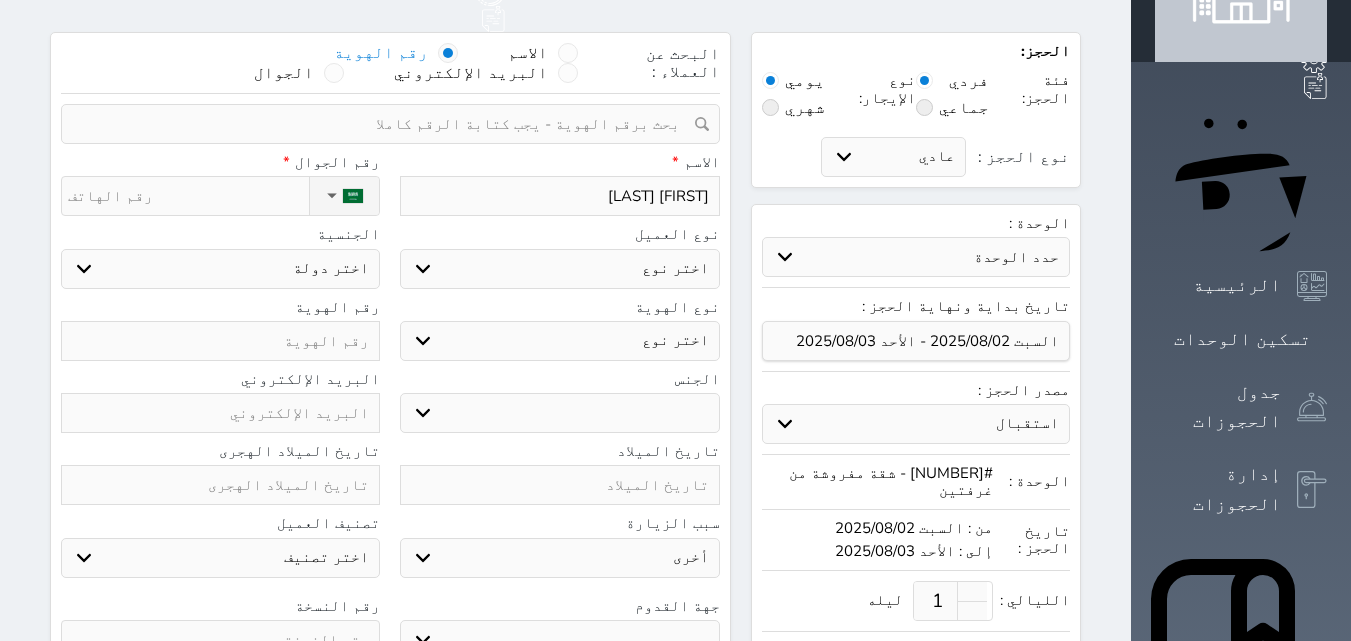 select 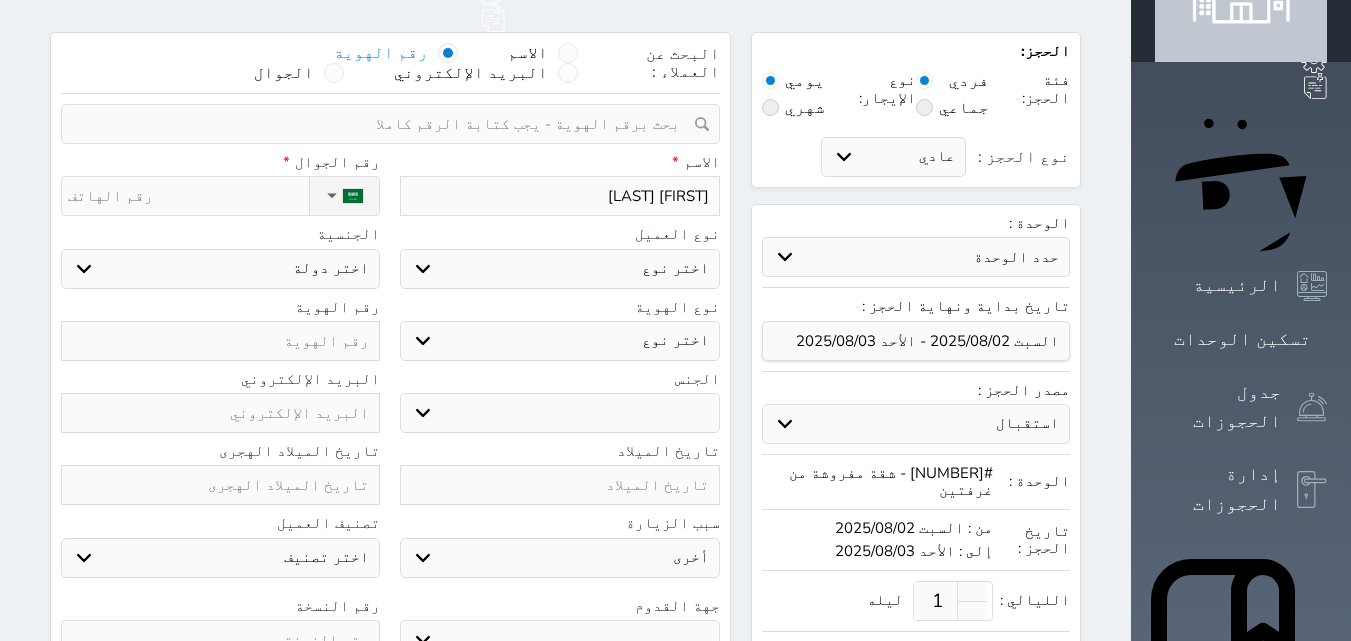 select 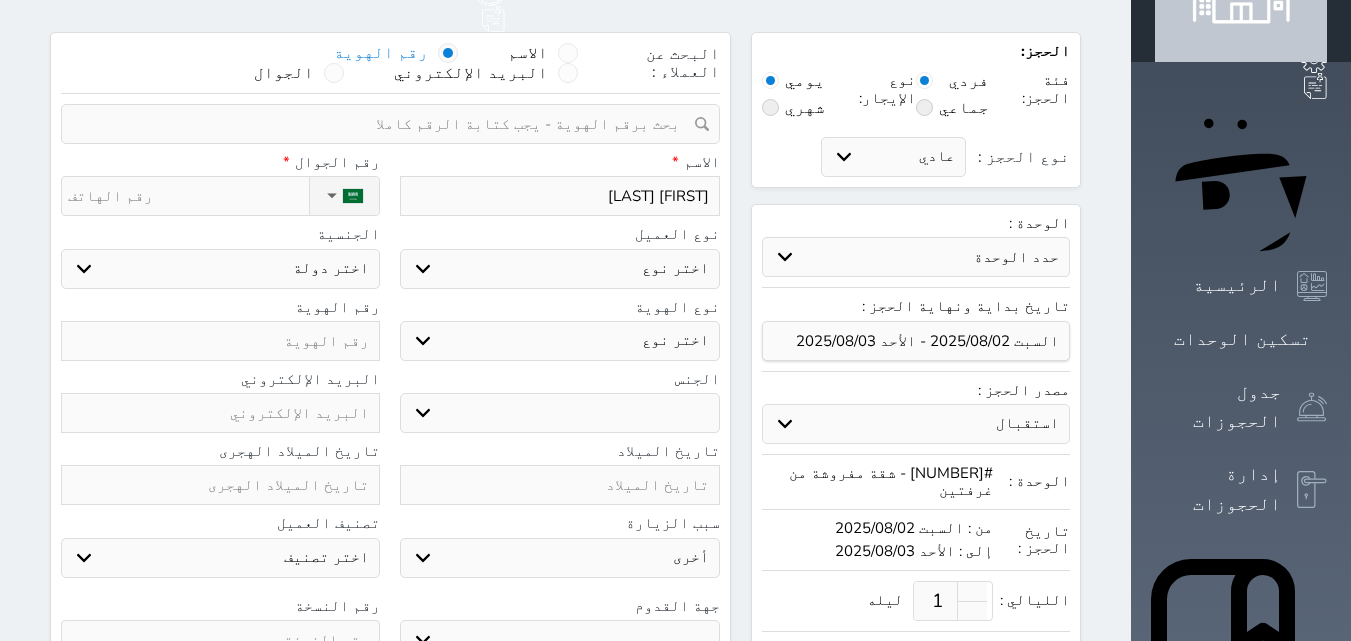 select 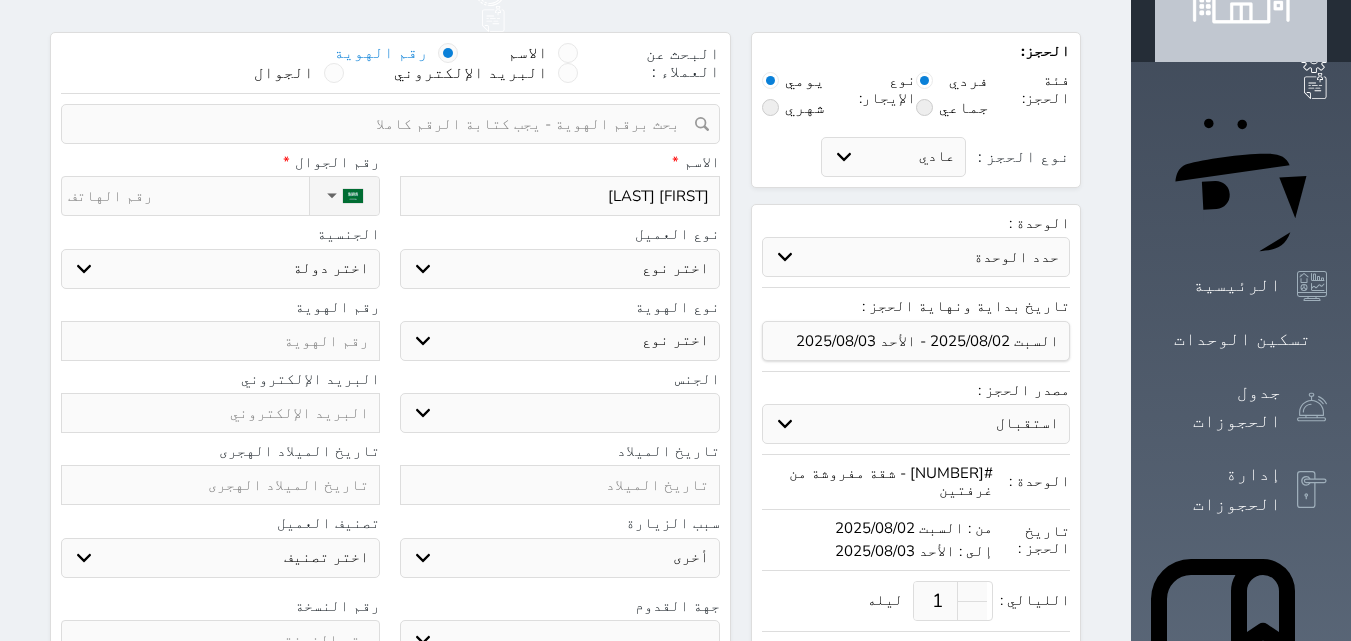 select 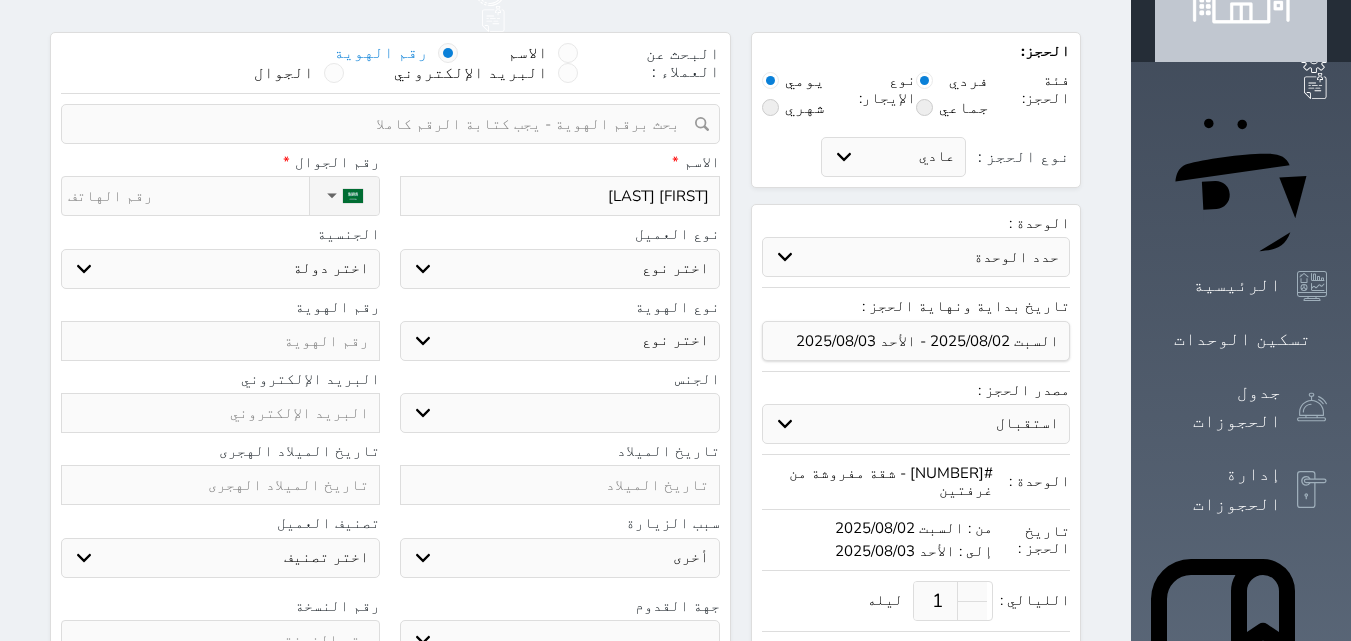 select 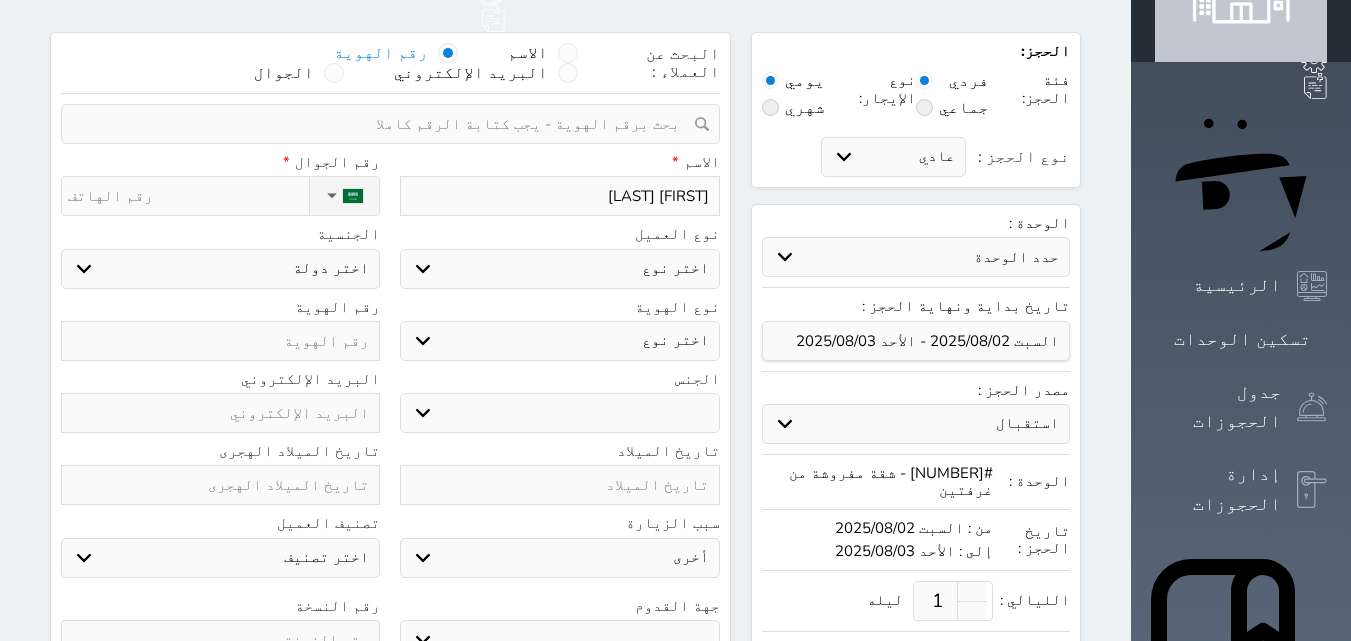 type on "[FIRST] [LAST]" 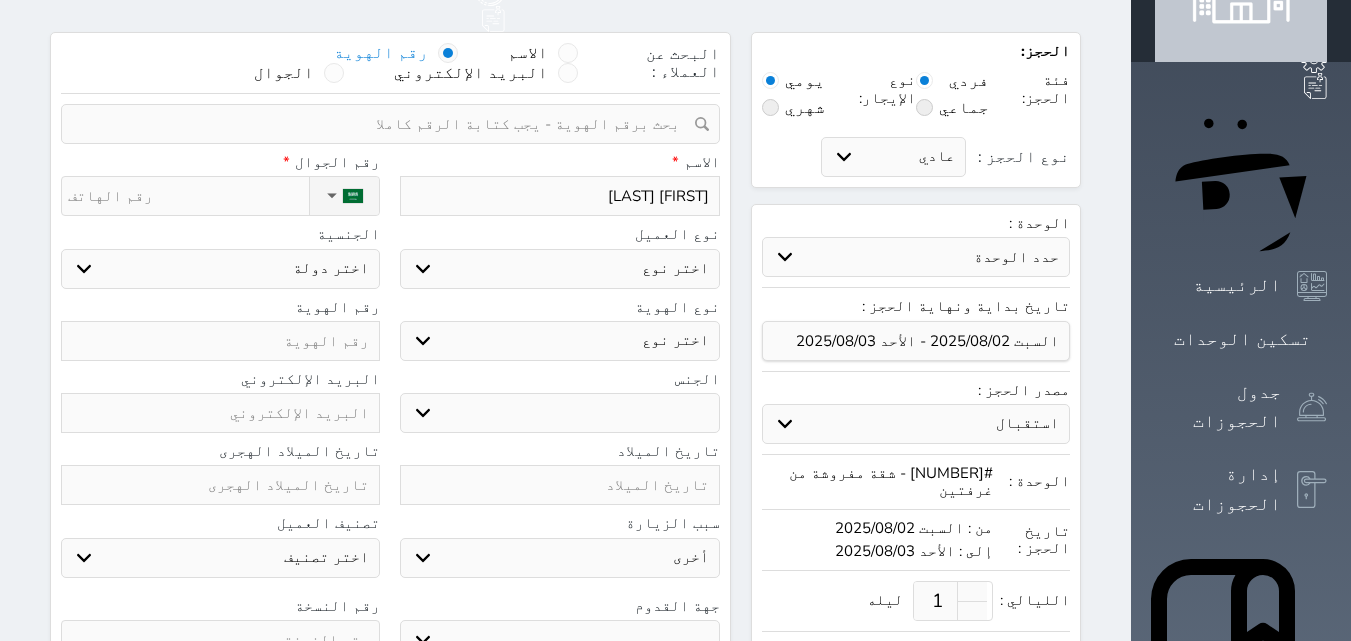 select 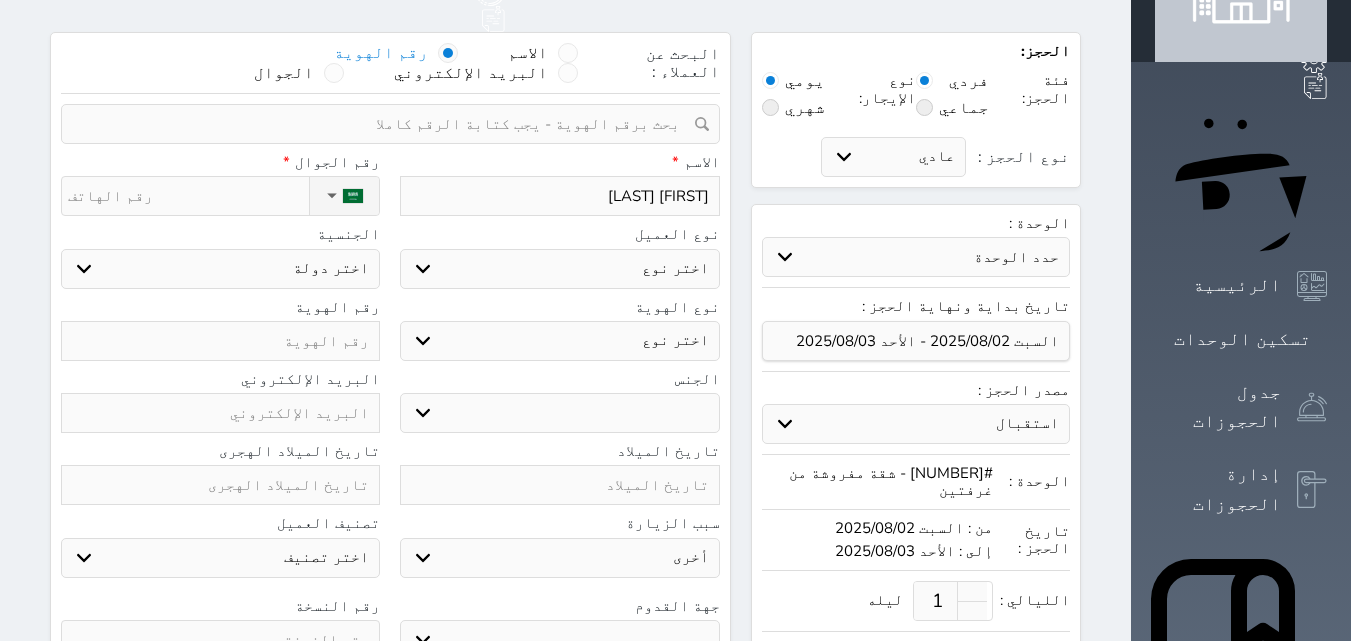 select 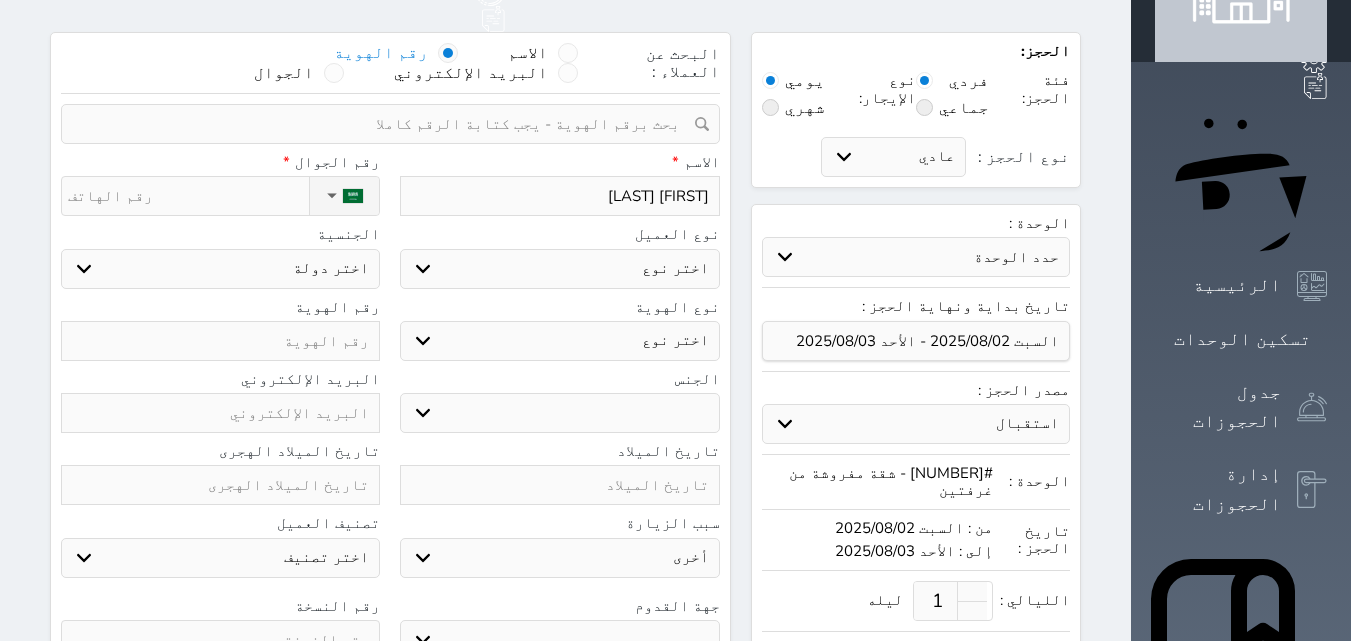 select 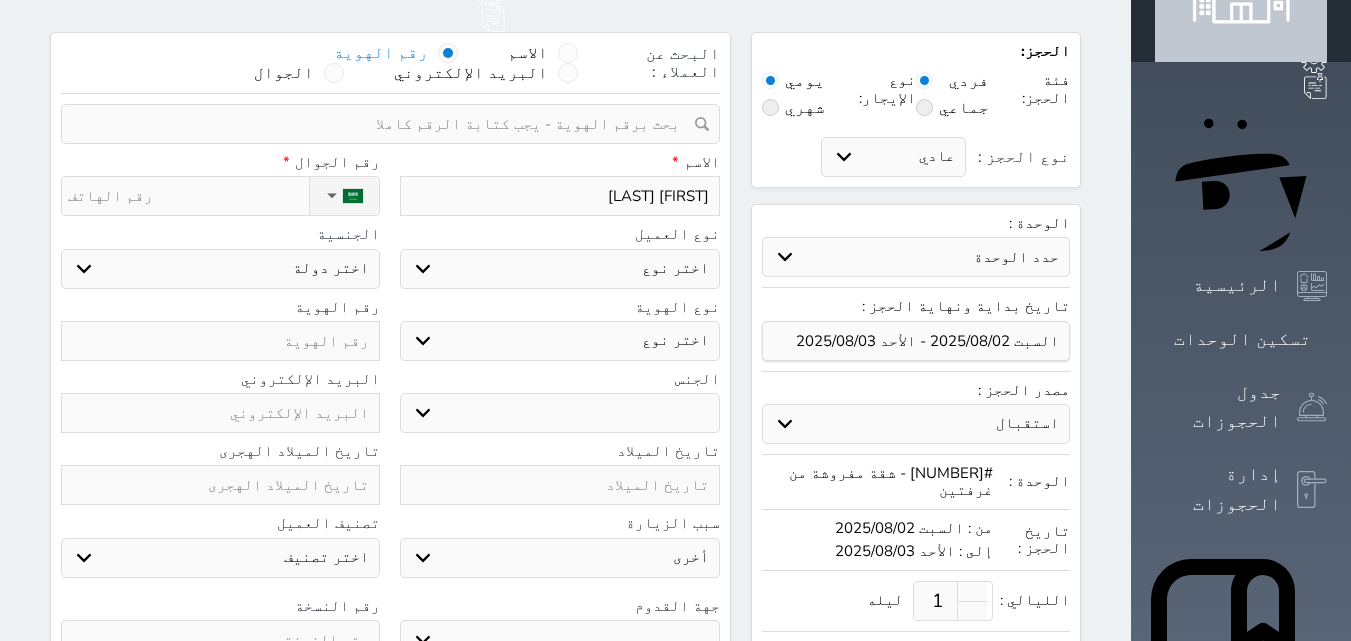 select 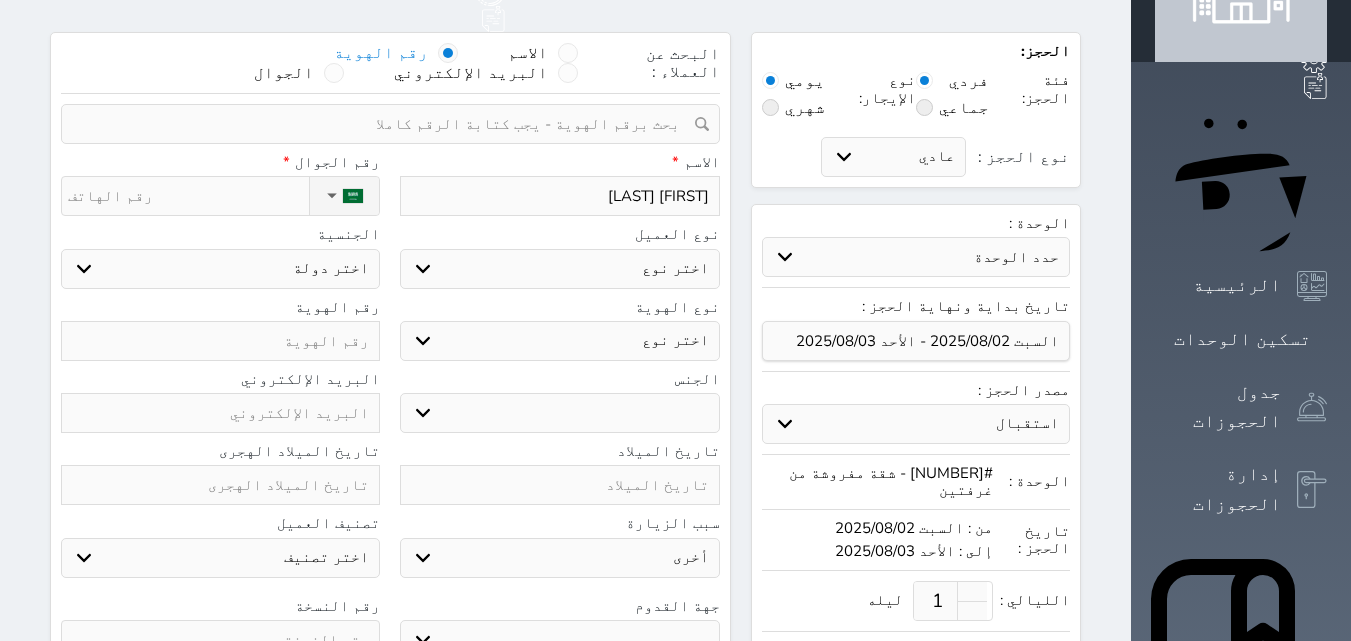 type on "[FIRST] [LAST]" 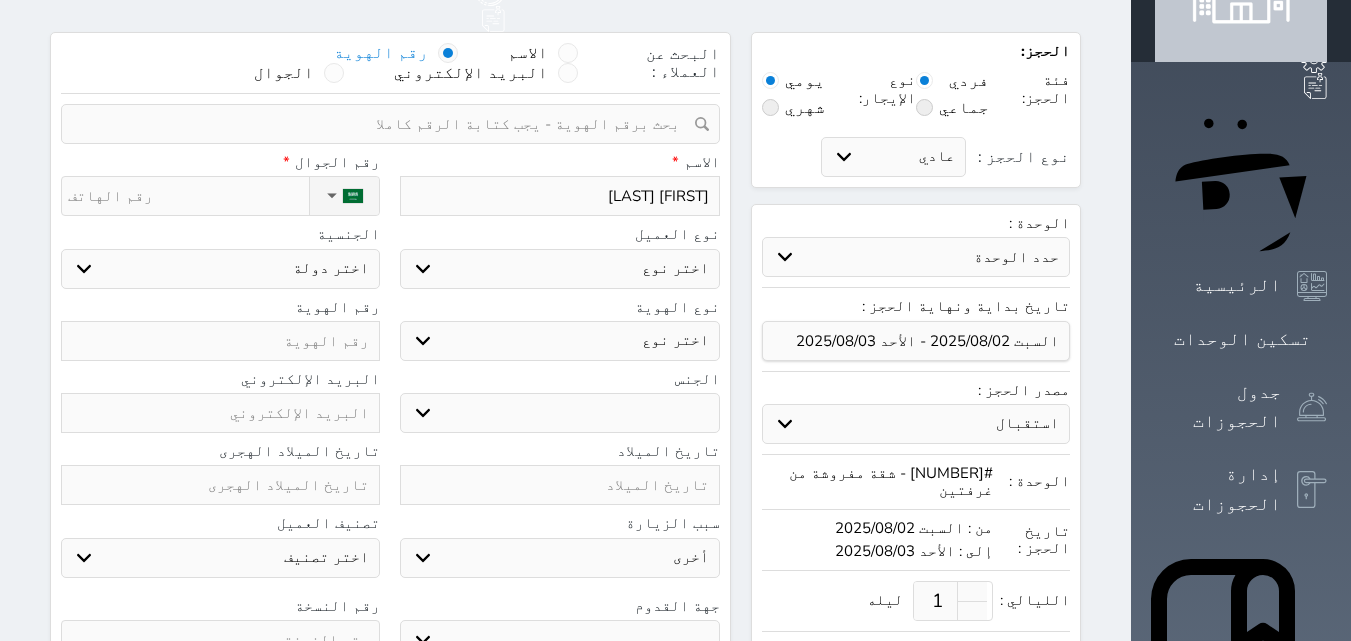 select 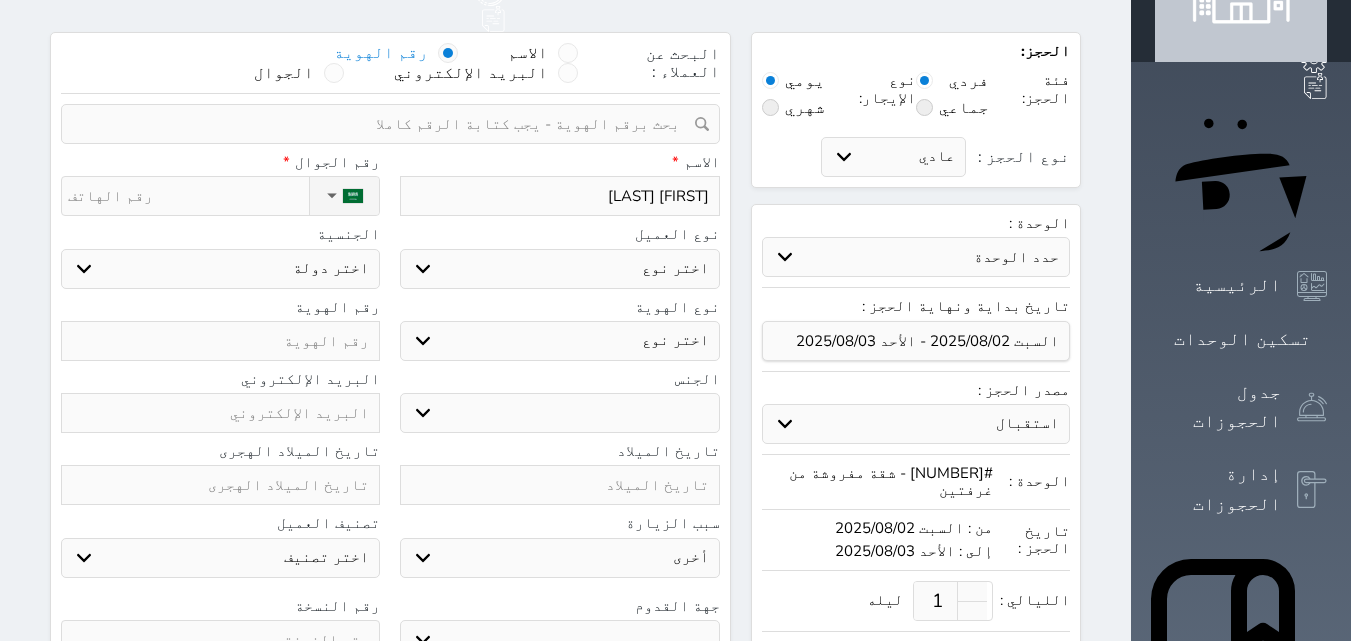 select 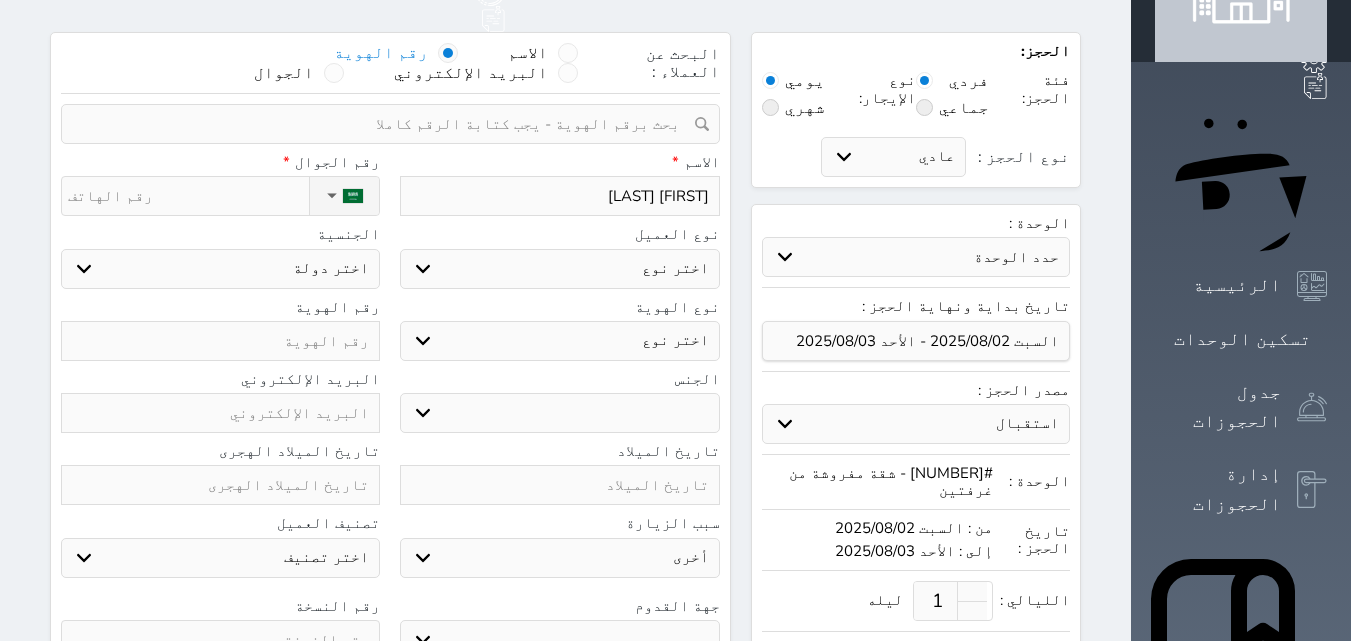 select 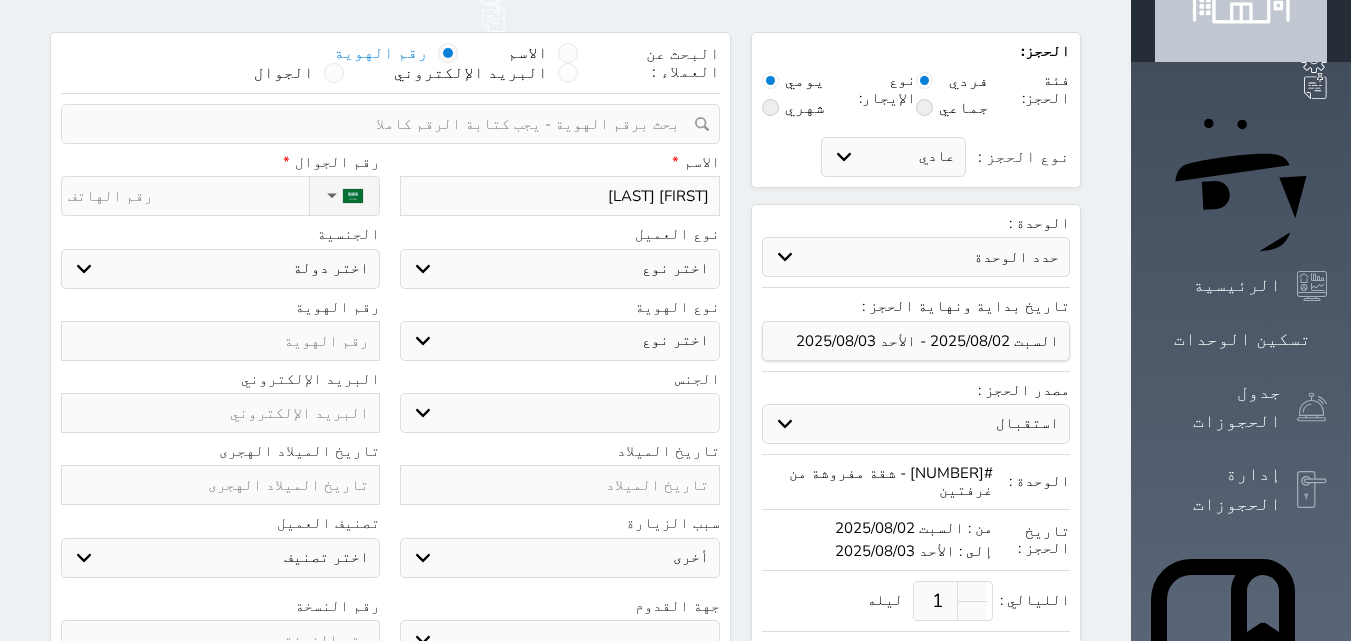 type on "[FIRST] [LAST]" 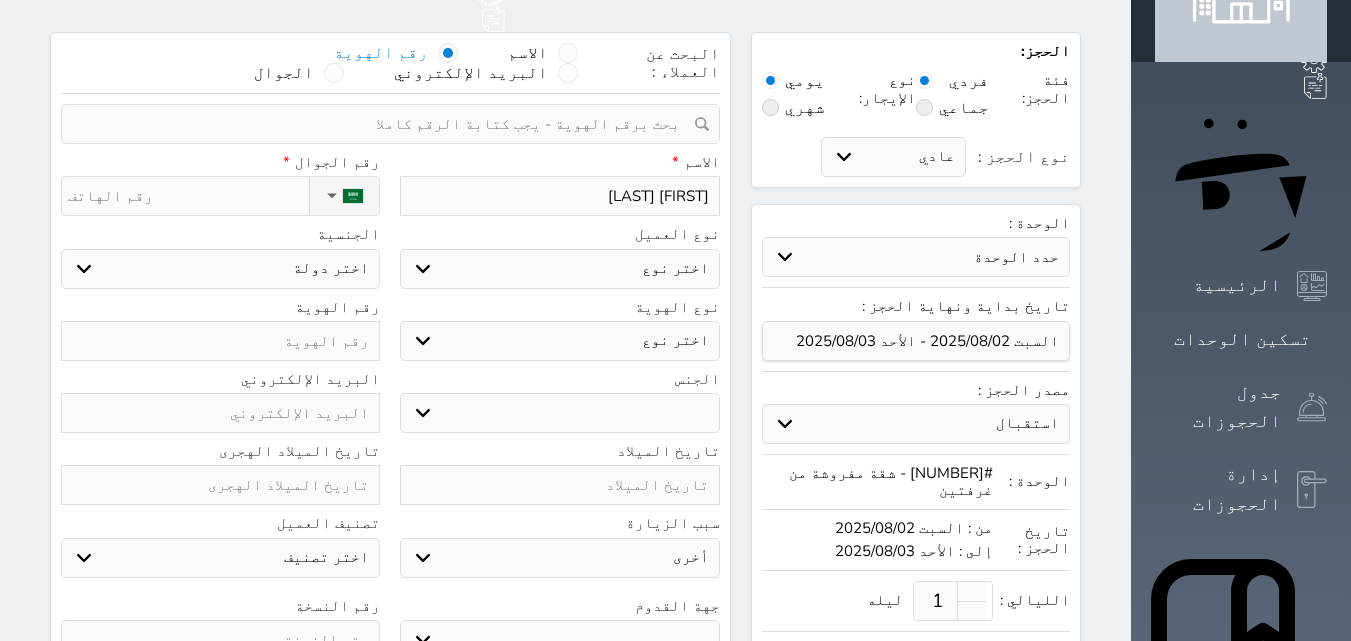 select 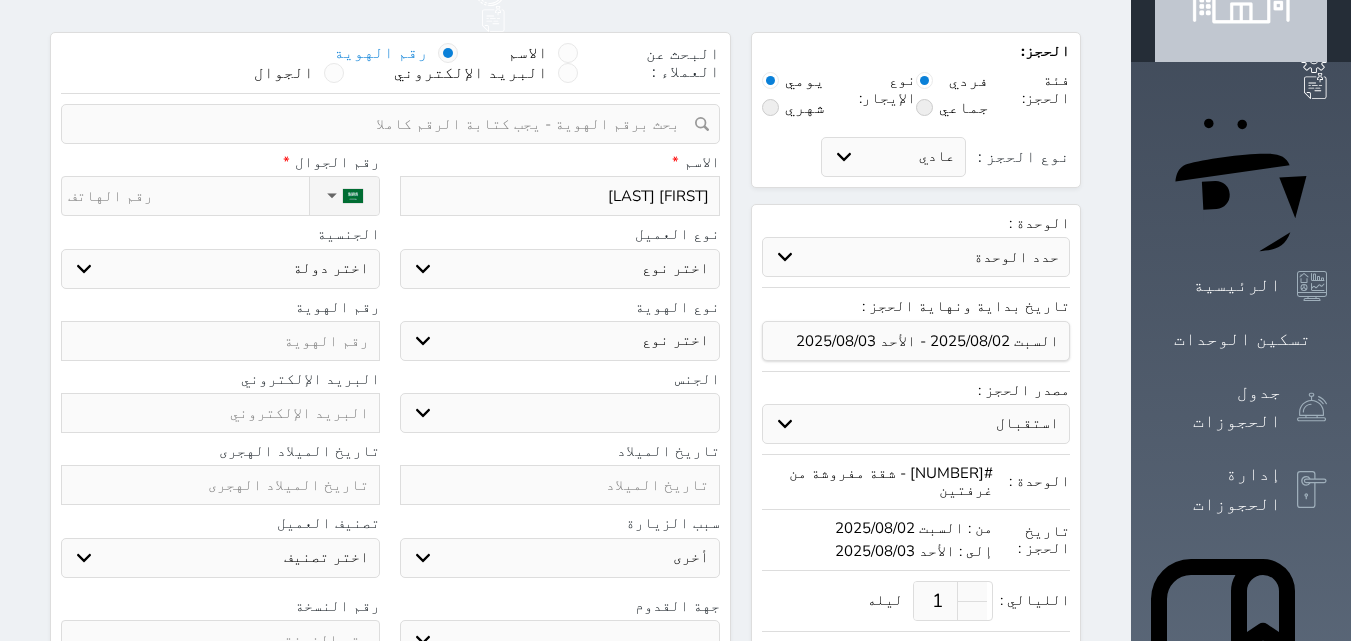 select 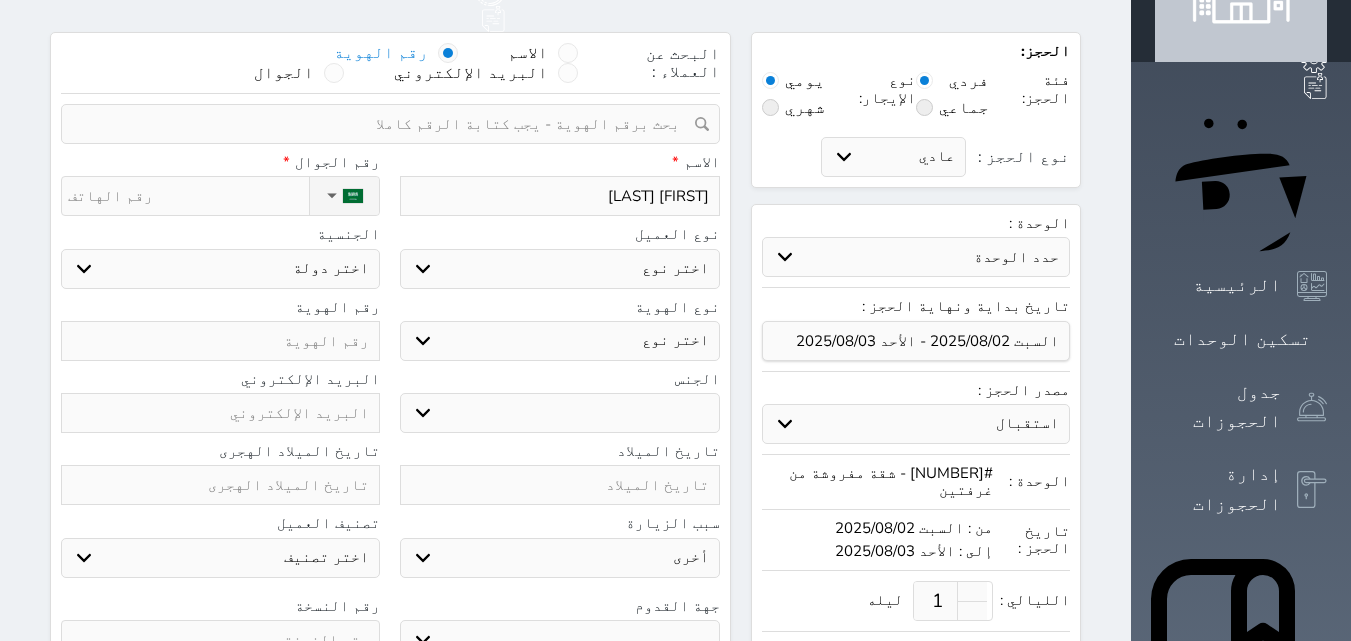 select 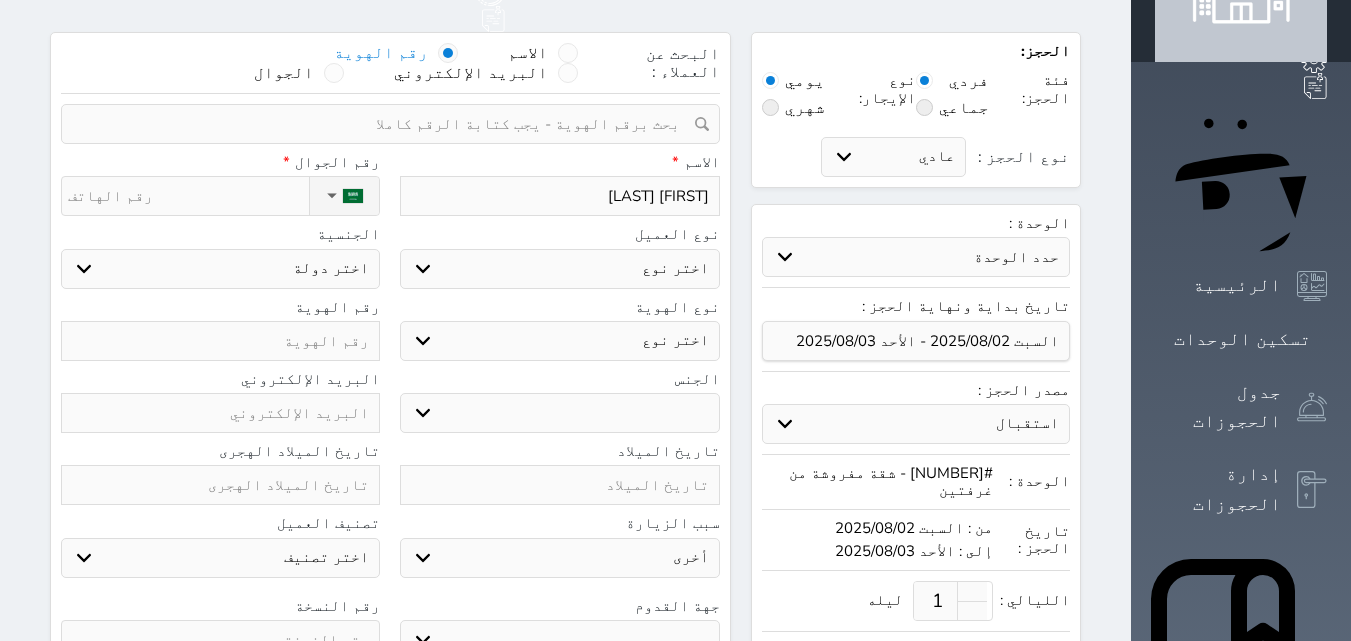 select 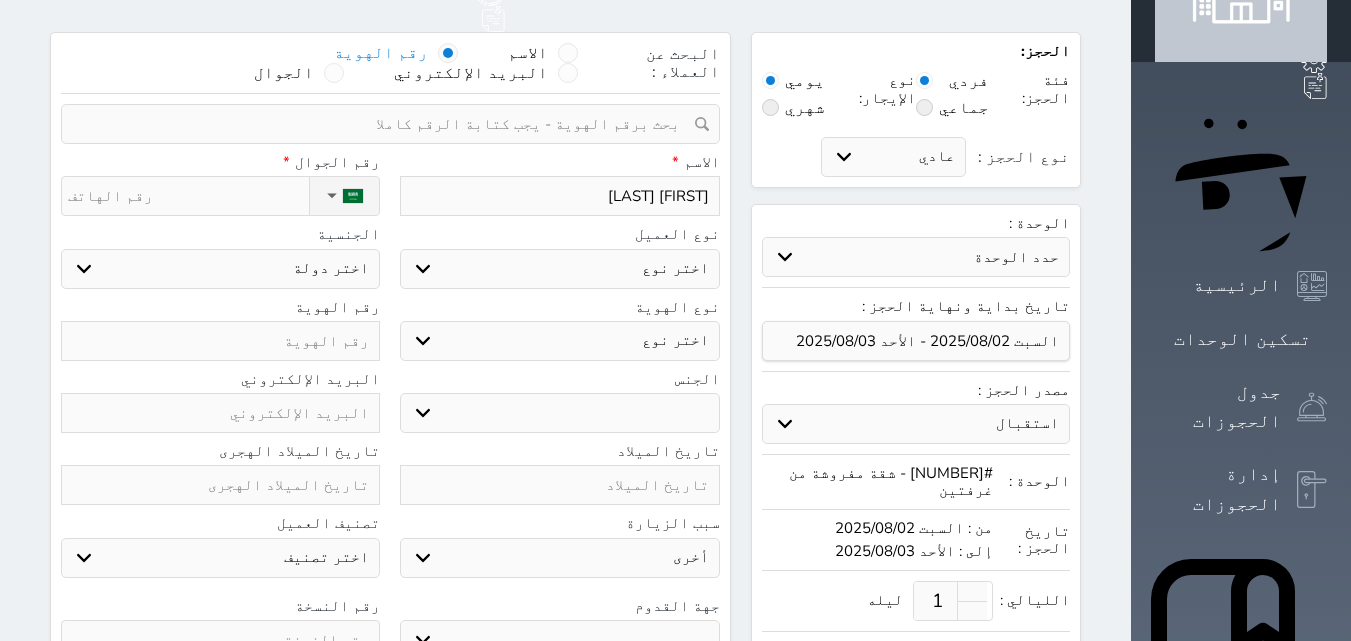 click on "اختر نوع   مواطن مواطن خليجي زائر مقيم" at bounding box center (559, 269) 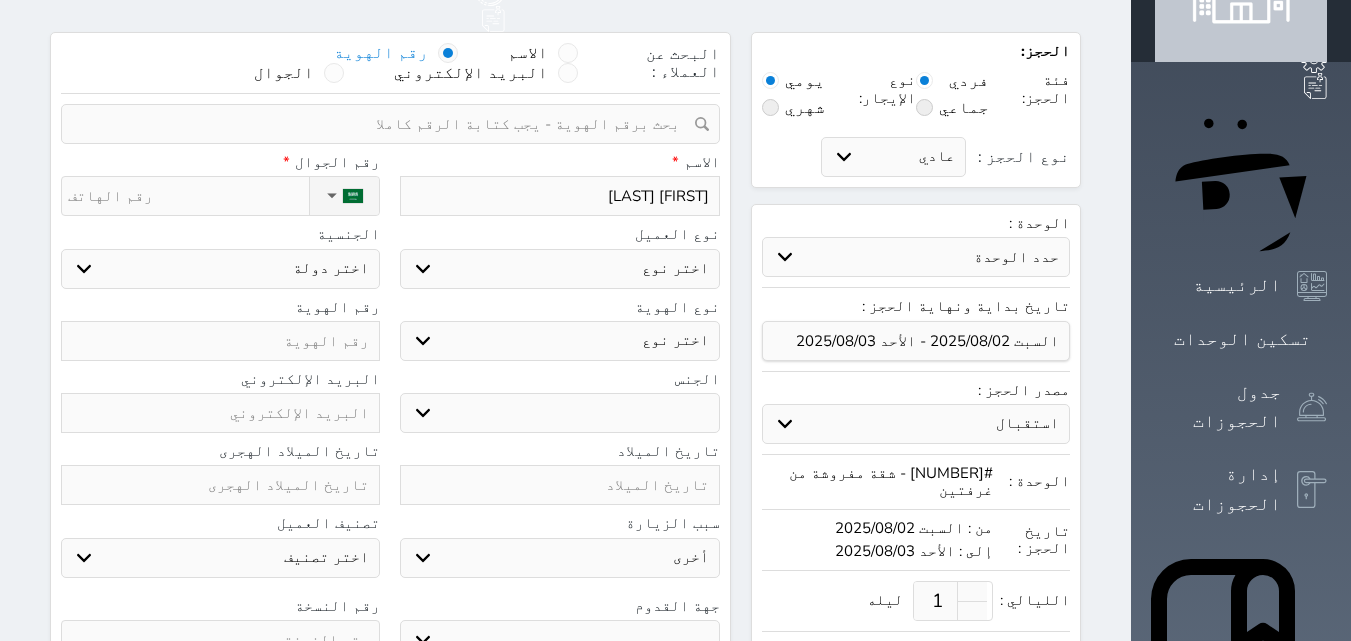 select on "1" 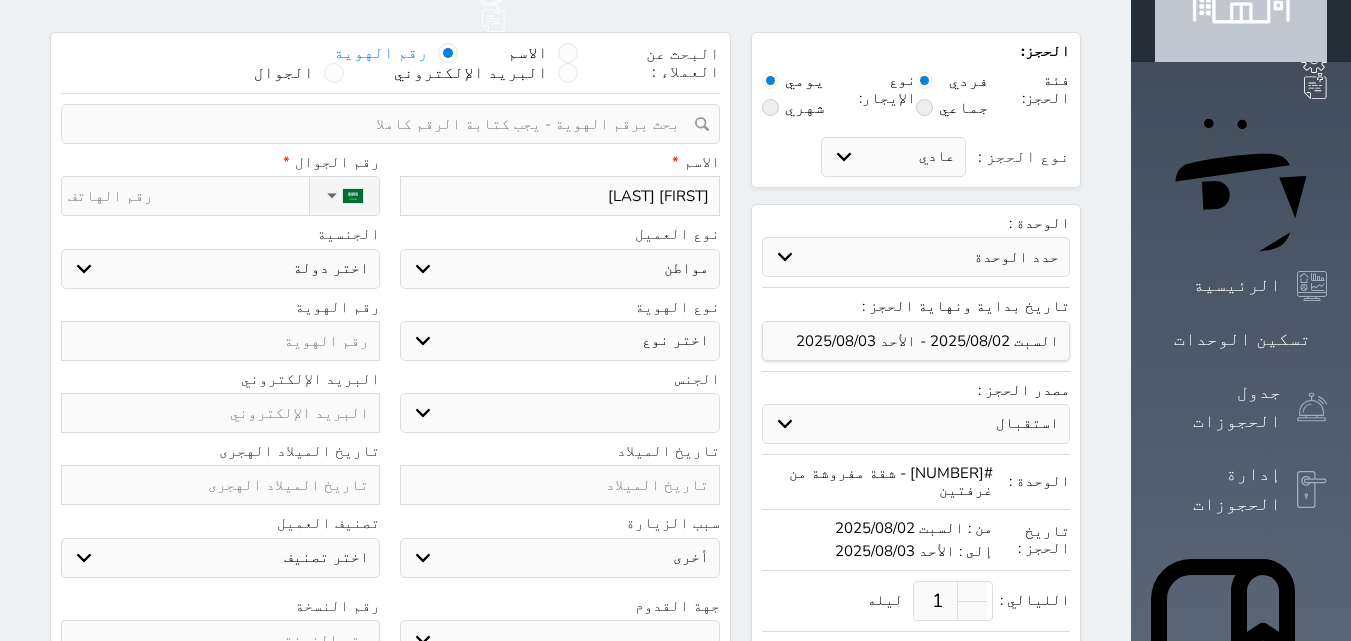 click on "اختر نوع   مواطن مواطن خليجي زائر مقيم" at bounding box center (559, 269) 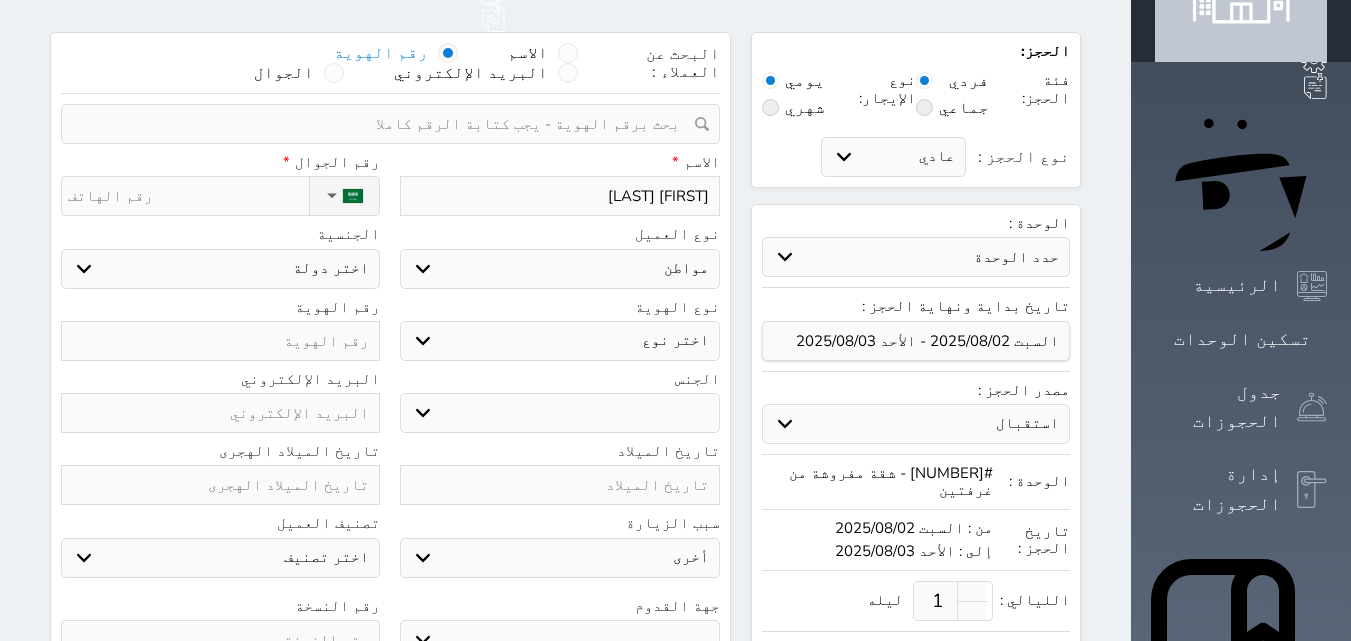 select 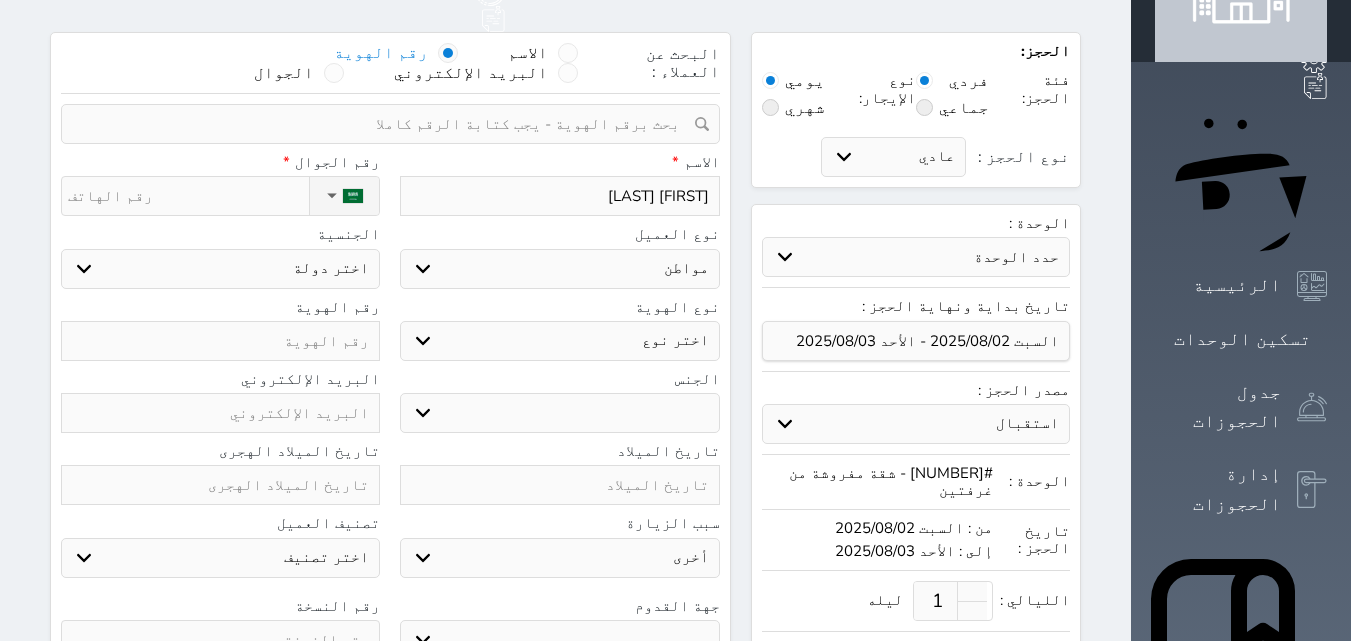 select 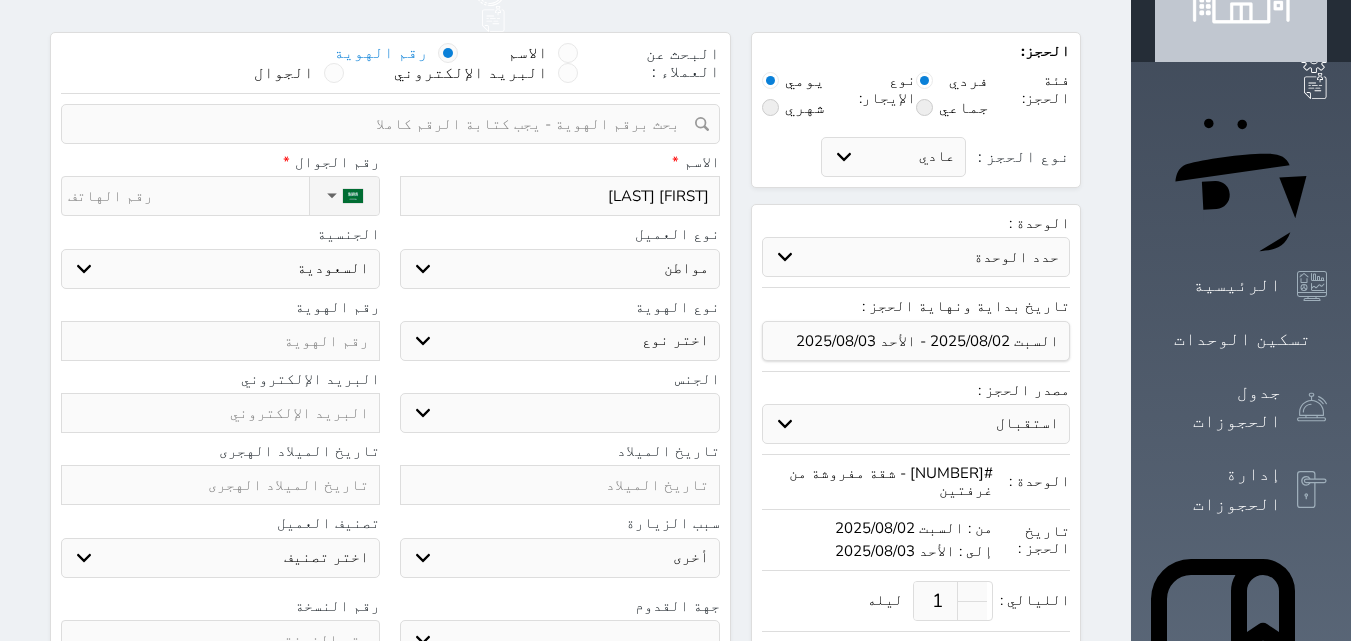 select on "1" 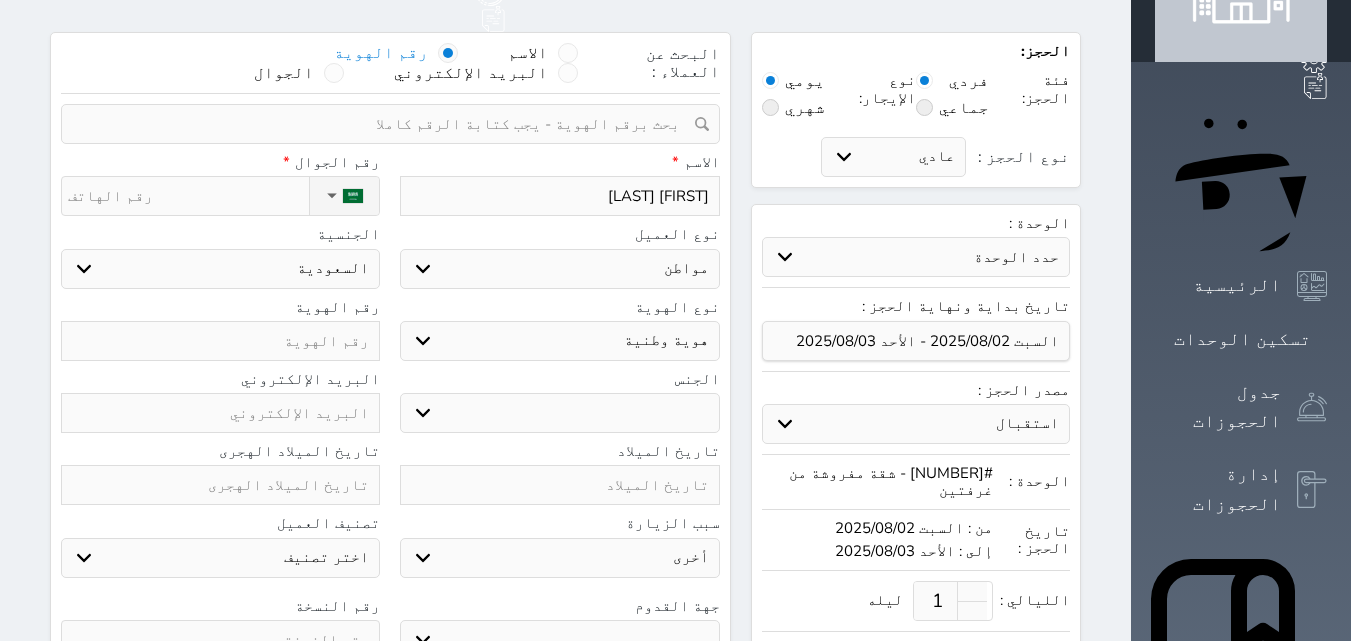 click on "اختر نوع   هوية وطنية هوية عائلية جواز السفر" at bounding box center [559, 341] 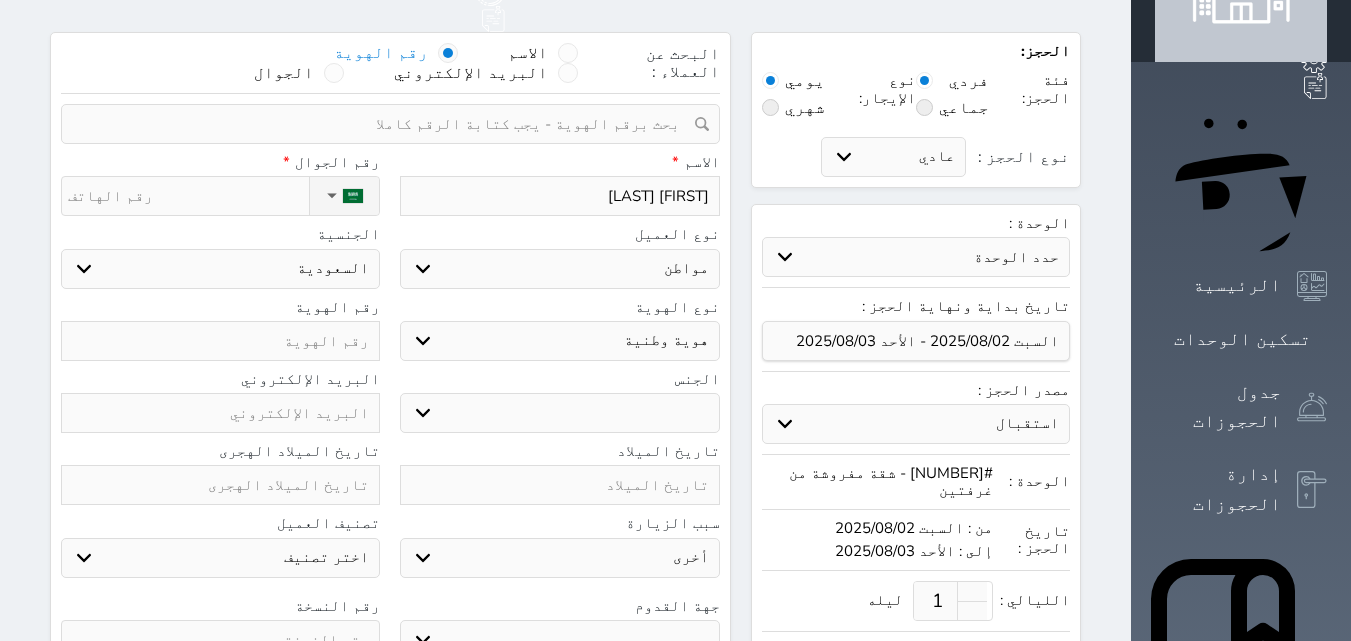 select on "male" 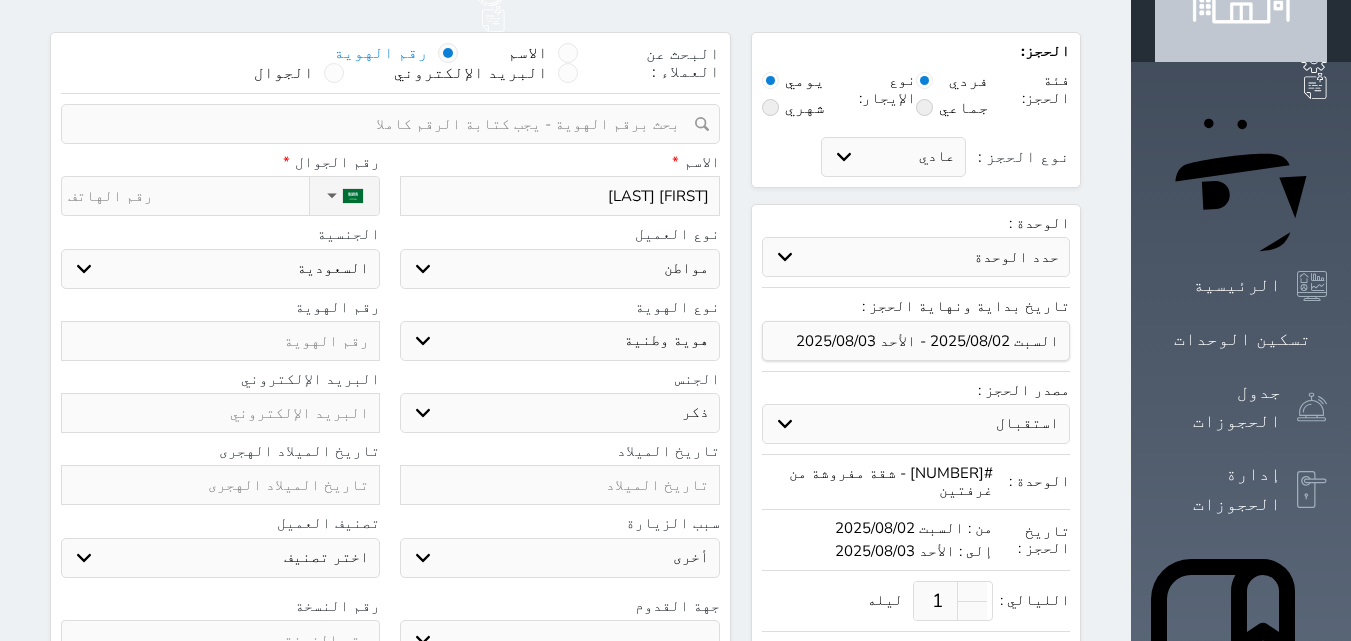 click on "ذكر   انثى" at bounding box center (559, 413) 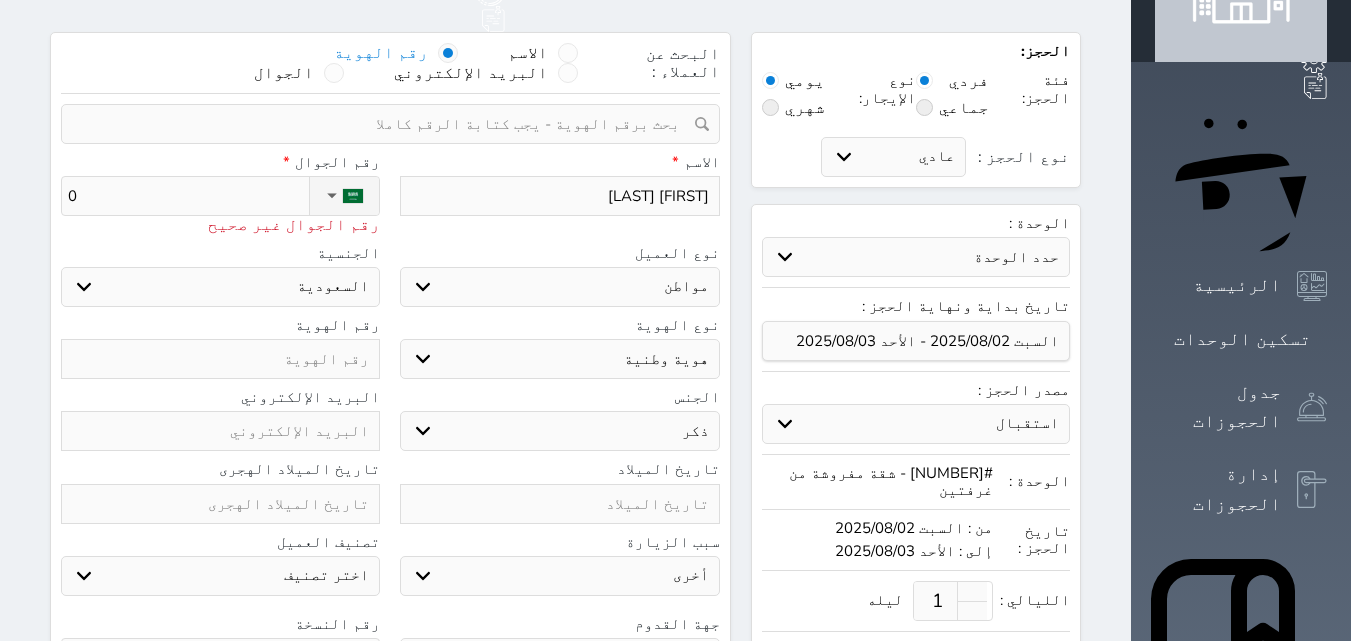 type on "05" 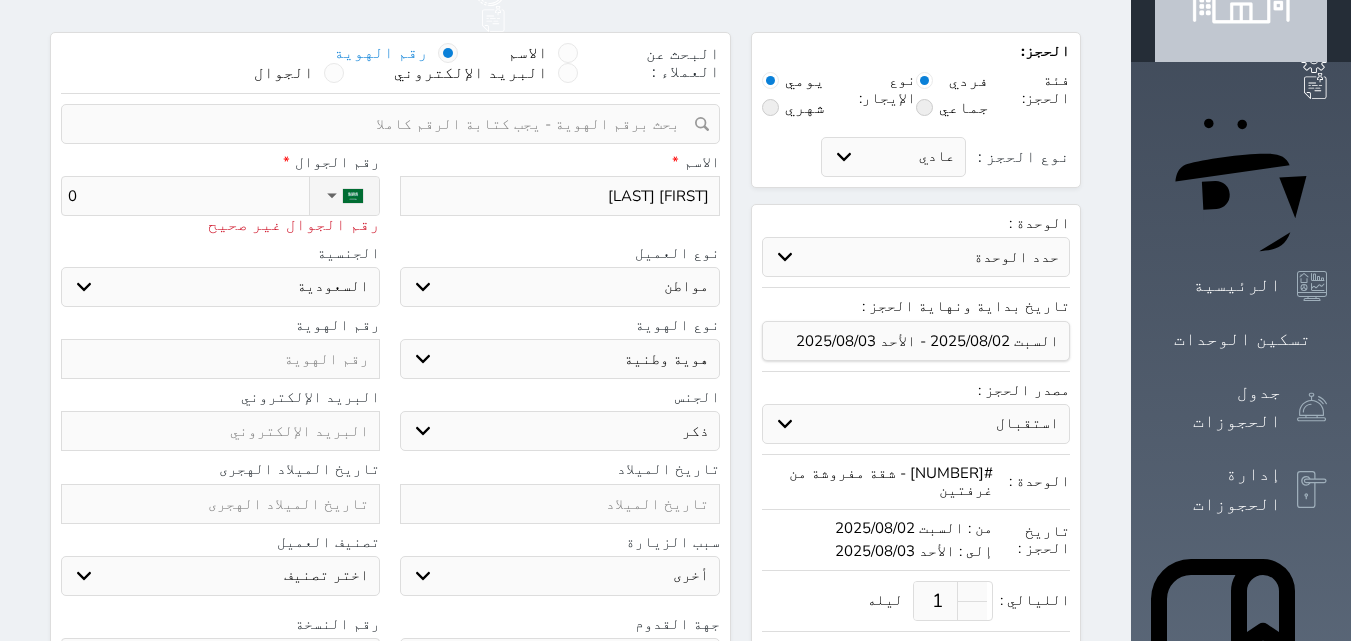 select 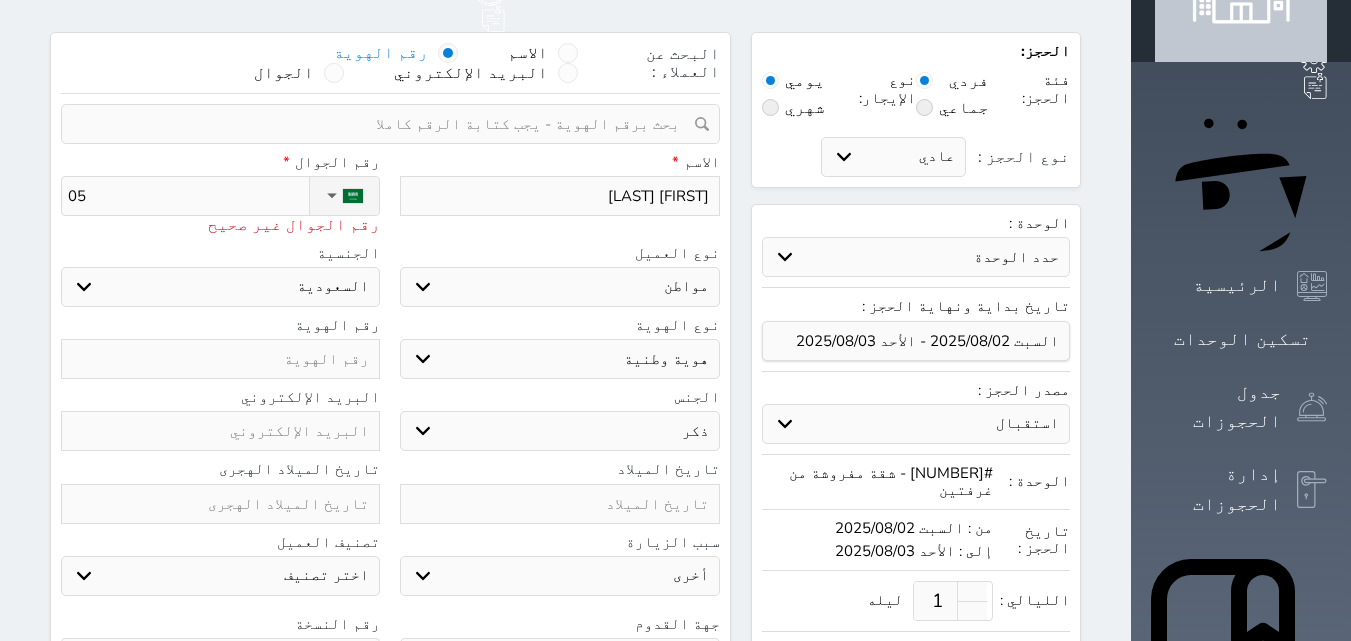 type on "050" 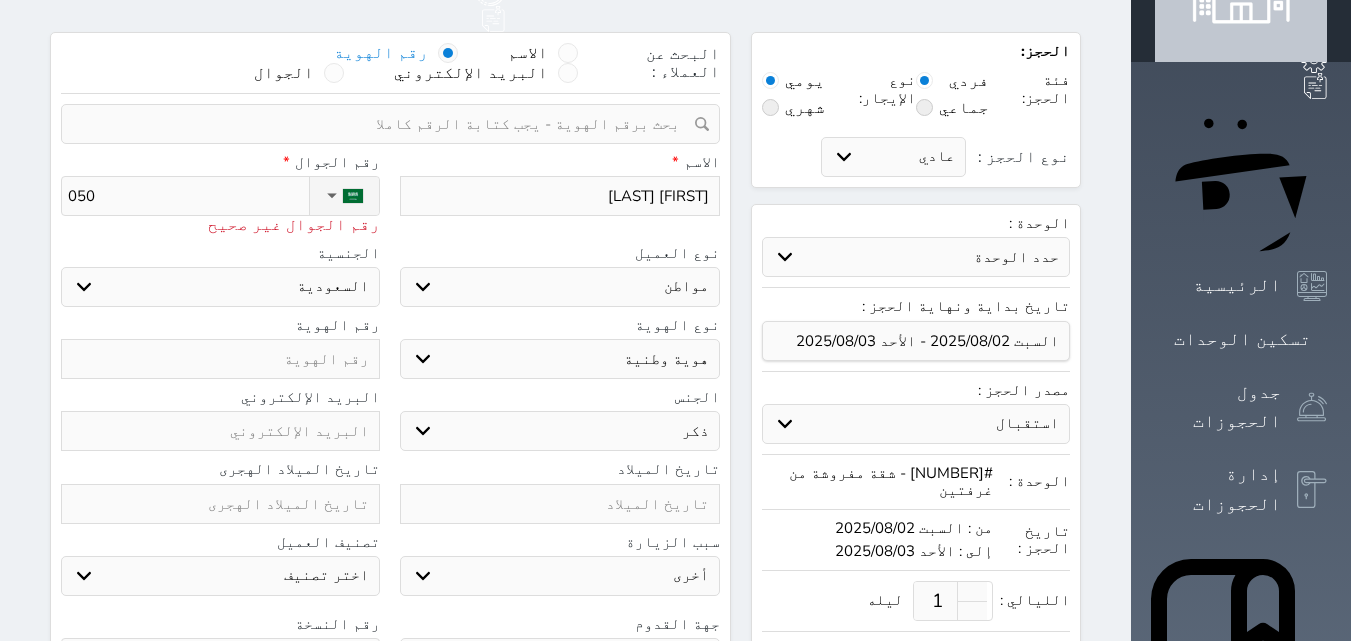 type on "0501" 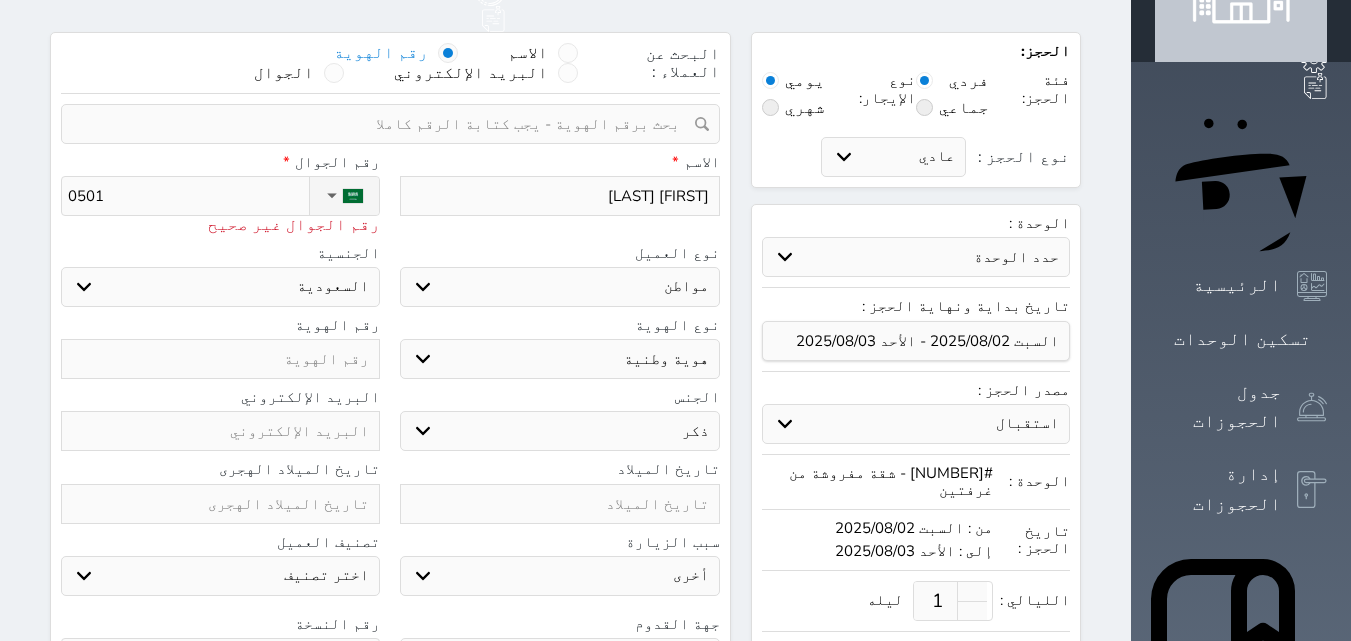 select 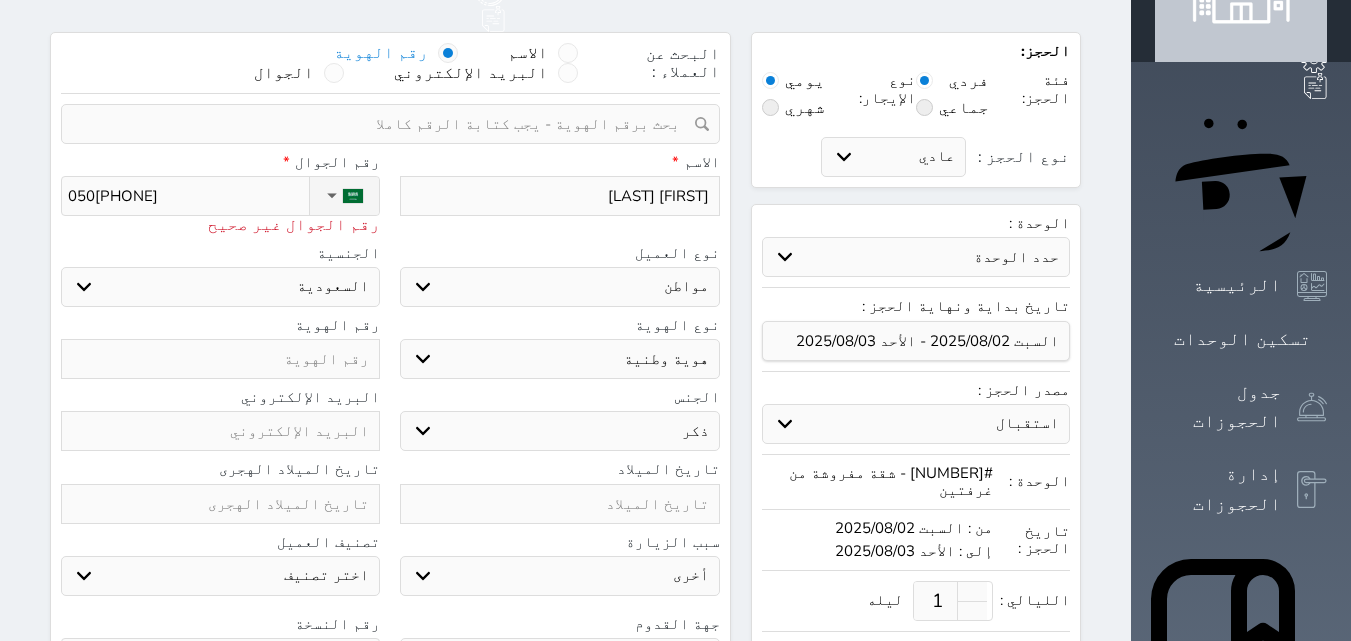 type on "05018[PHONE]" 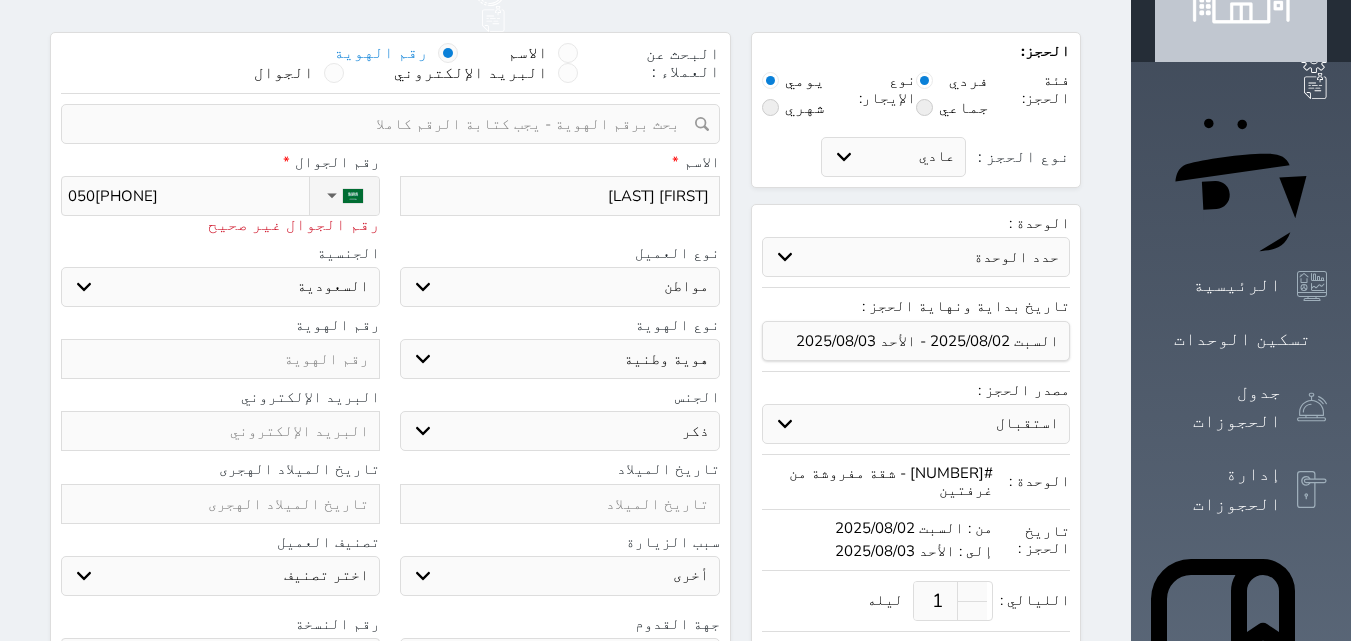 select 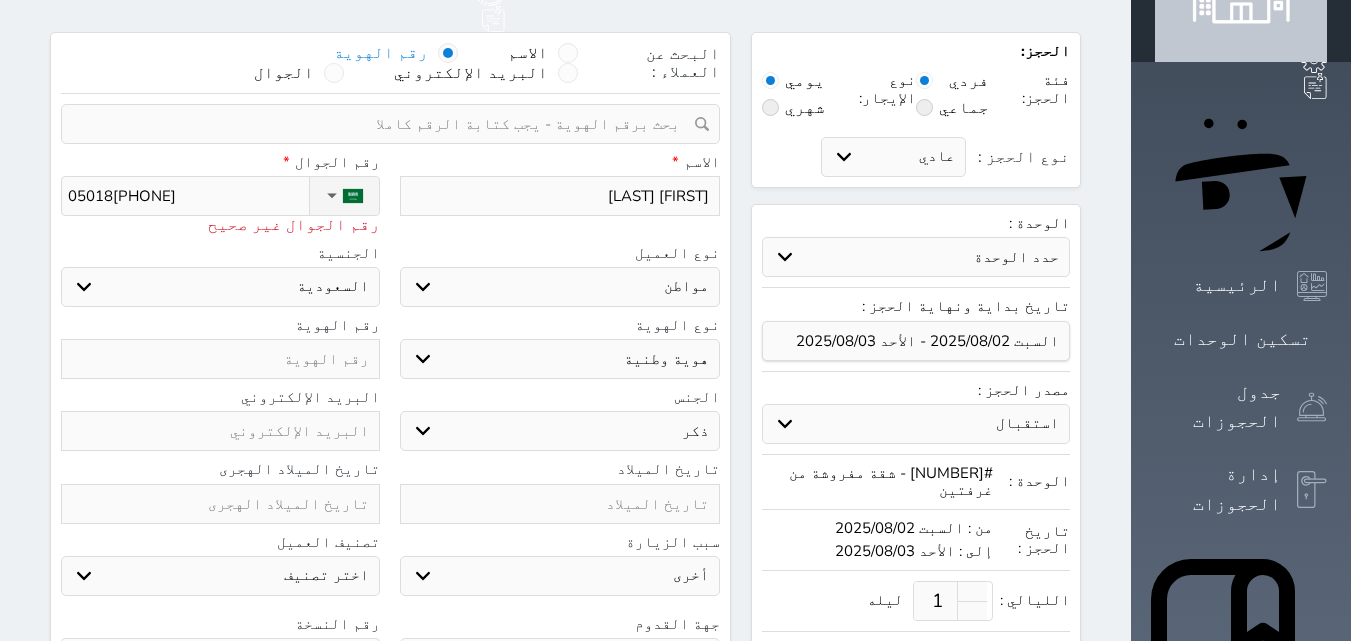 type on "050[PHONE]" 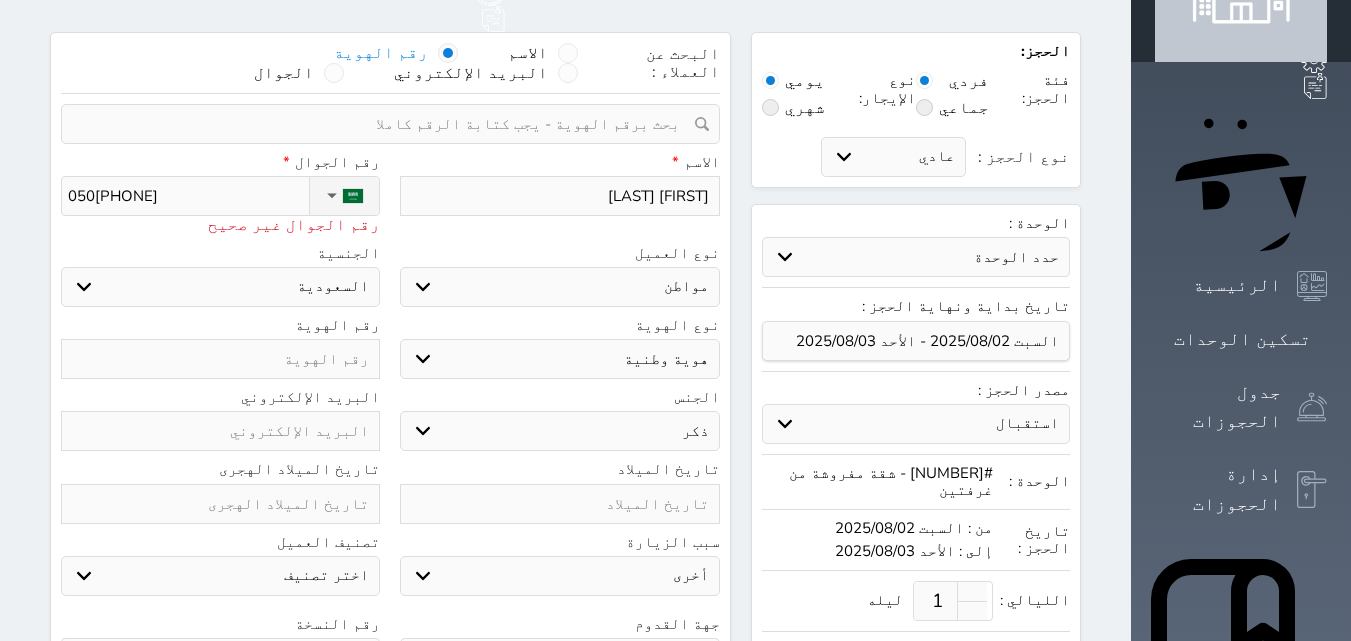 type on "050[PHONE]" 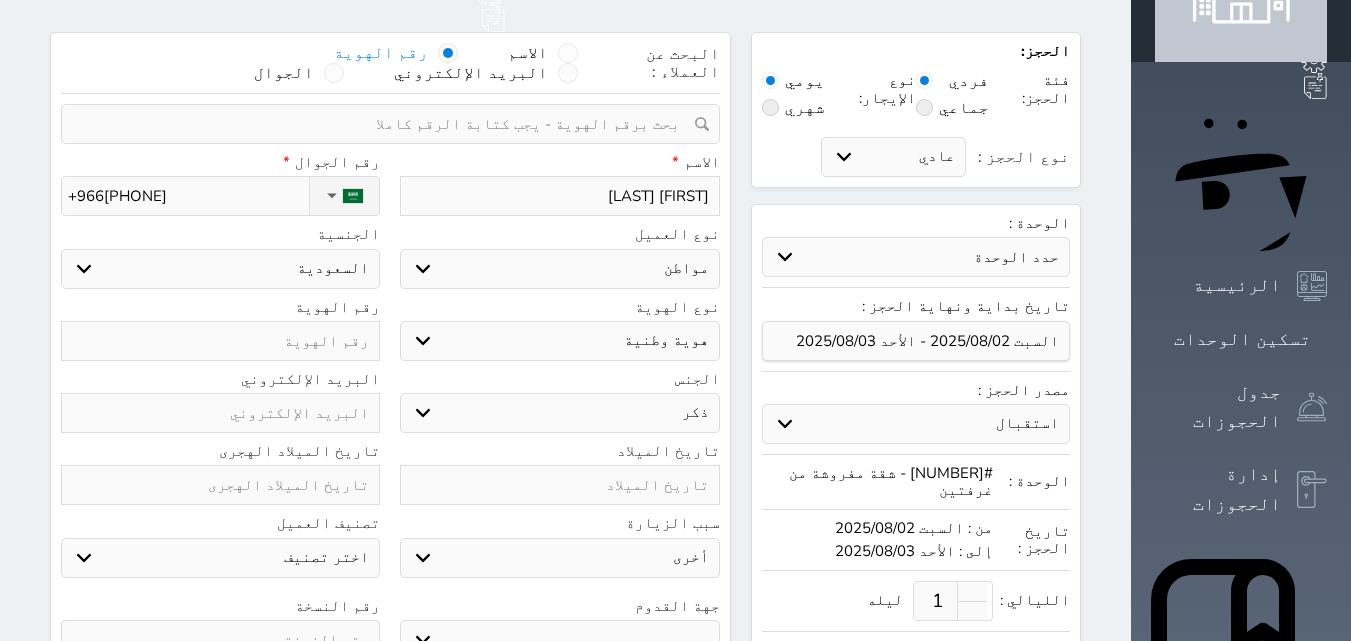 click on "+966[PHONE]" at bounding box center [188, 196] 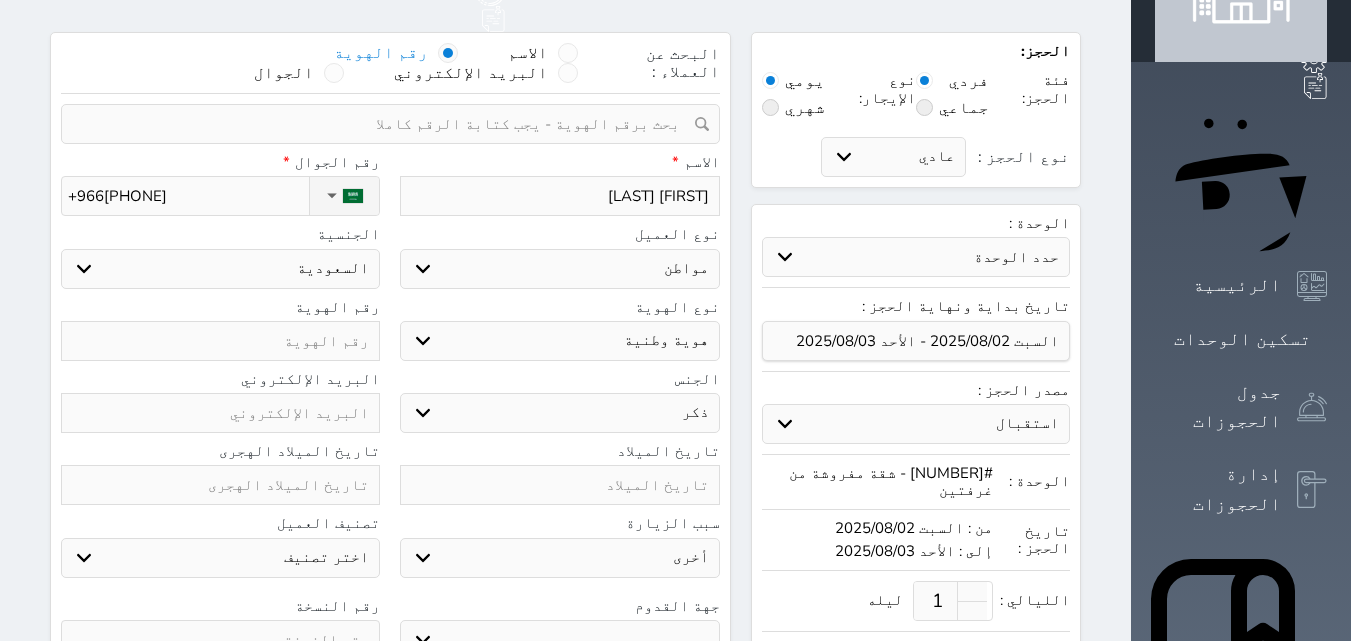 type on "+966[PHONE]" 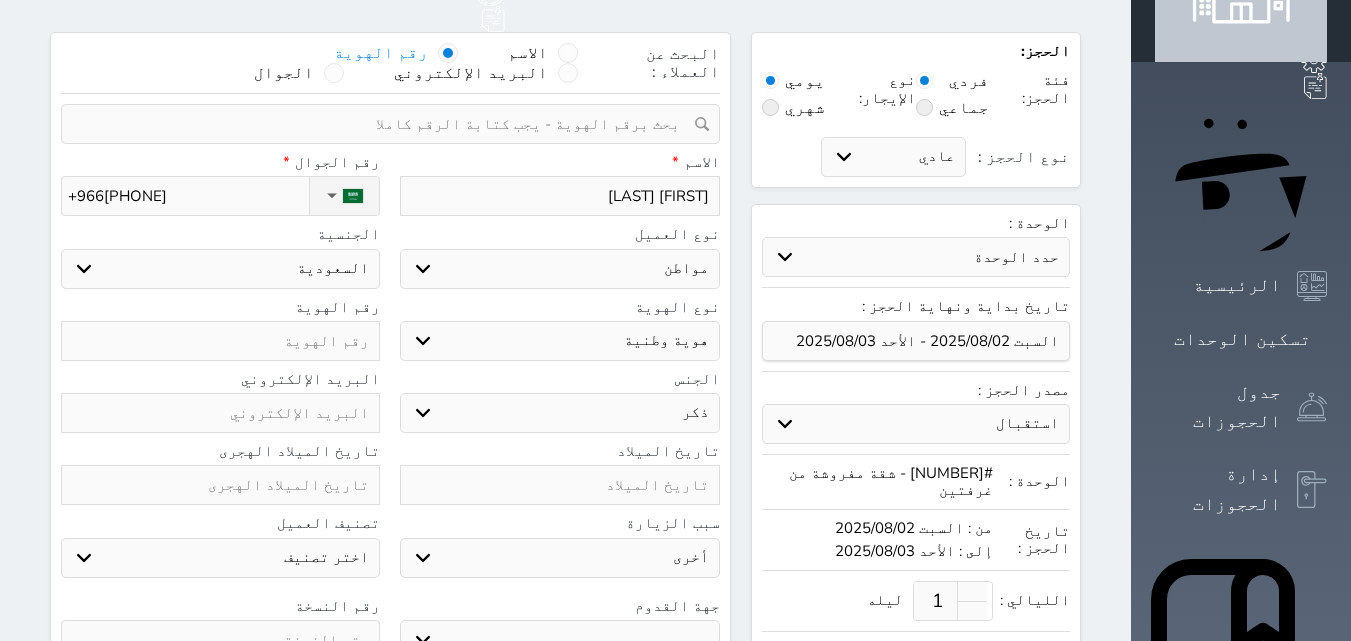 click at bounding box center [220, 341] 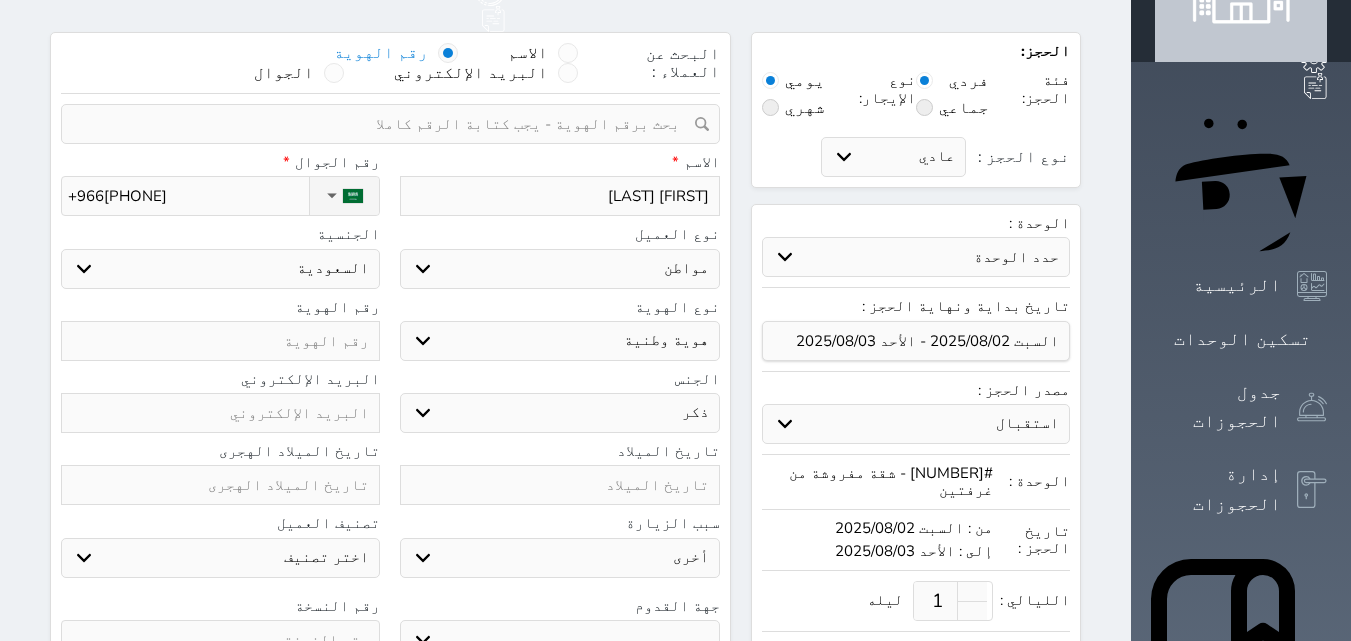type on "1" 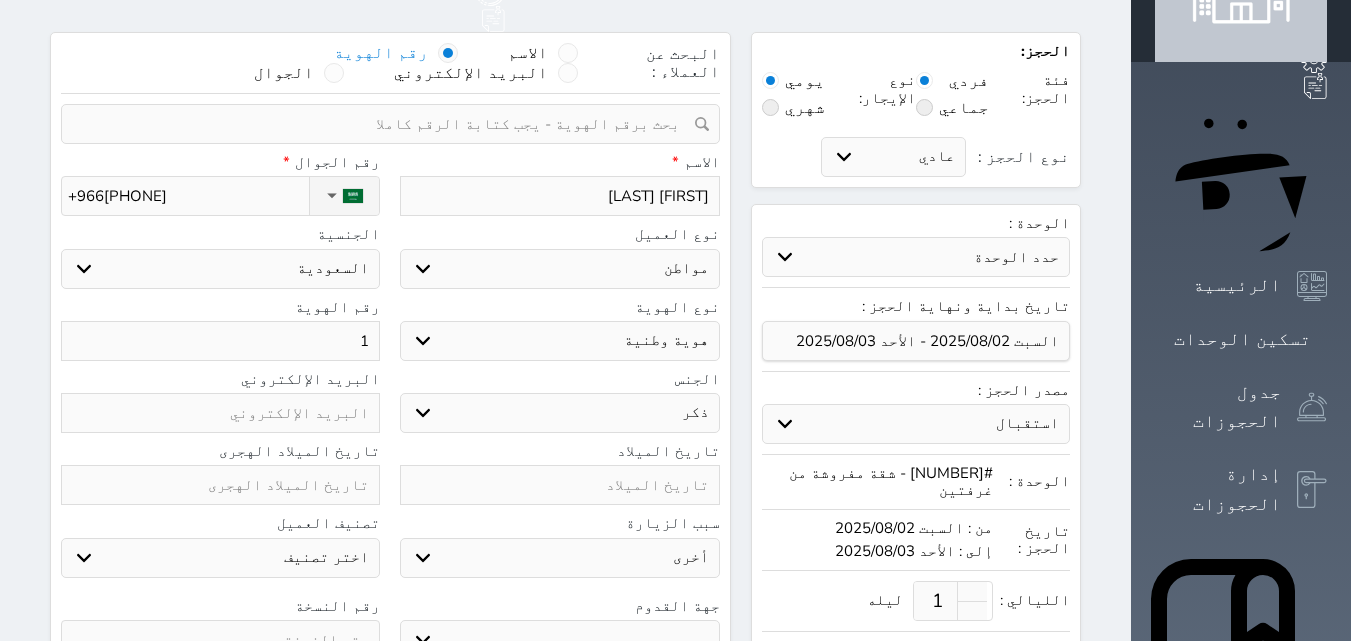 type on "11" 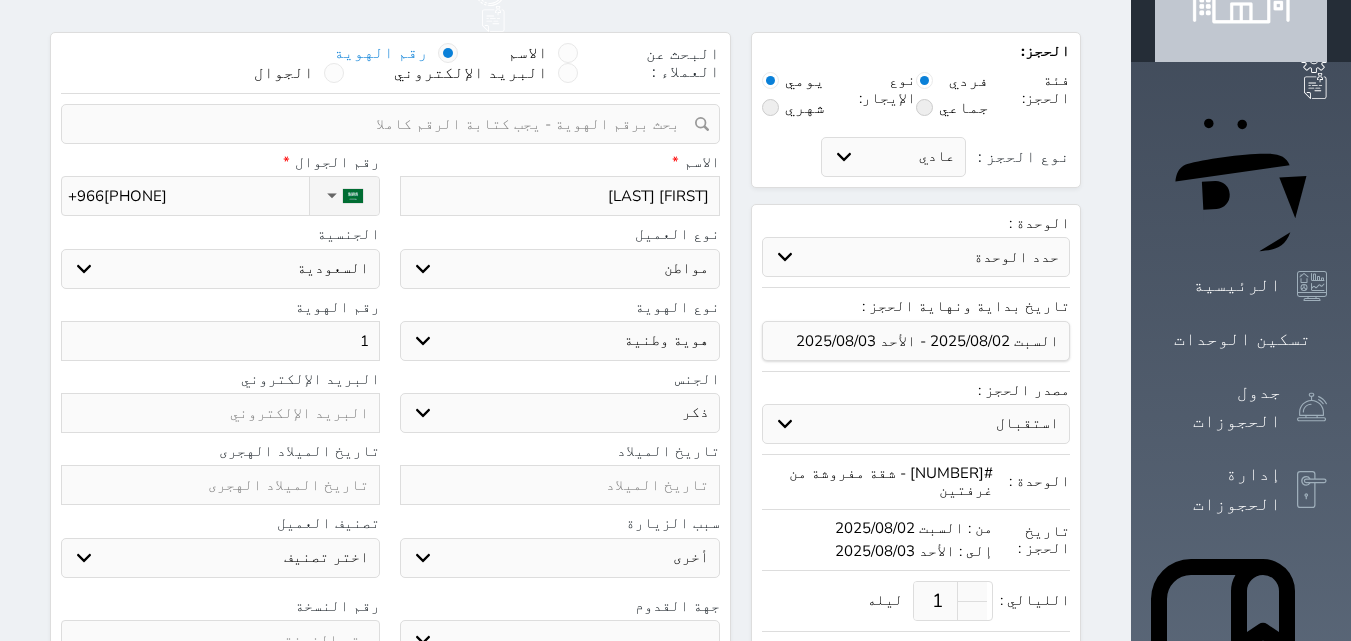 select 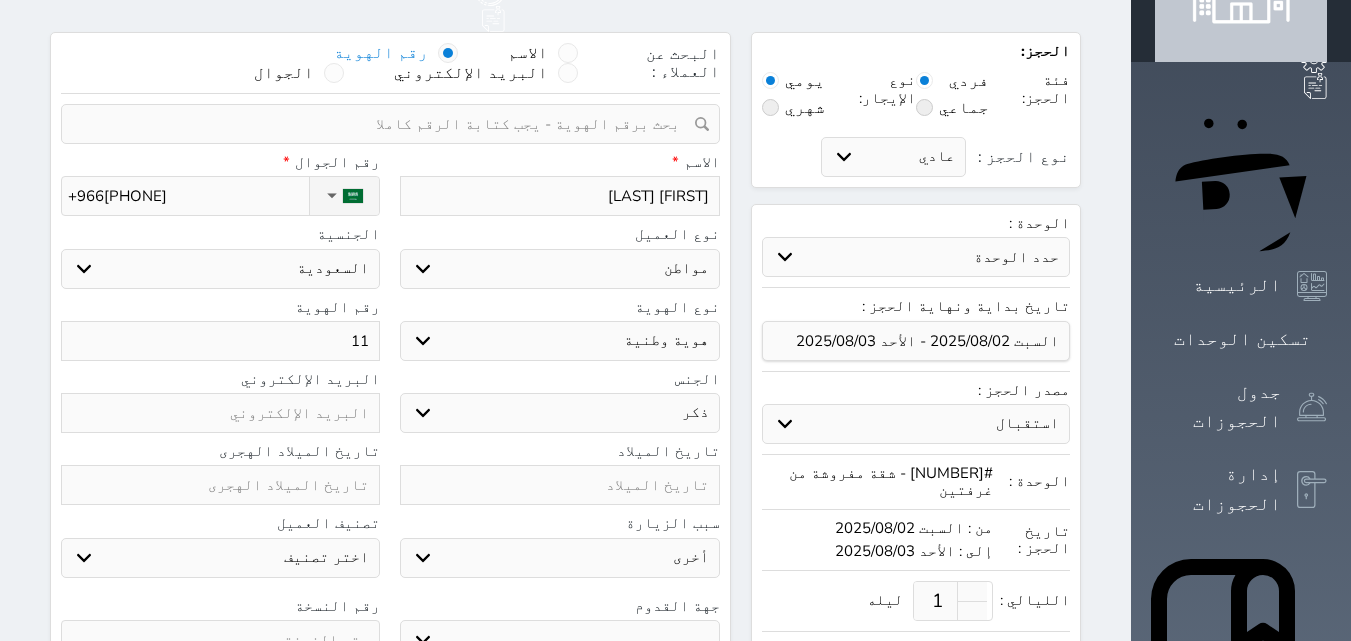 type on "113" 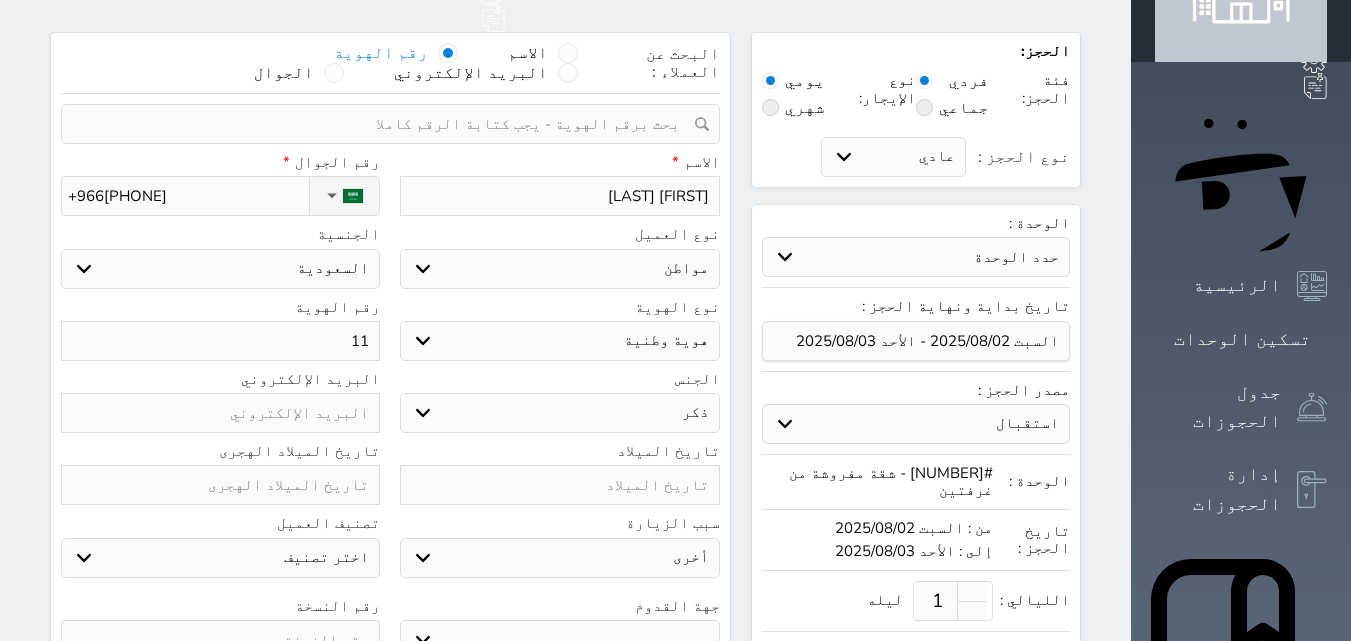 select 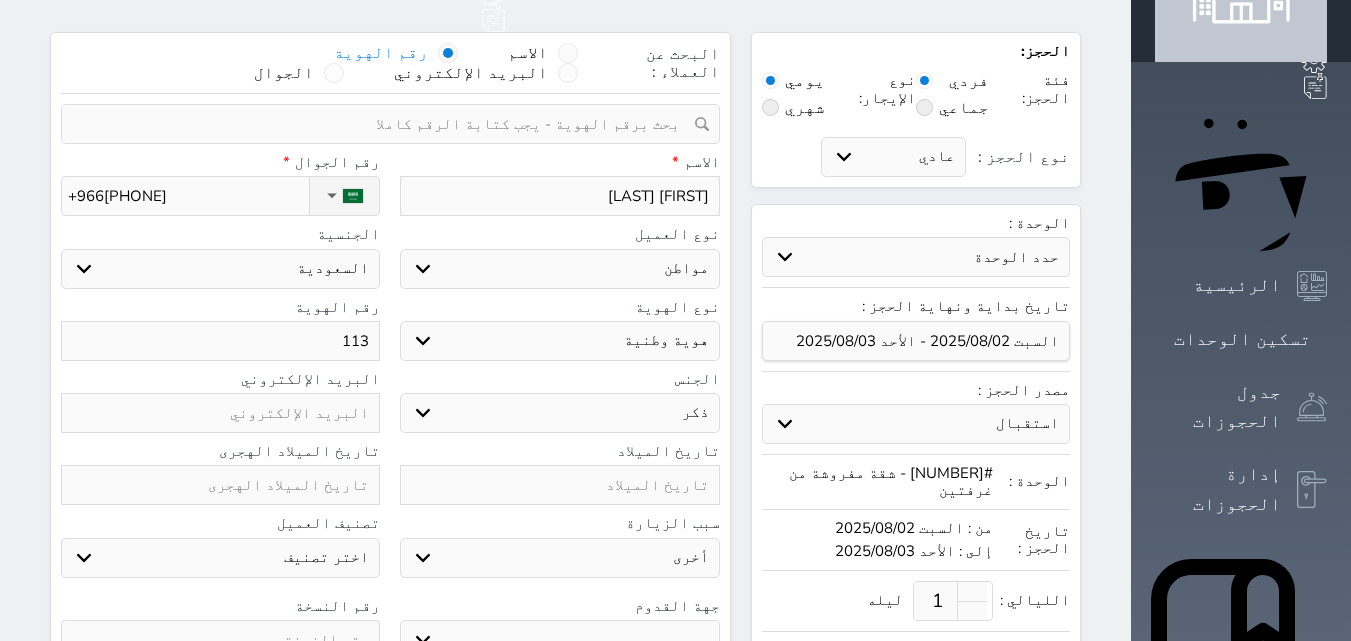 type on "1137" 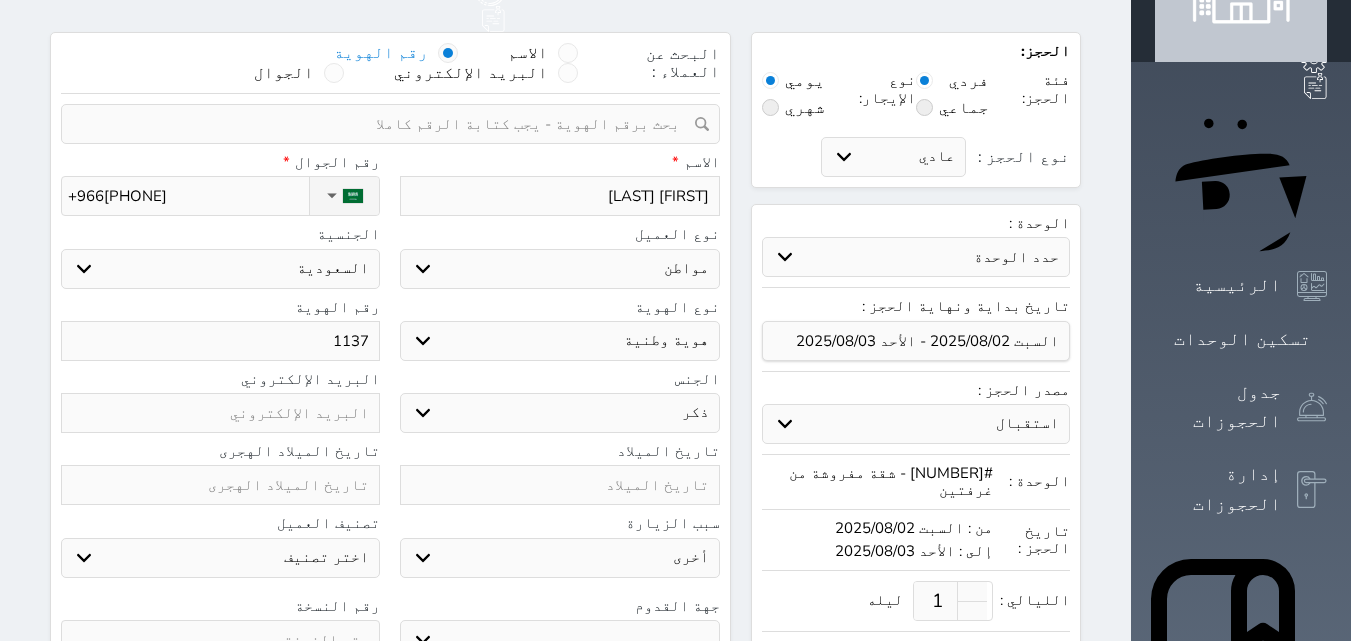 type on "[NUMBER]" 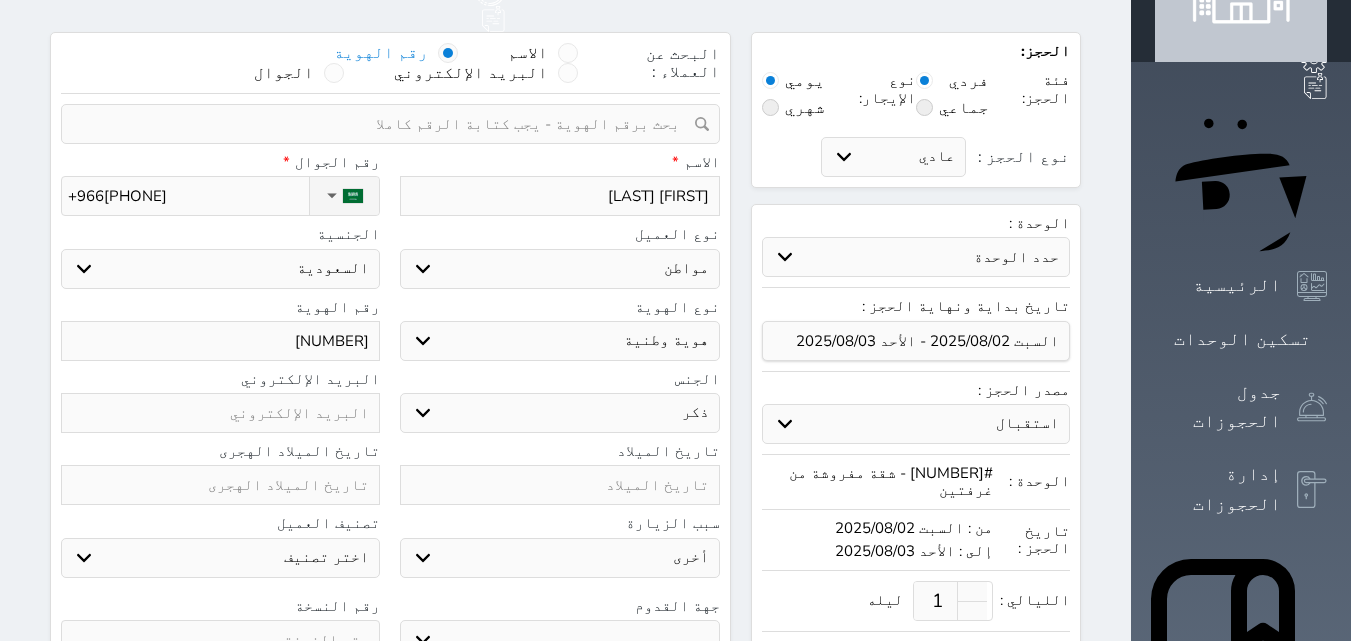 type on "[NUMBER]" 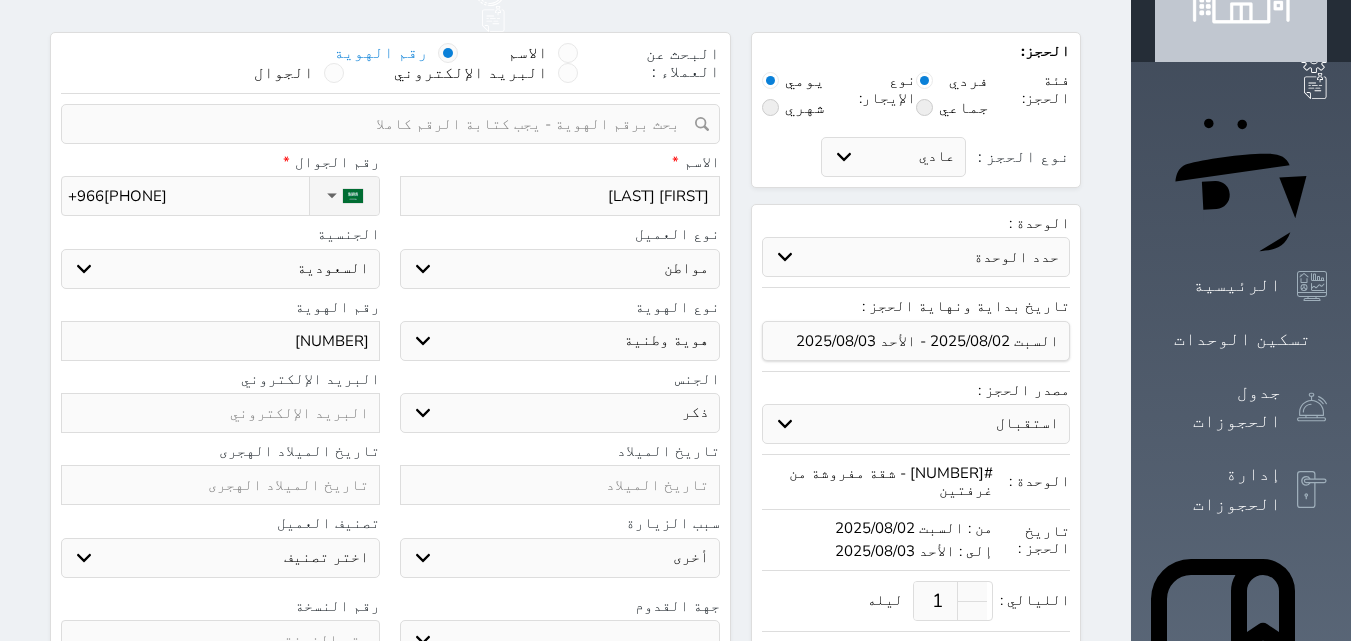 select 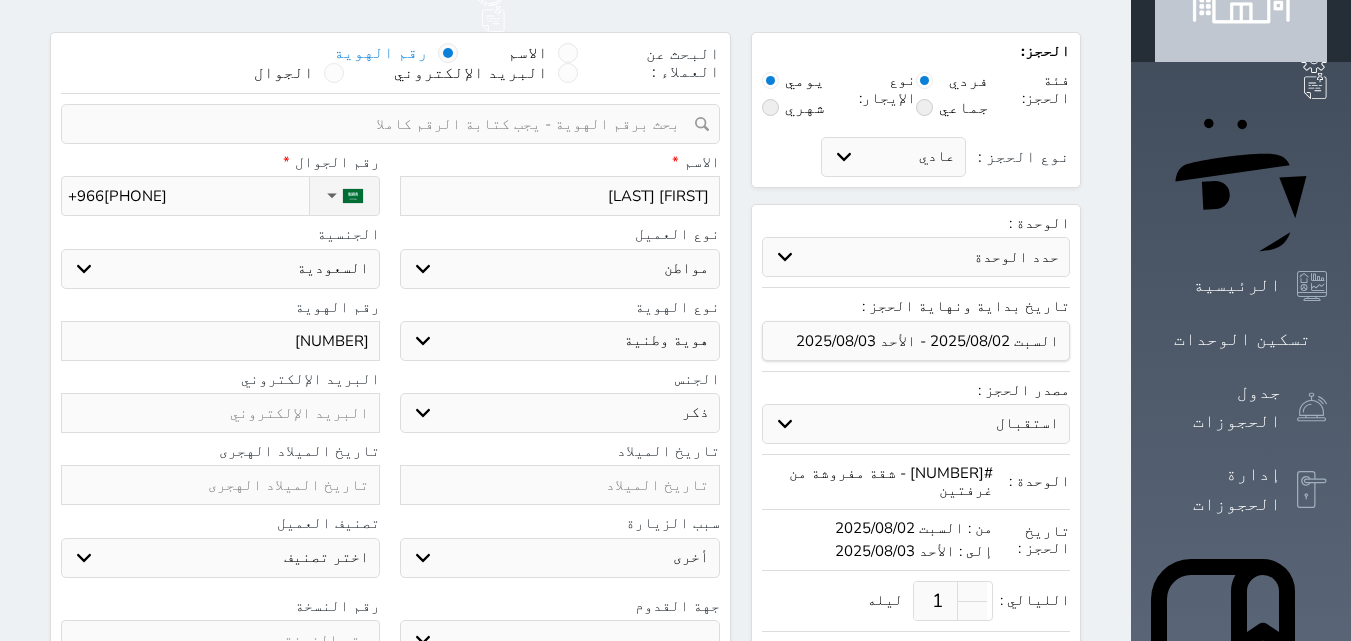 type on "[NUMBER]" 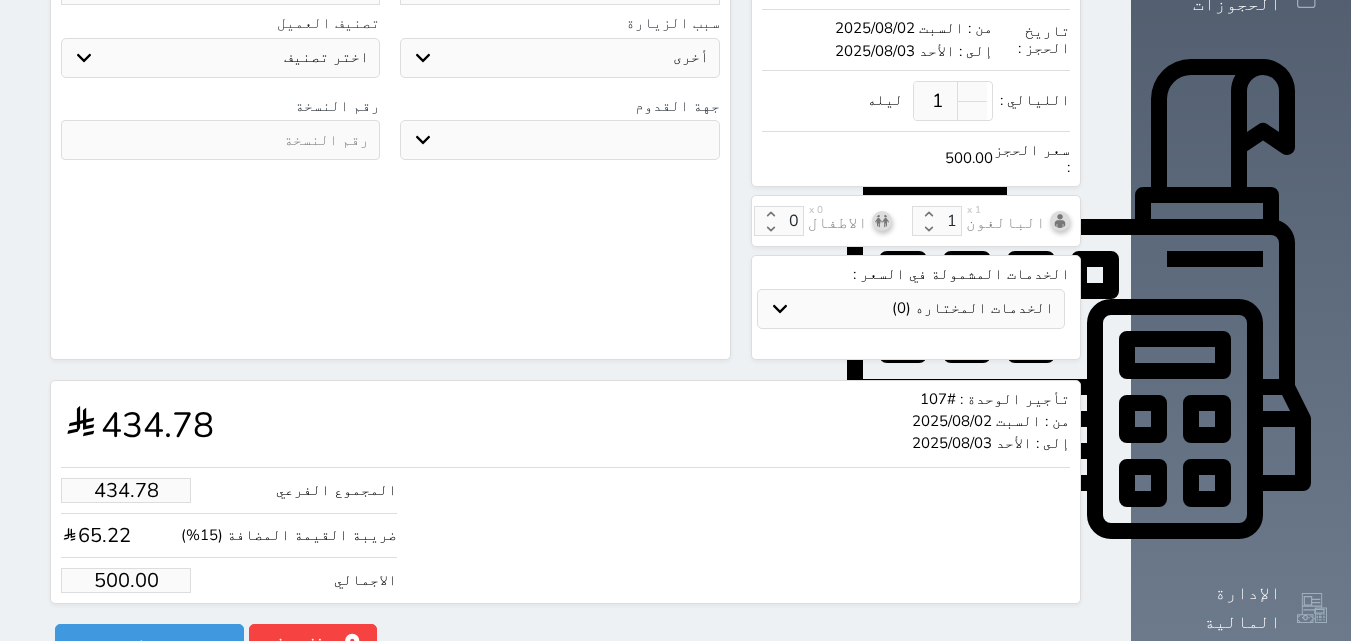 type on "[NUMBER]" 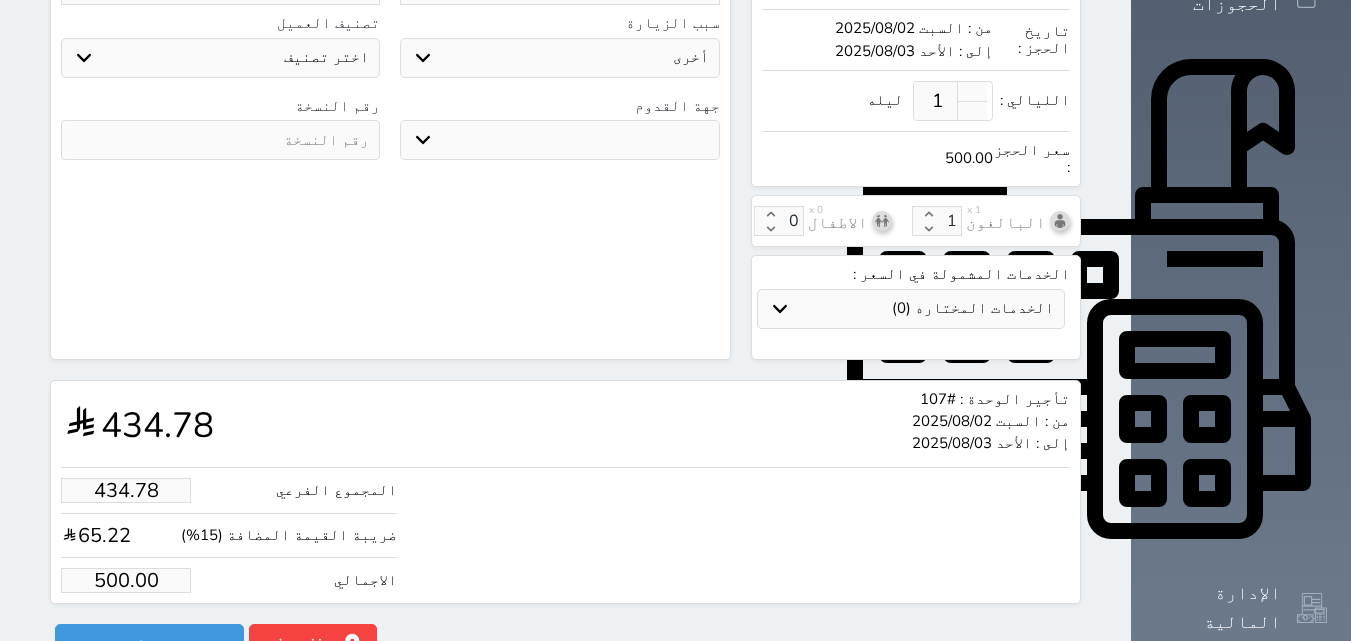 type on "500" 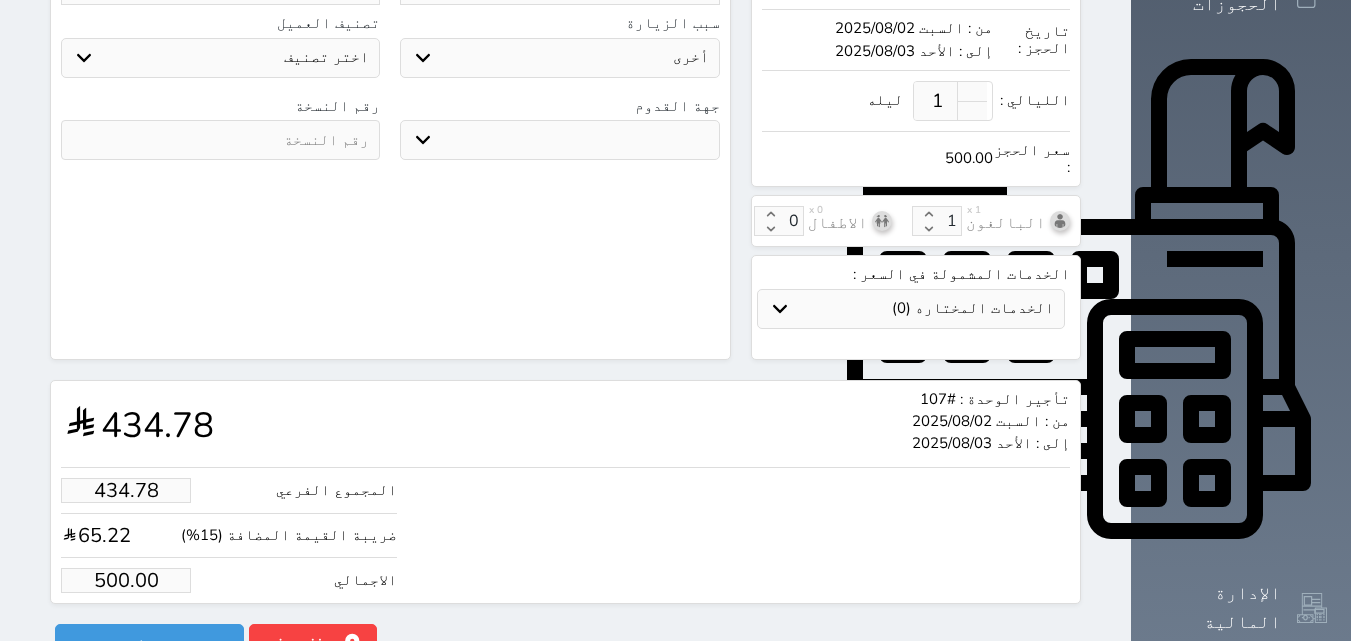 select 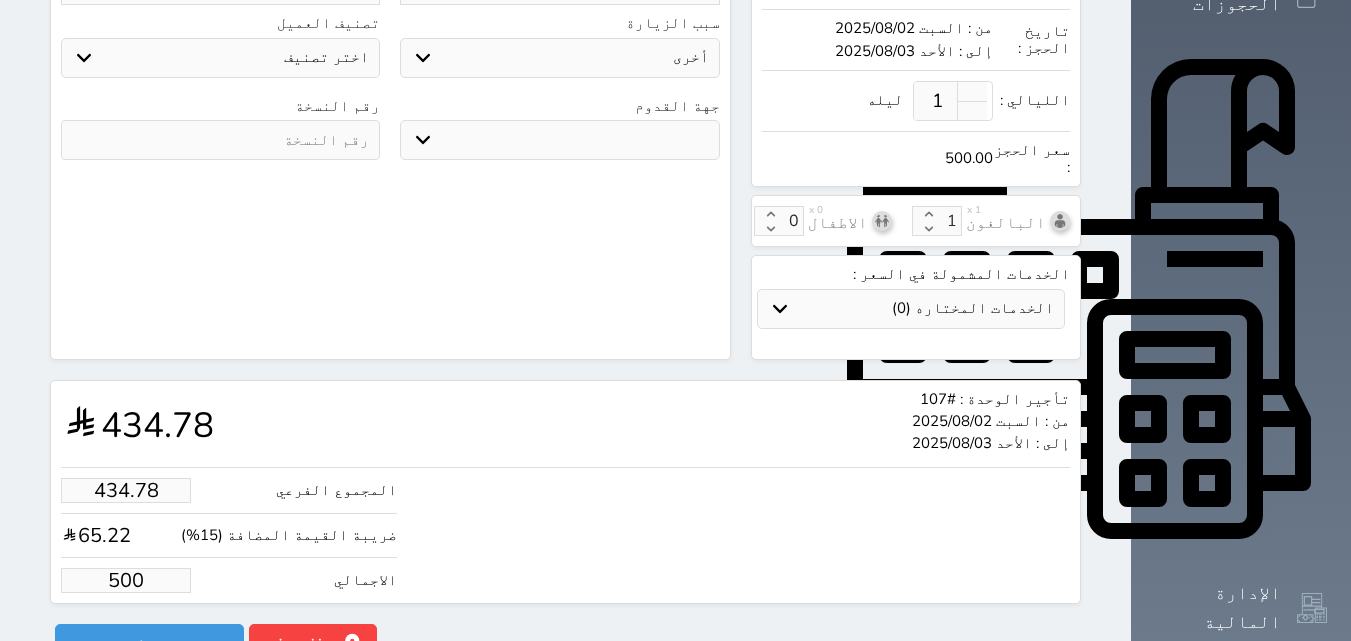 type on "43.48" 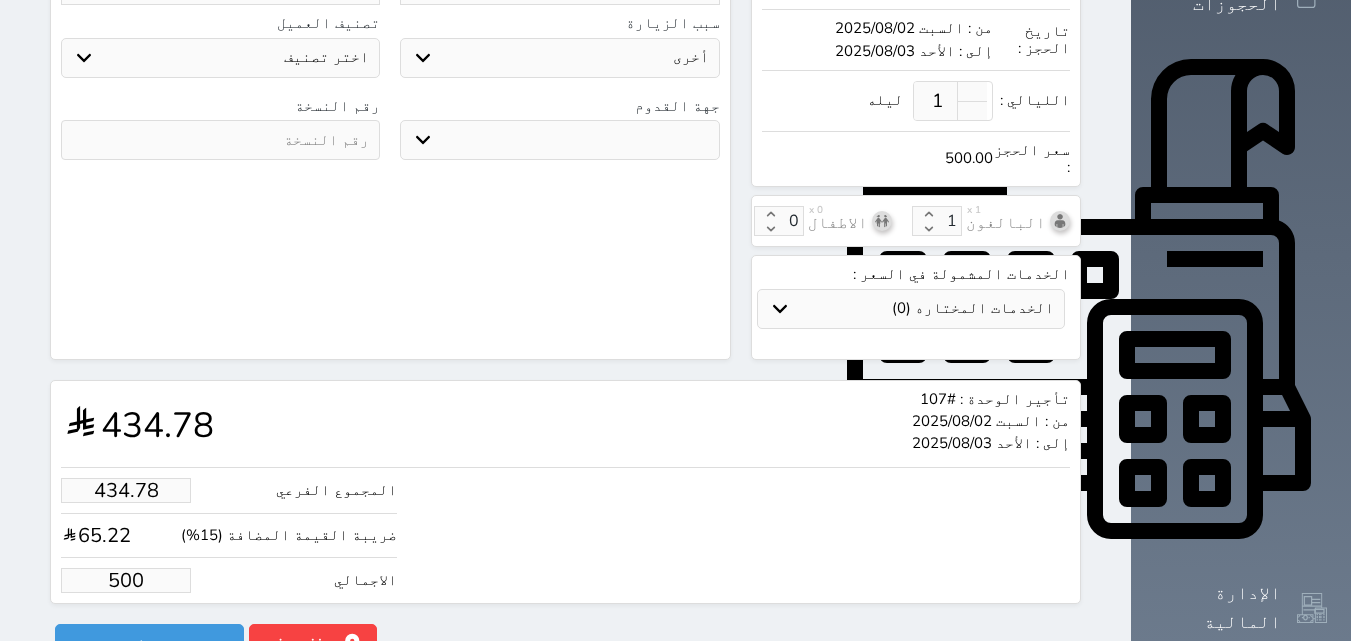 type on "50" 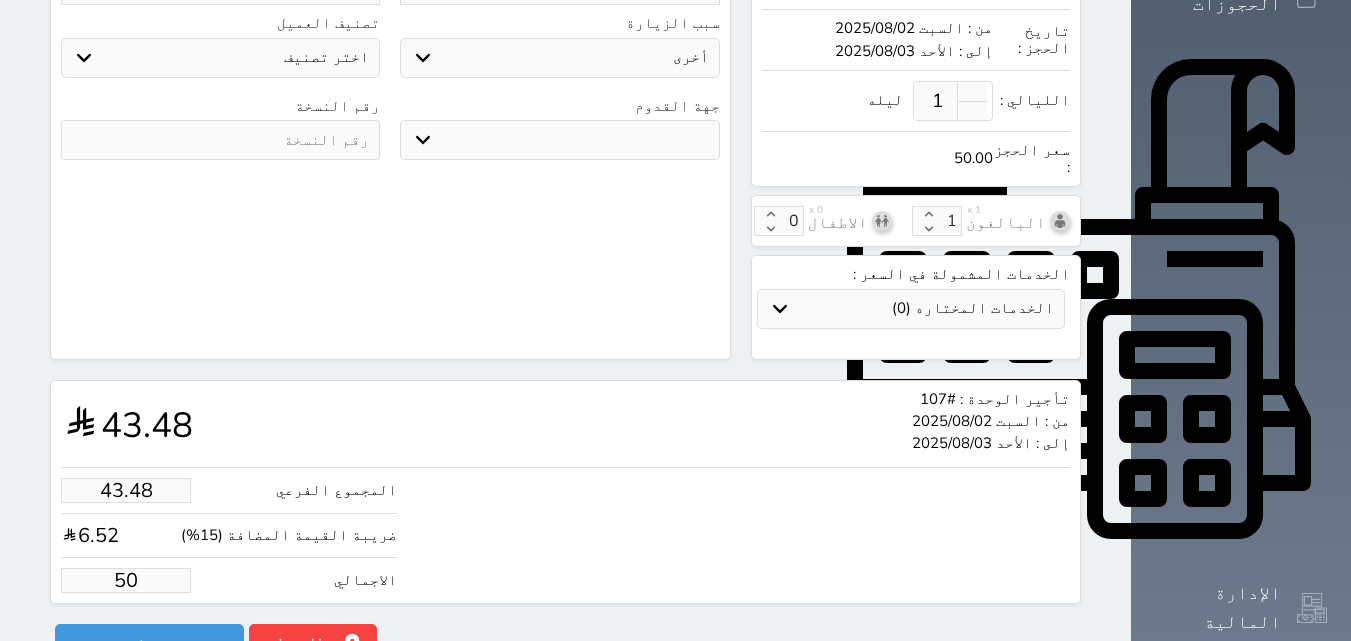 type on "4.35" 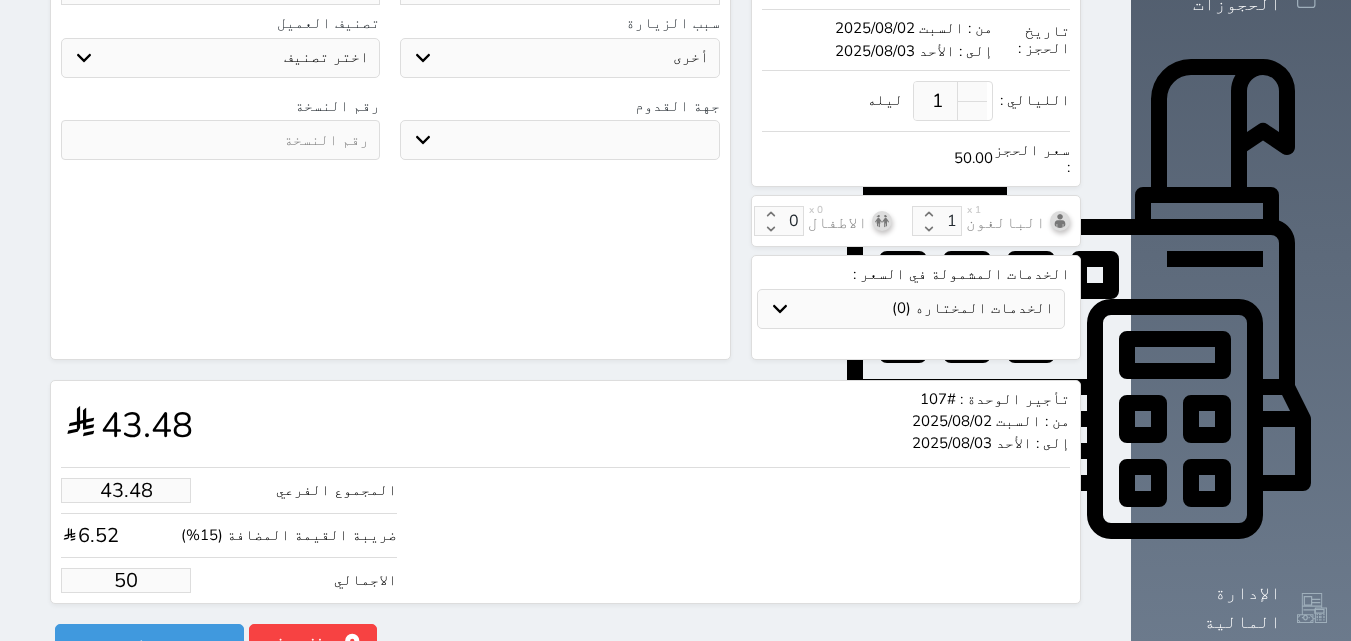 type on "5" 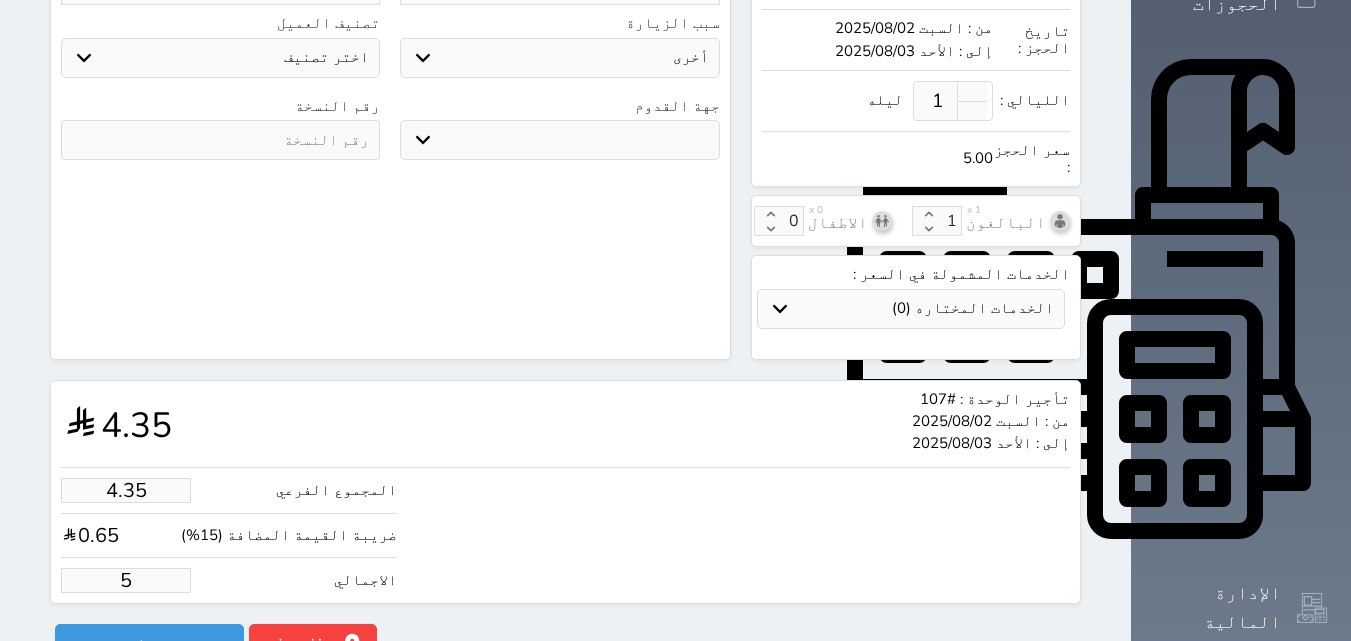 type on "1.00" 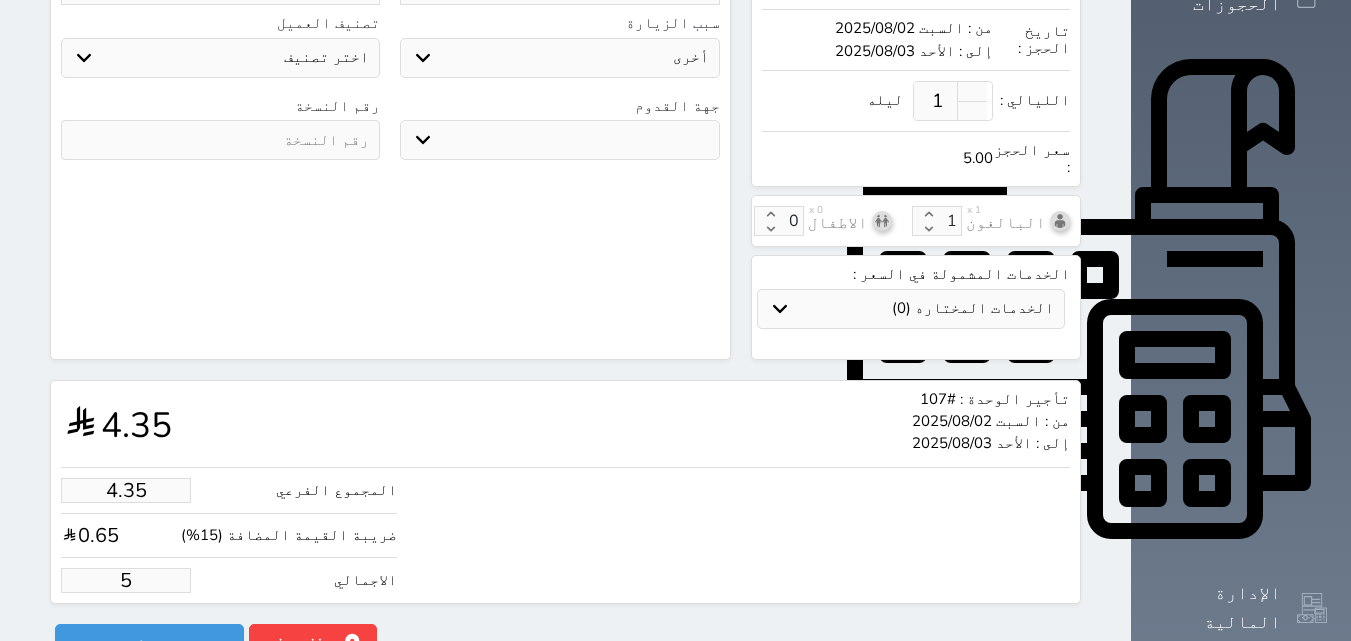 type on "1.15" 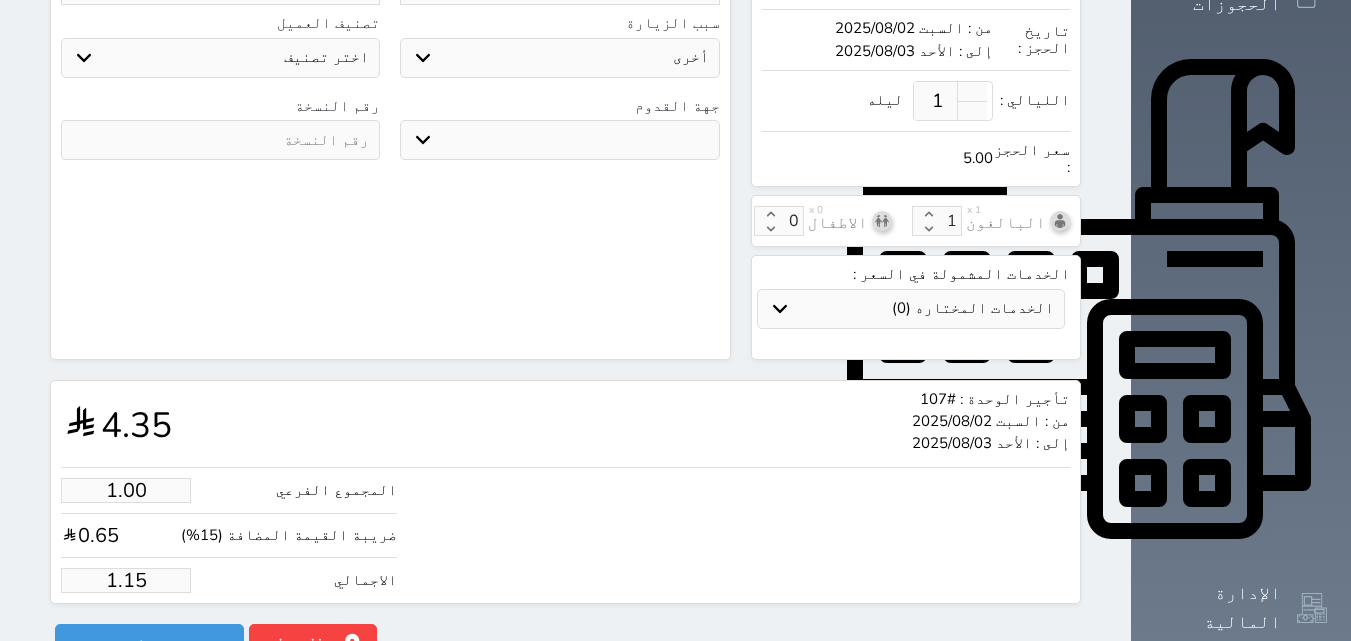 type on "1.1" 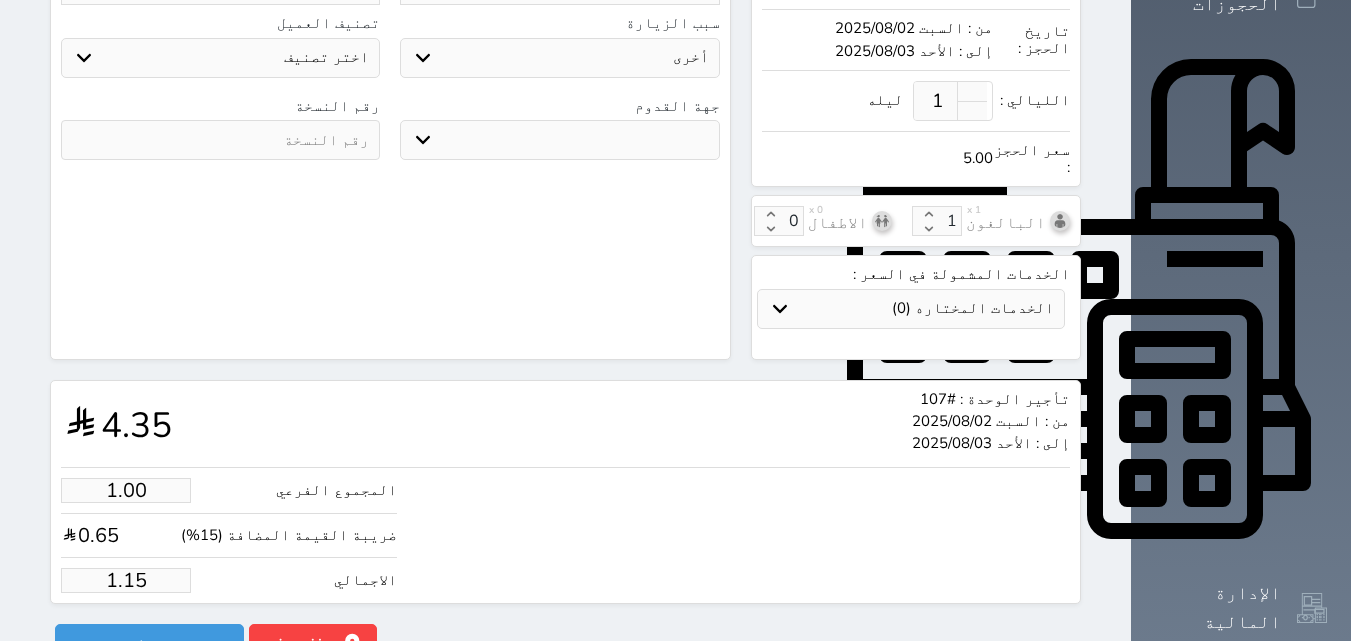 select 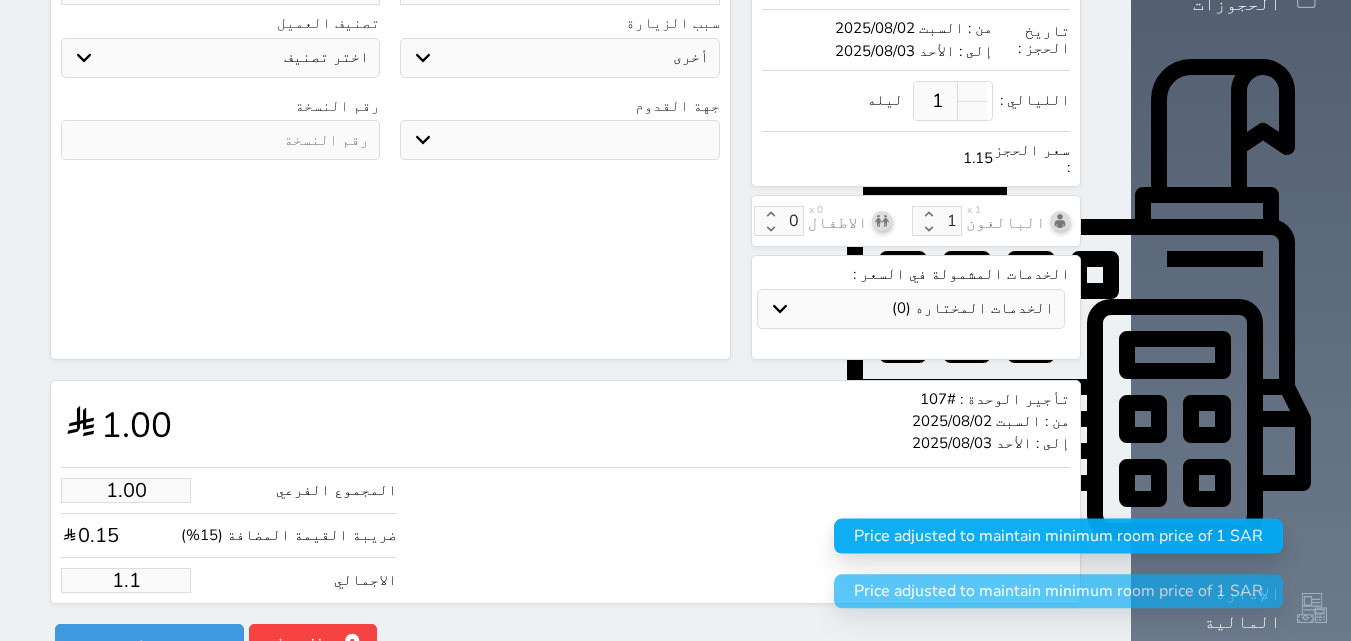 type on "1." 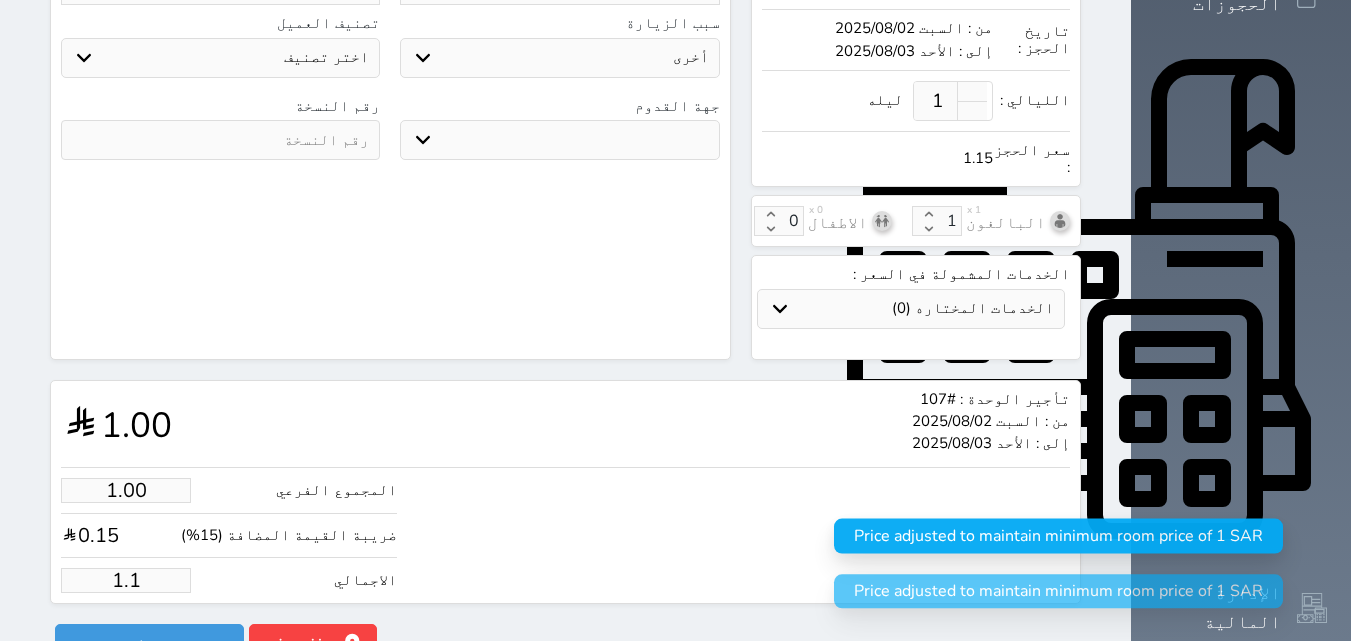 select 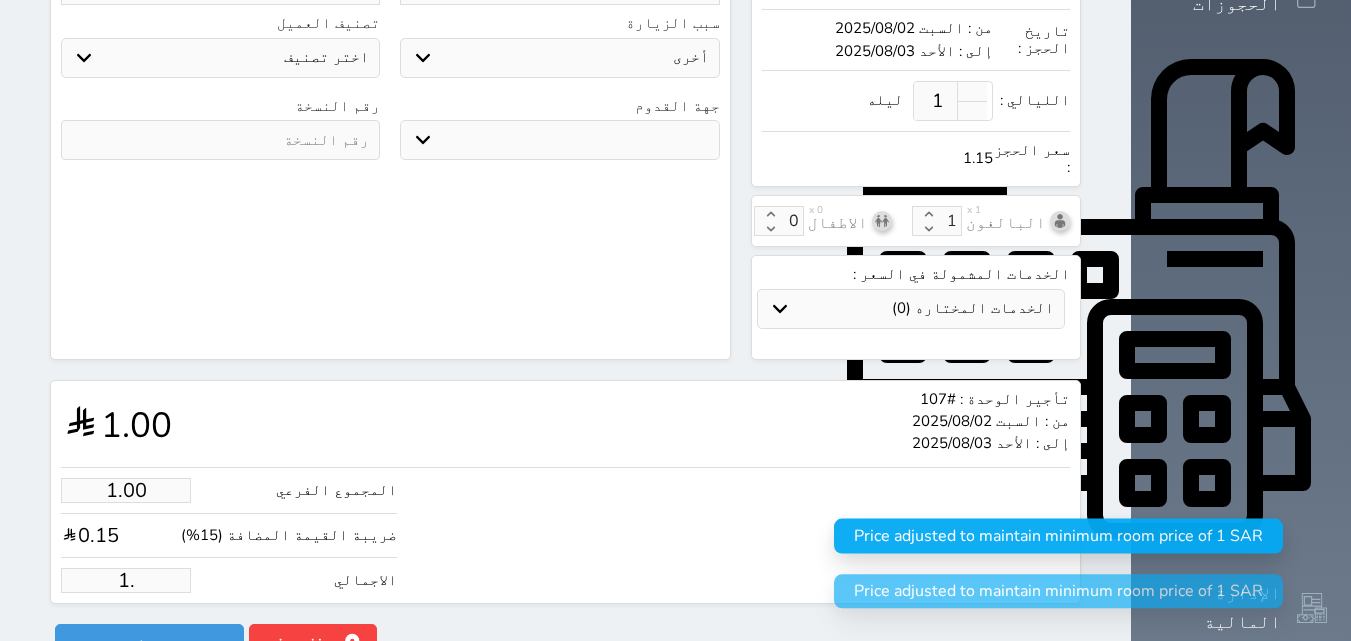 type on "1" 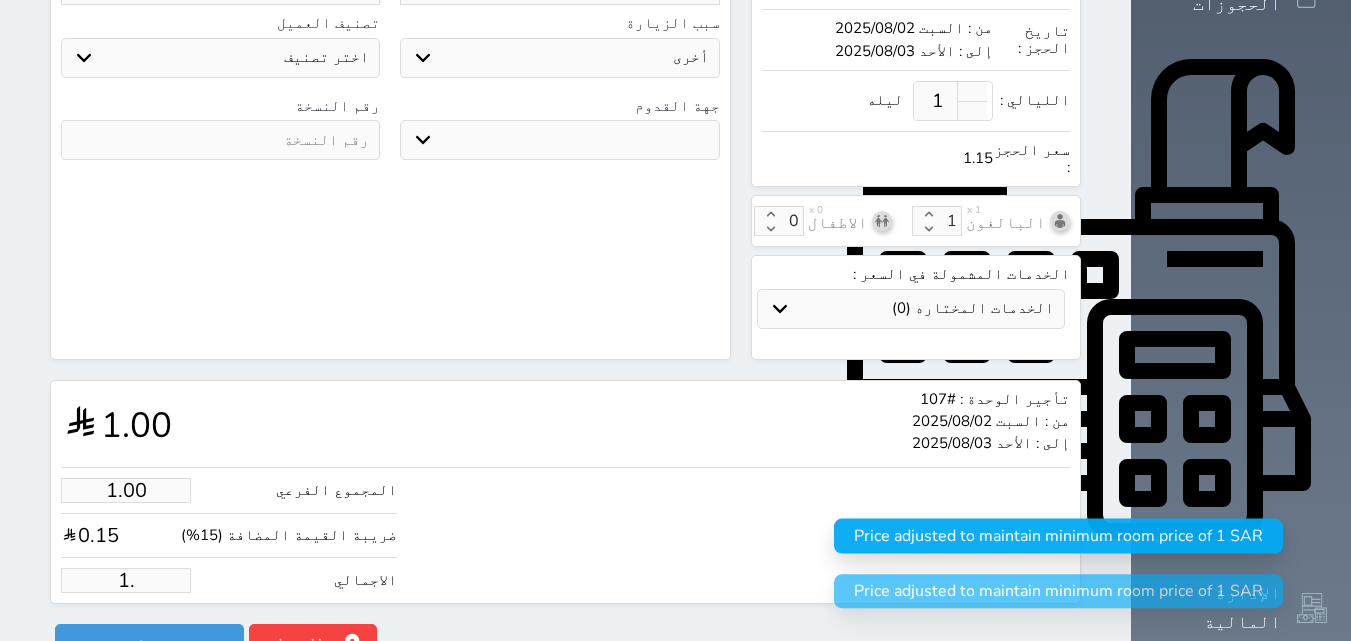 select 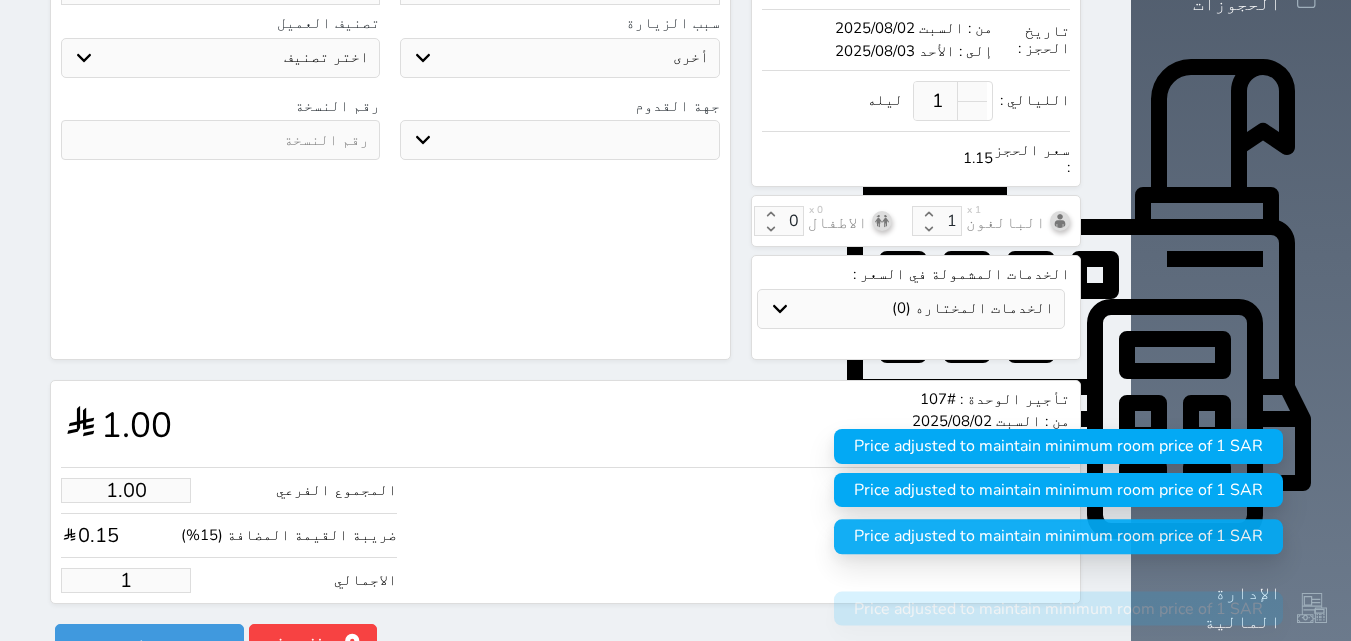 type 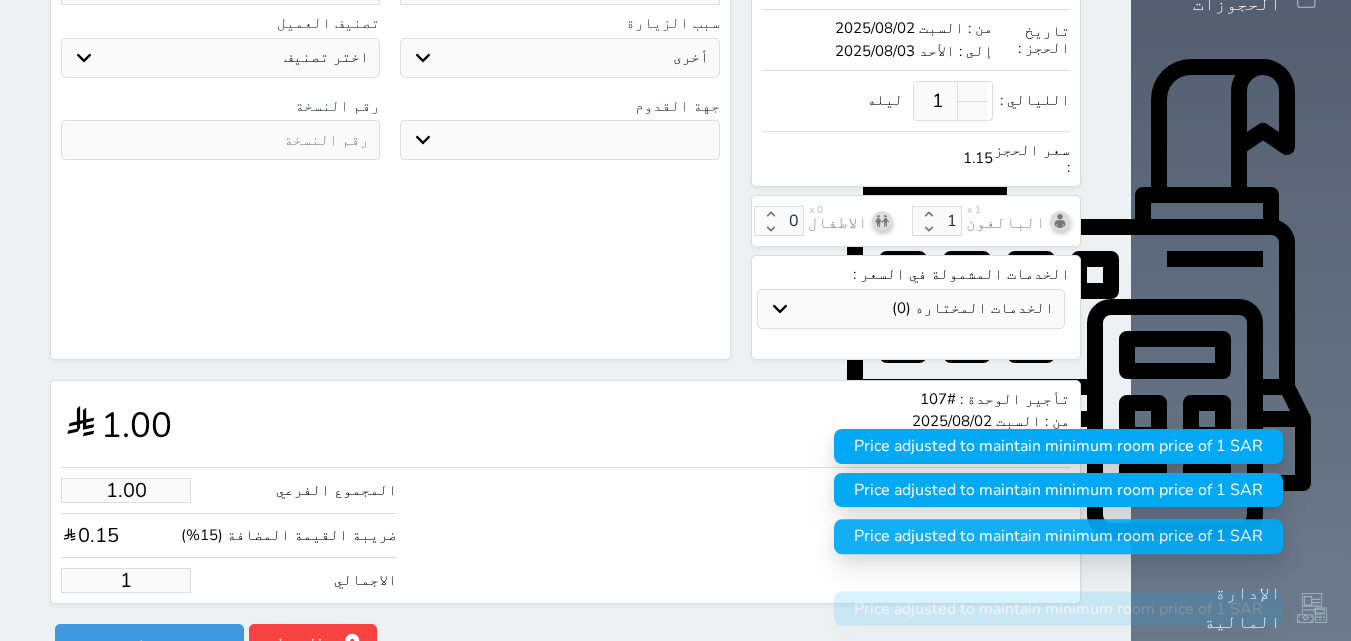 select 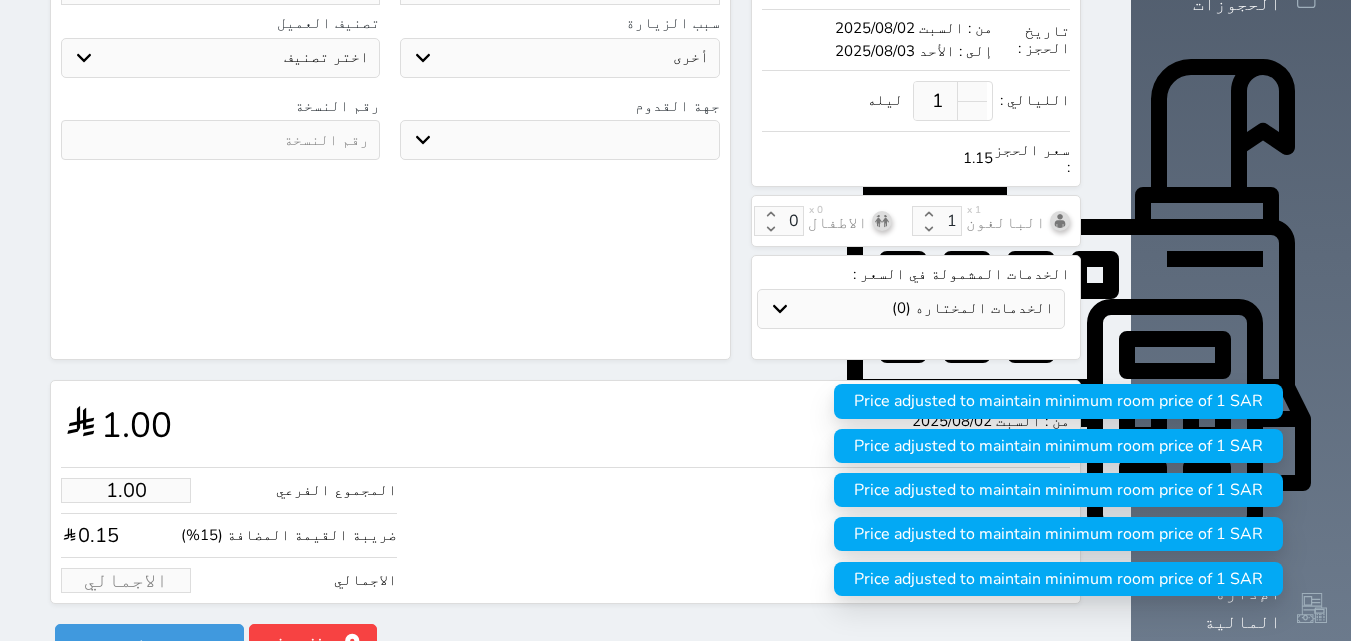 type on "1" 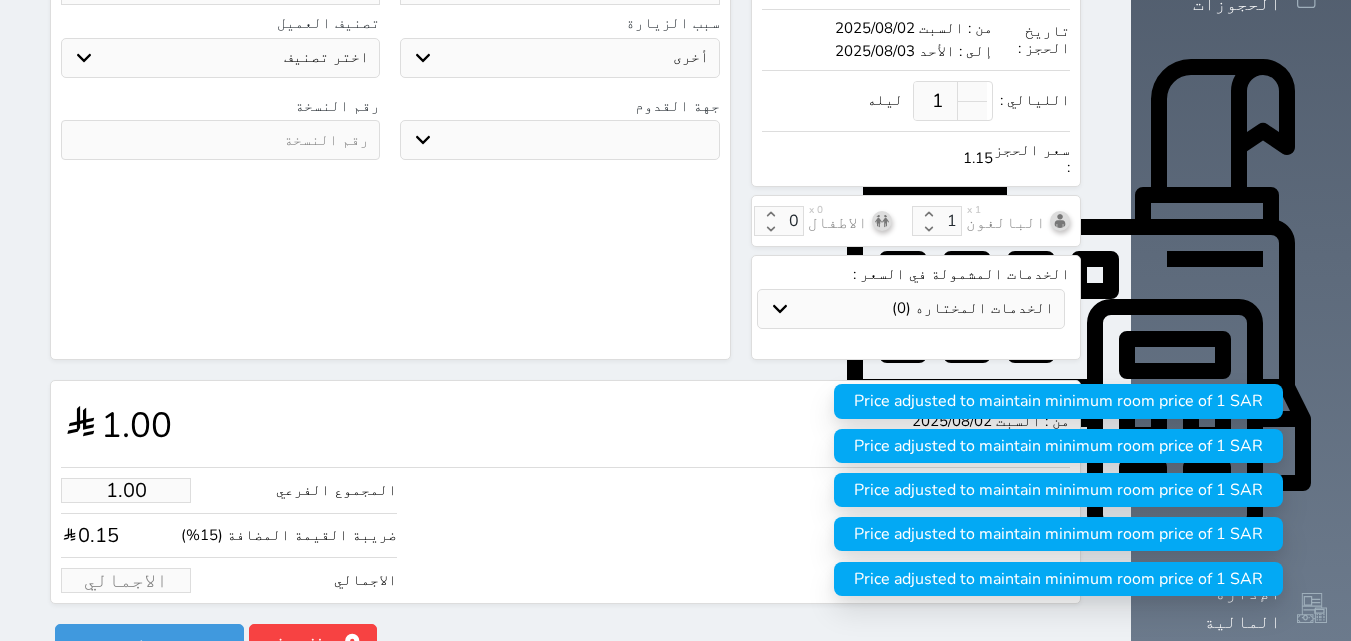 select 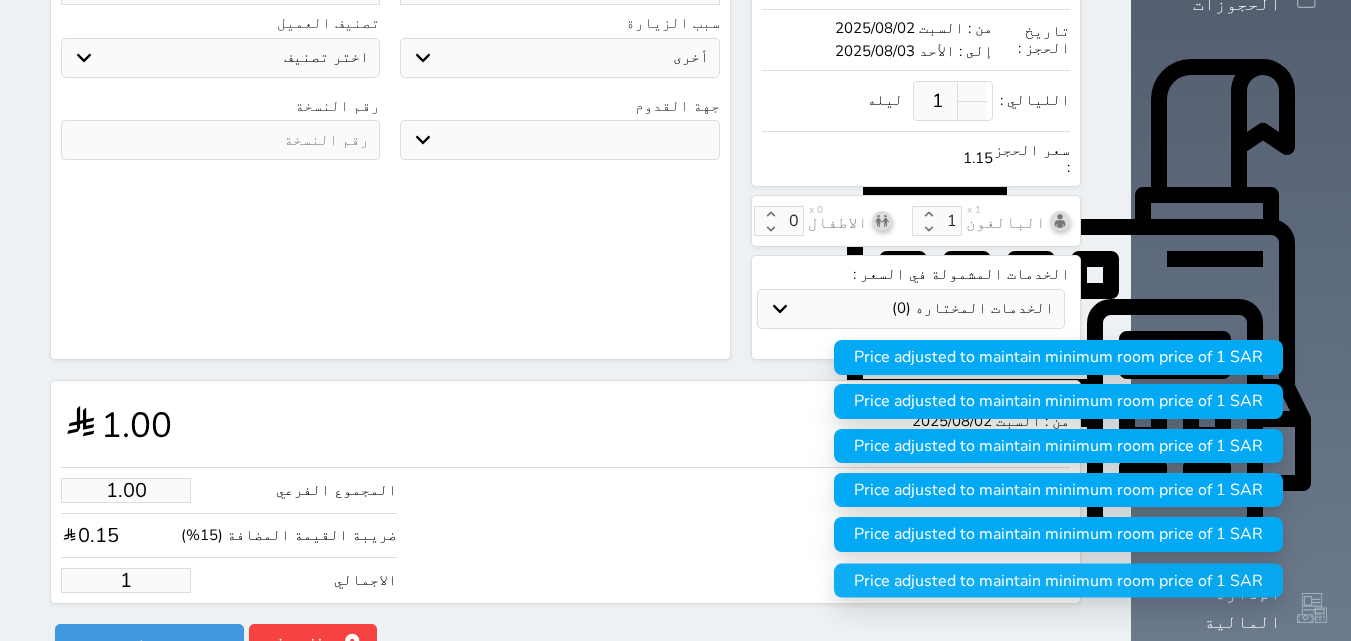 type on "13.04" 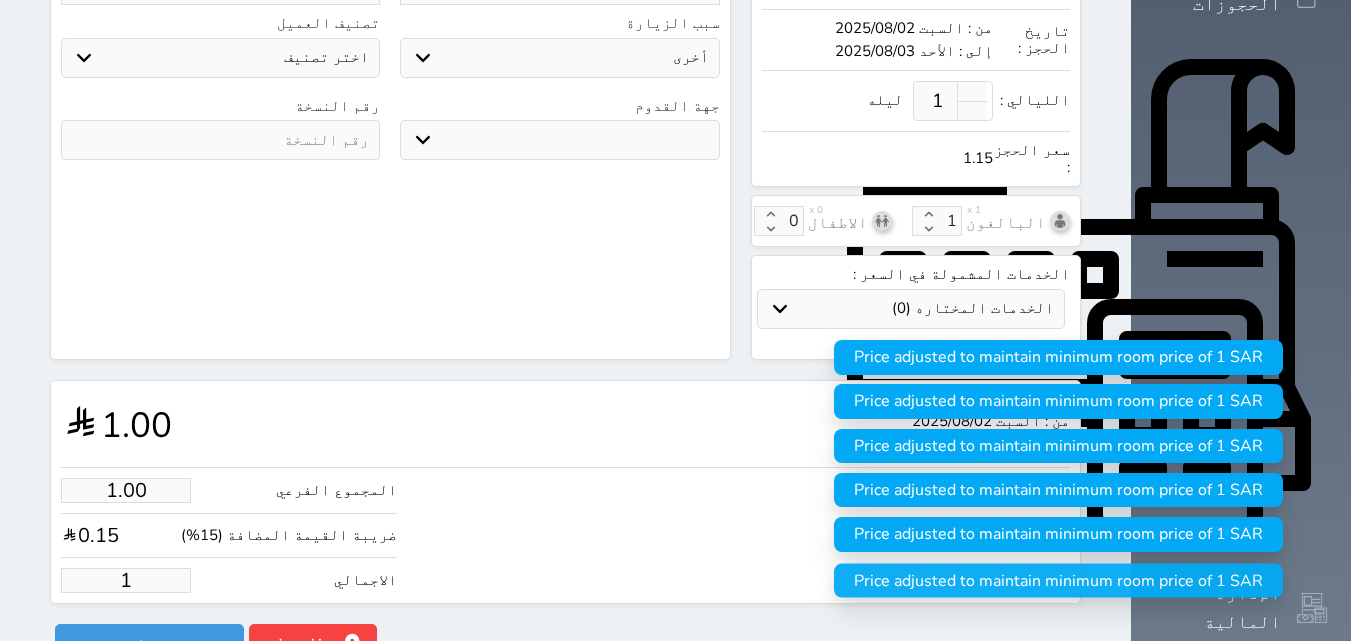 type on "15" 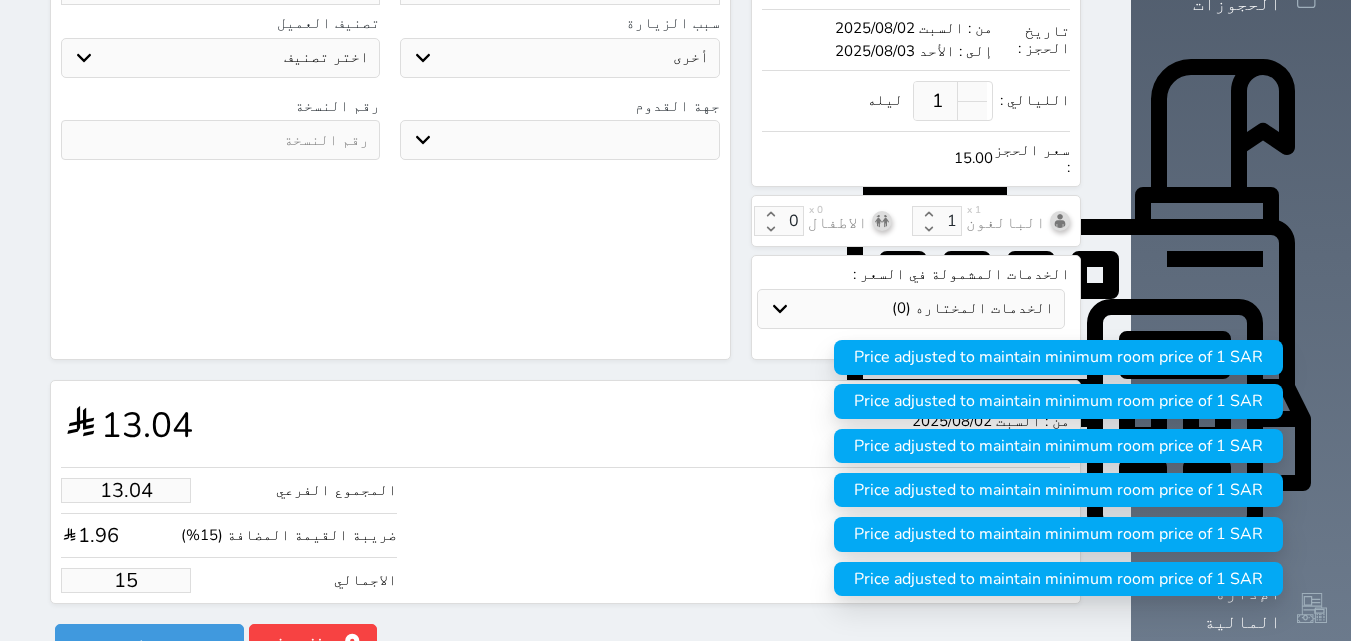 type on "130.43" 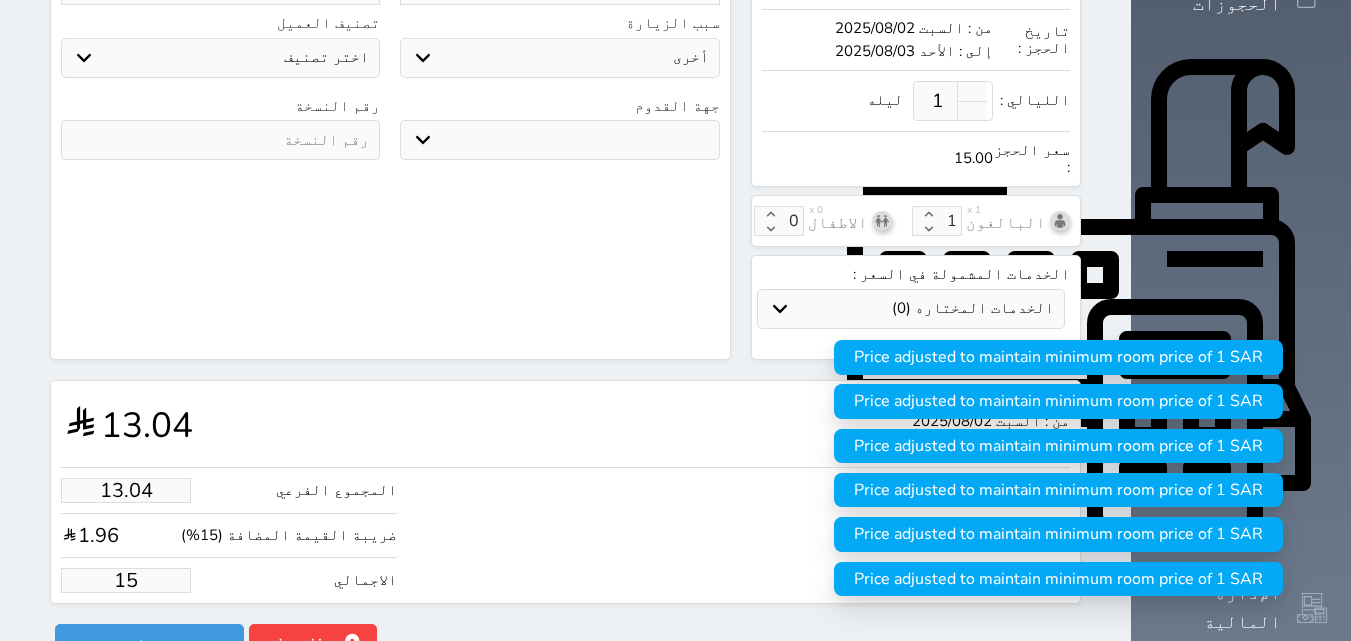 type on "150" 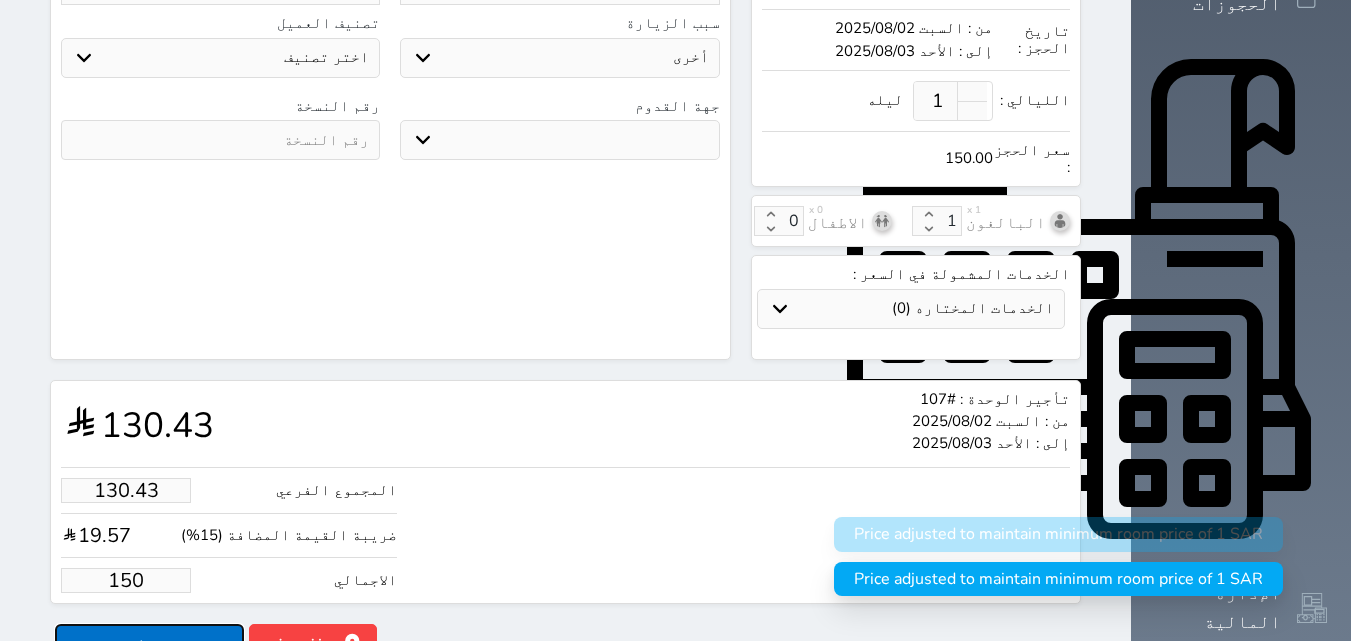 type on "150.00" 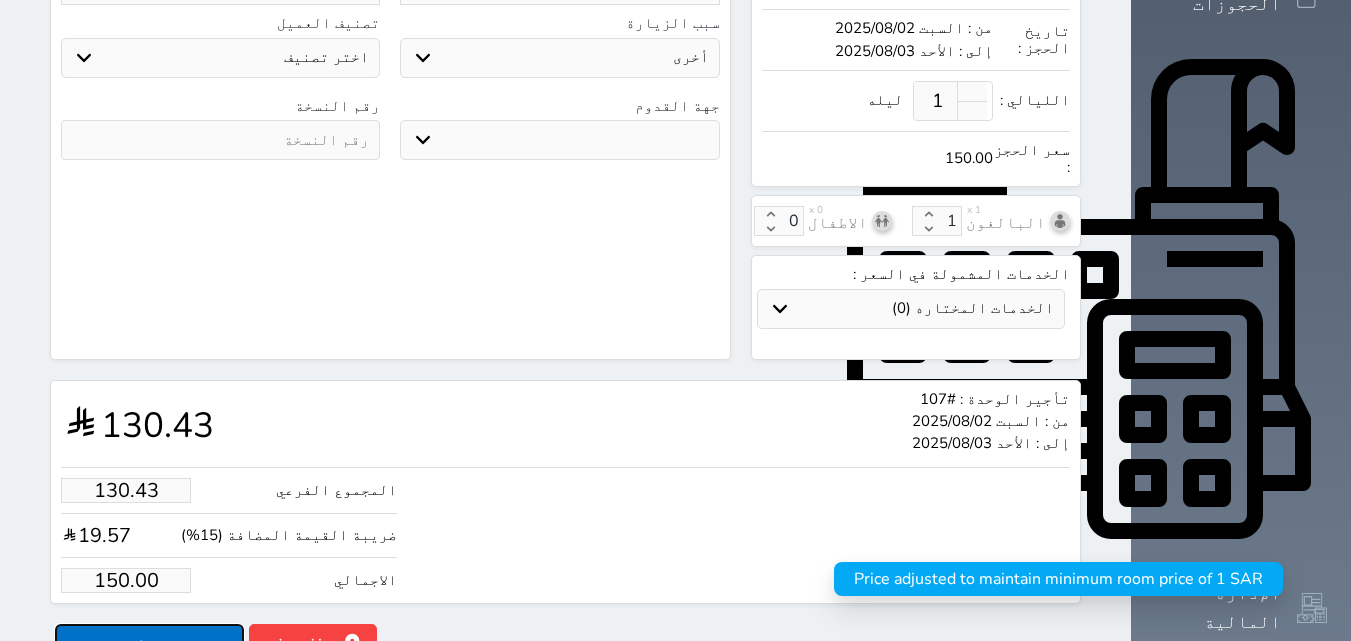 click on "حجز" at bounding box center (149, 641) 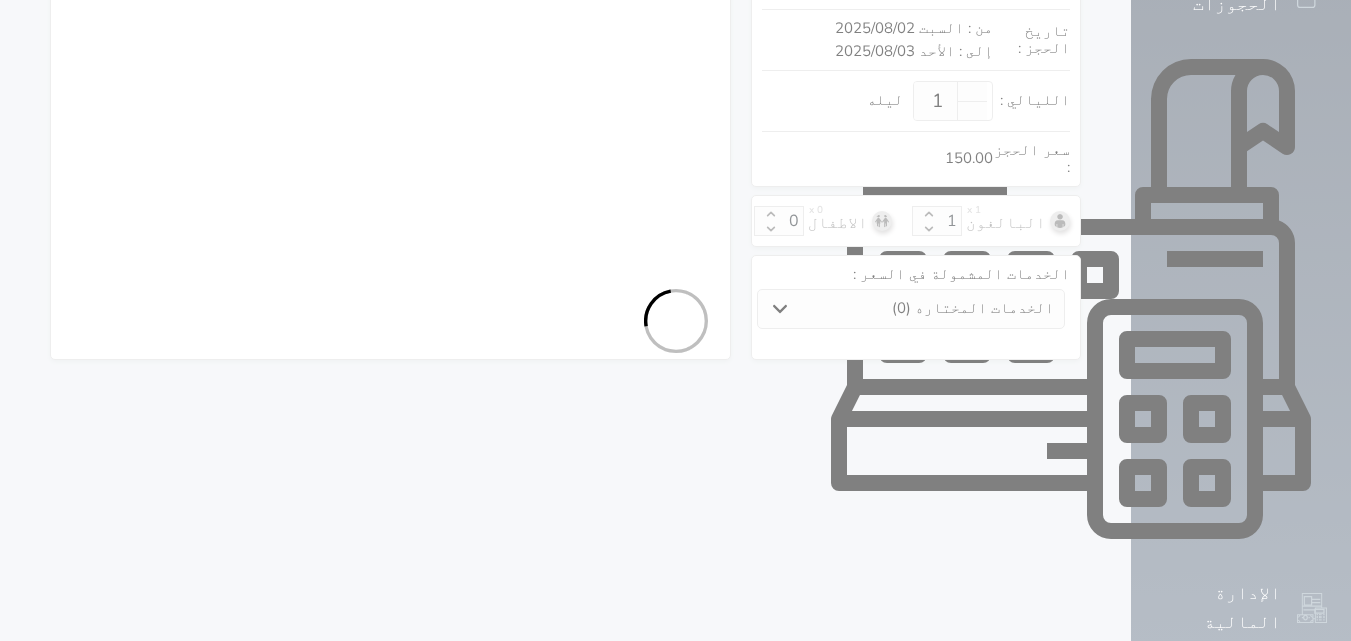 select on "1" 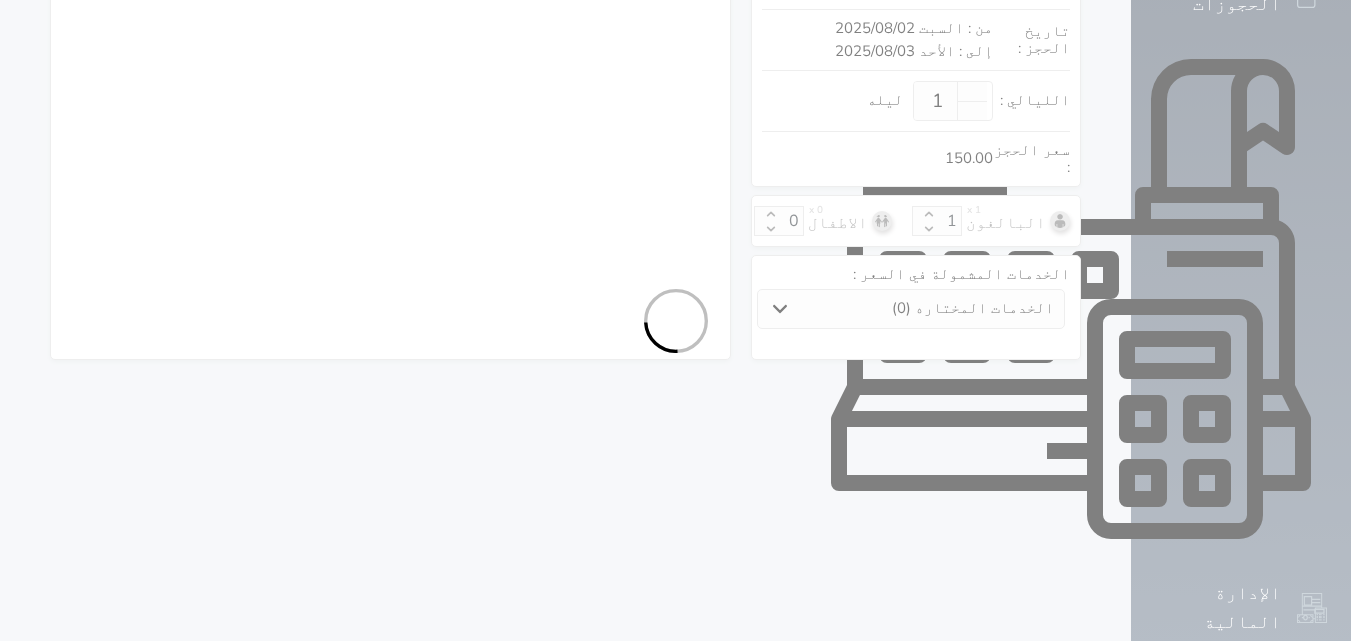 select on "113" 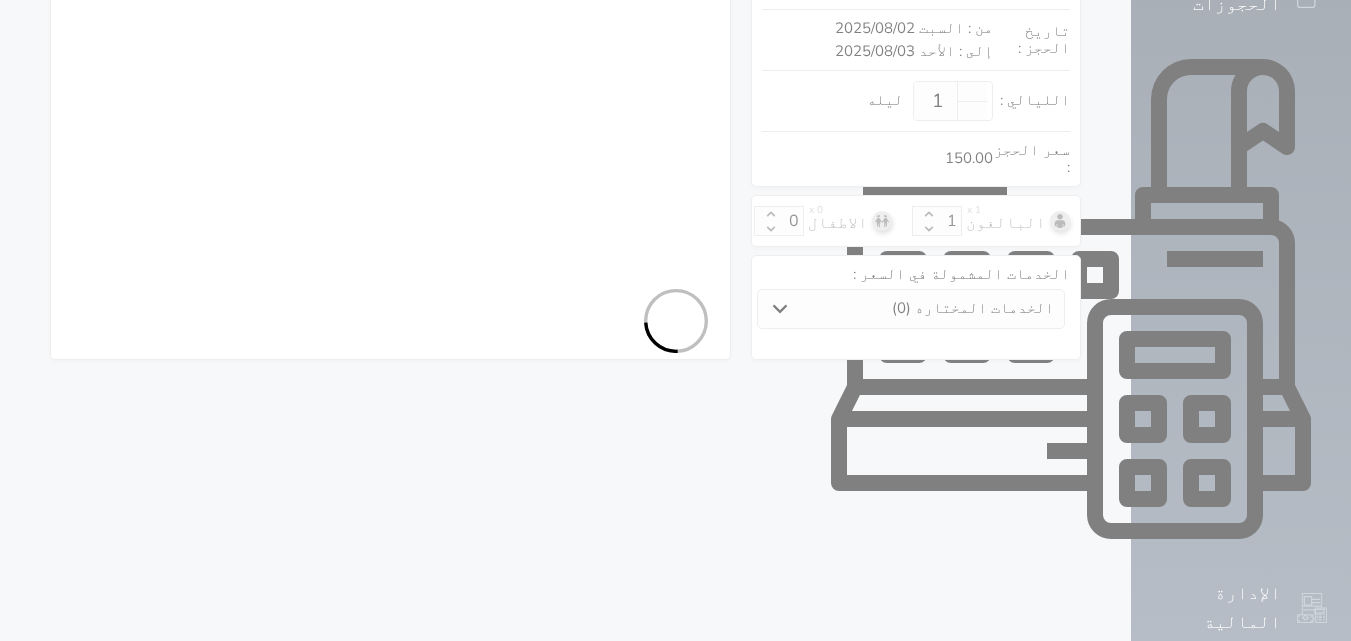 select on "1" 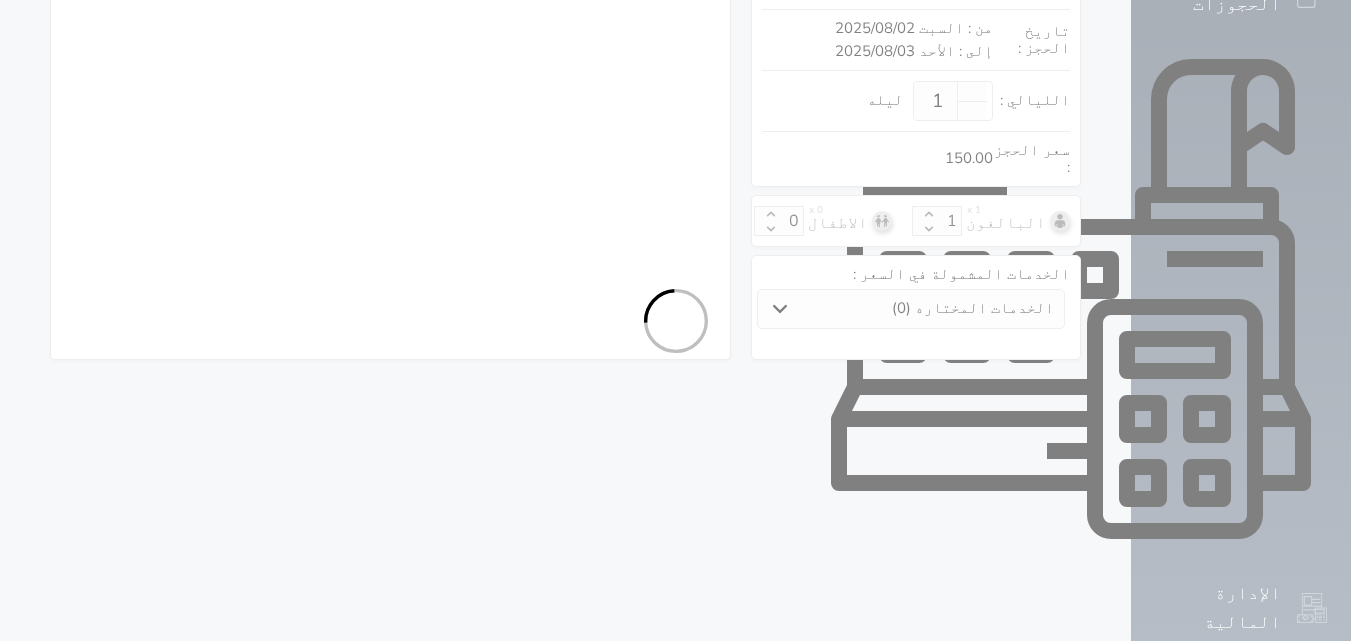 select on "7" 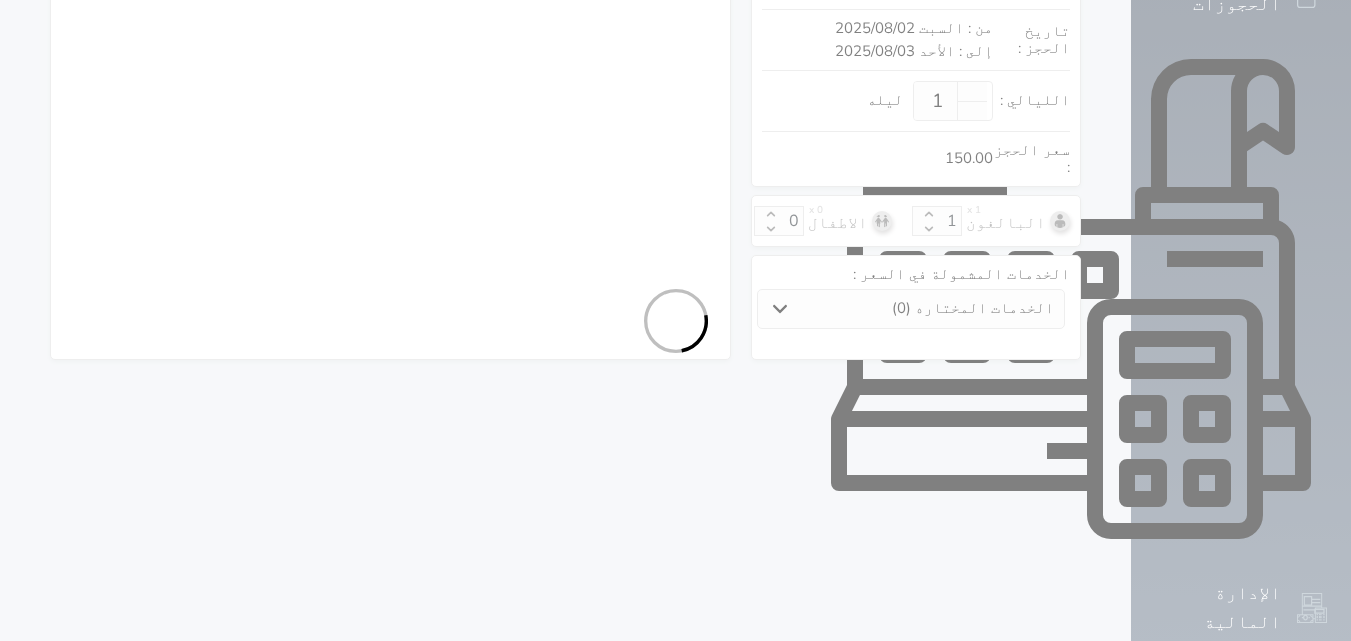 select 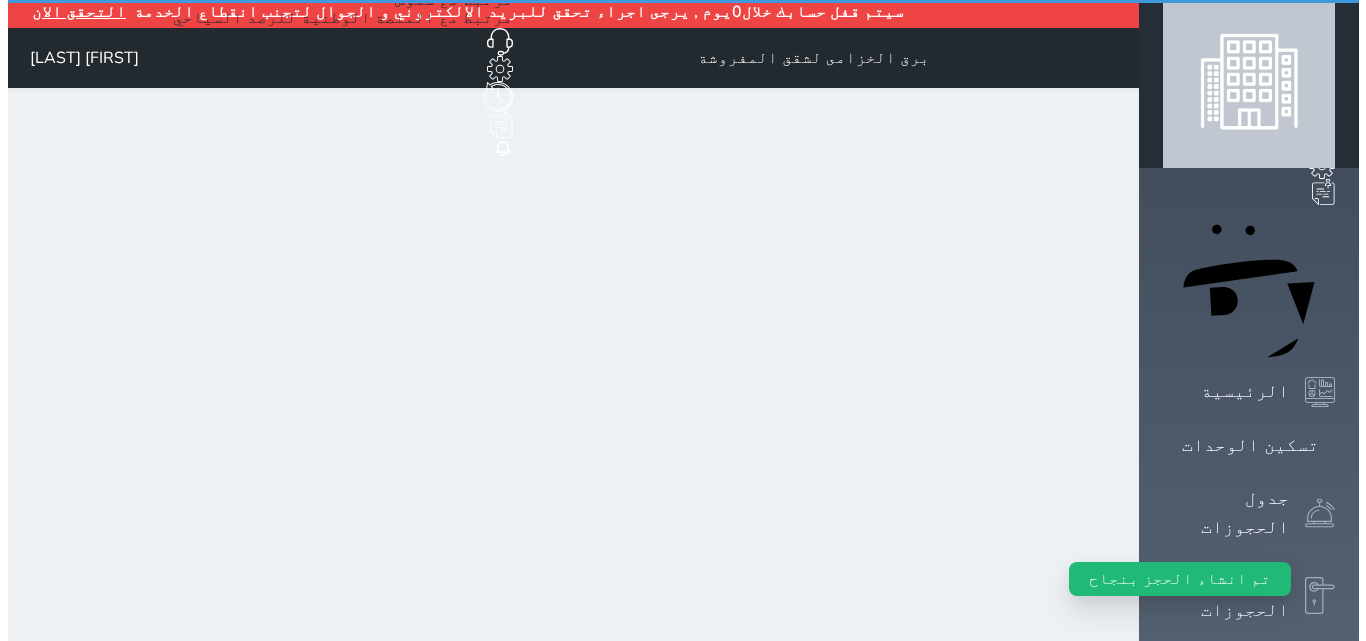 scroll, scrollTop: 0, scrollLeft: 0, axis: both 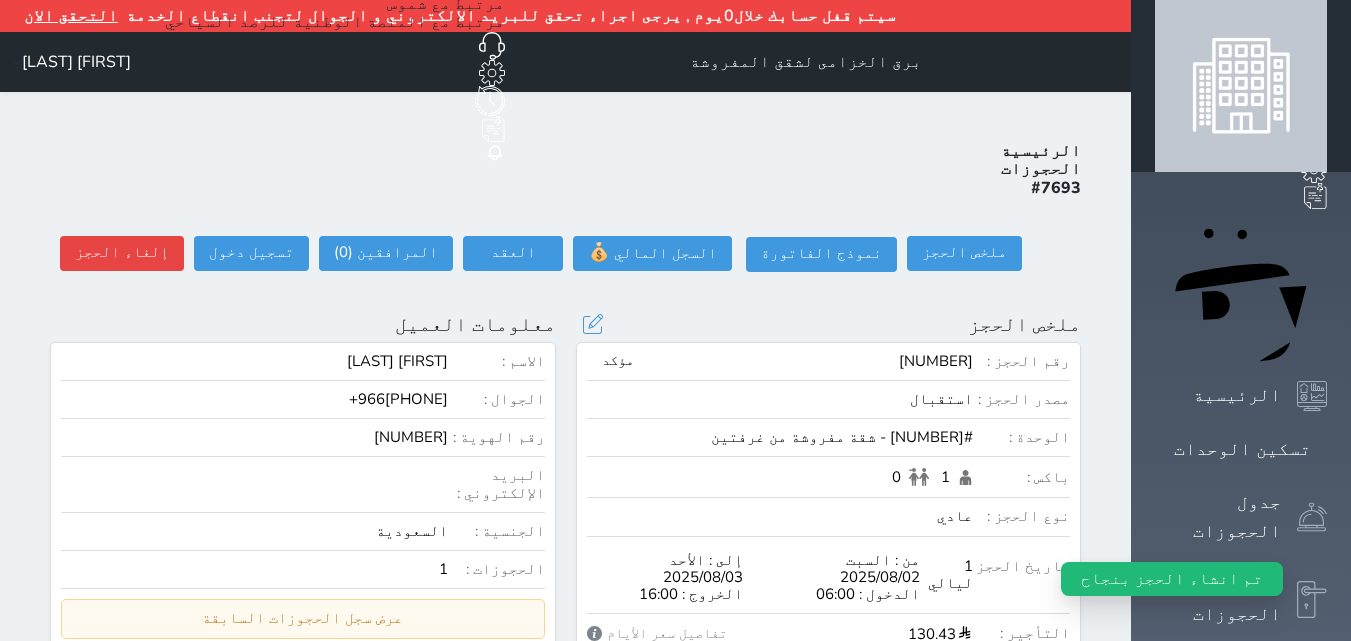 select 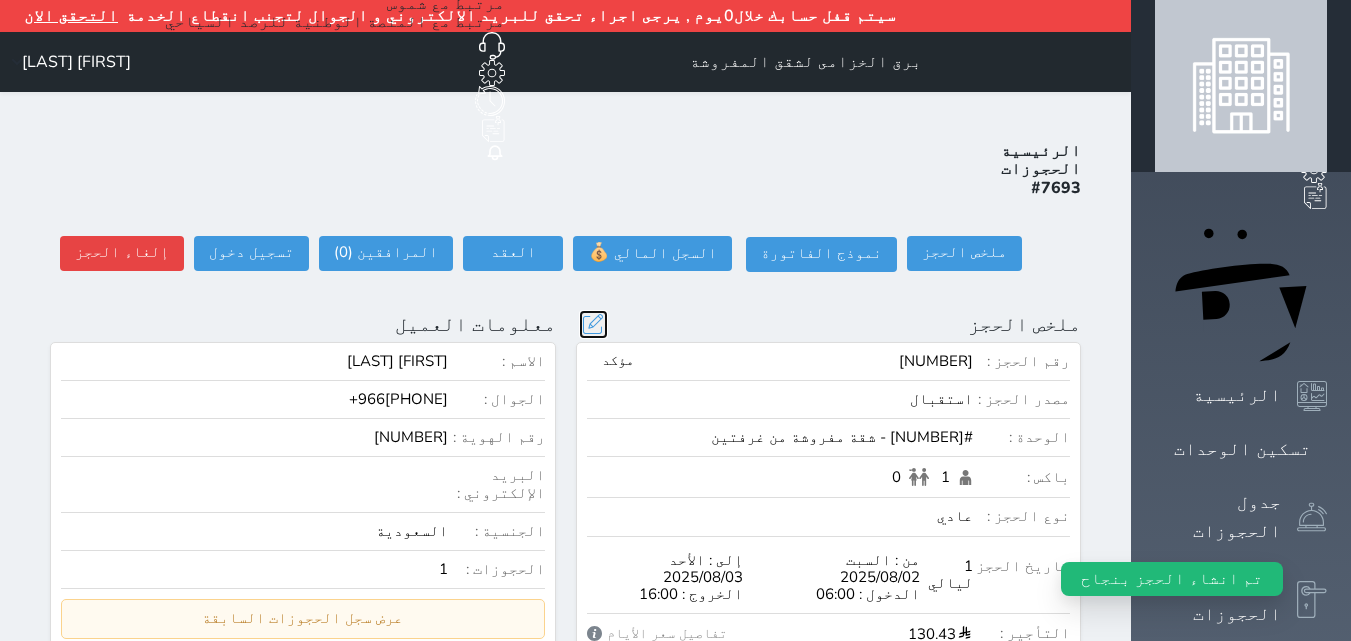 click at bounding box center (593, 324) 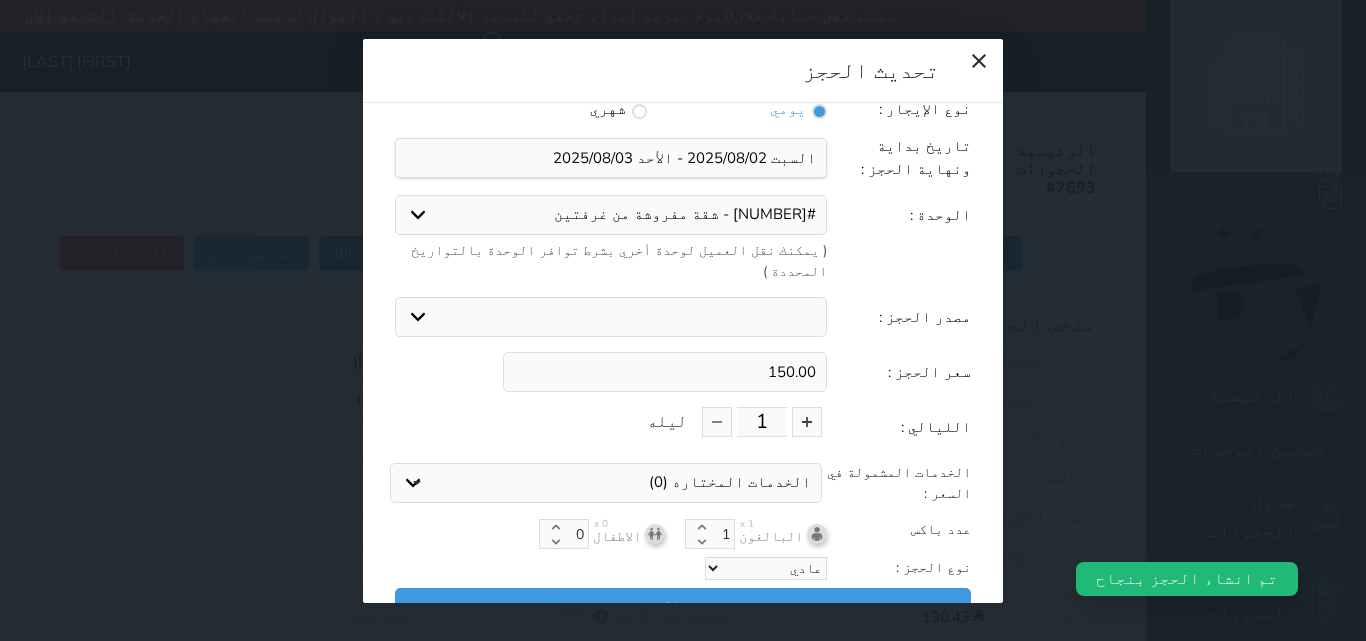 scroll, scrollTop: 45, scrollLeft: 0, axis: vertical 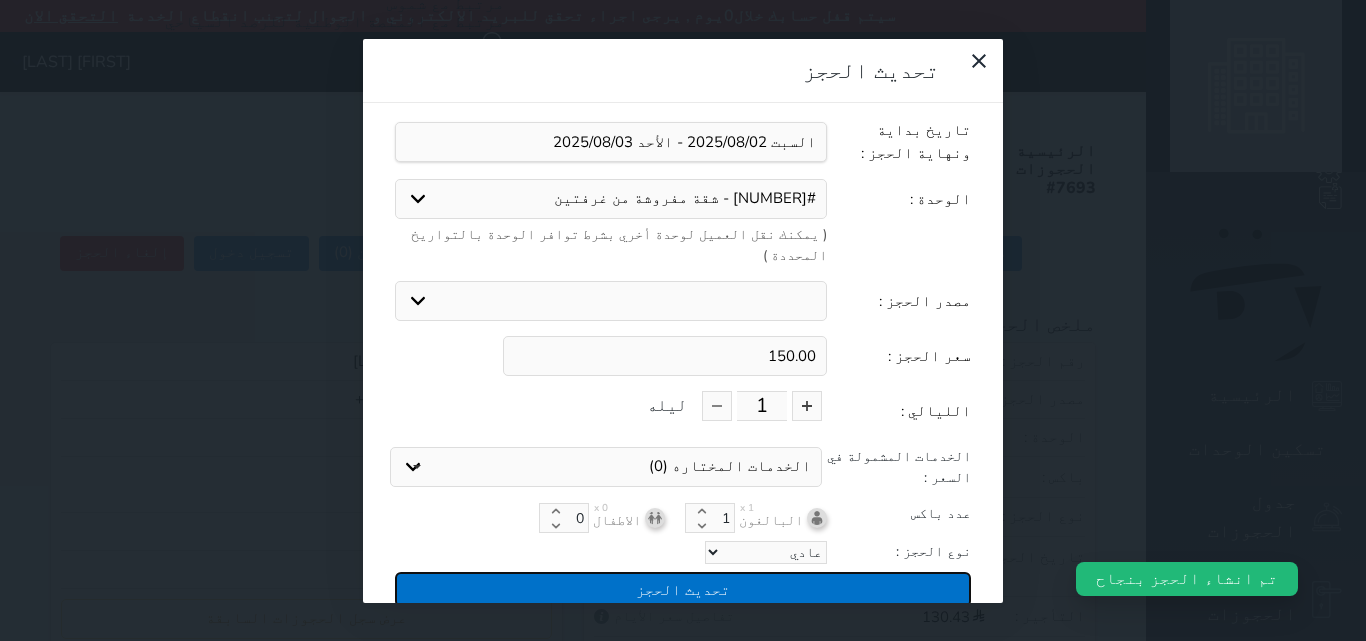 click on "تحديث الحجز" at bounding box center [683, 589] 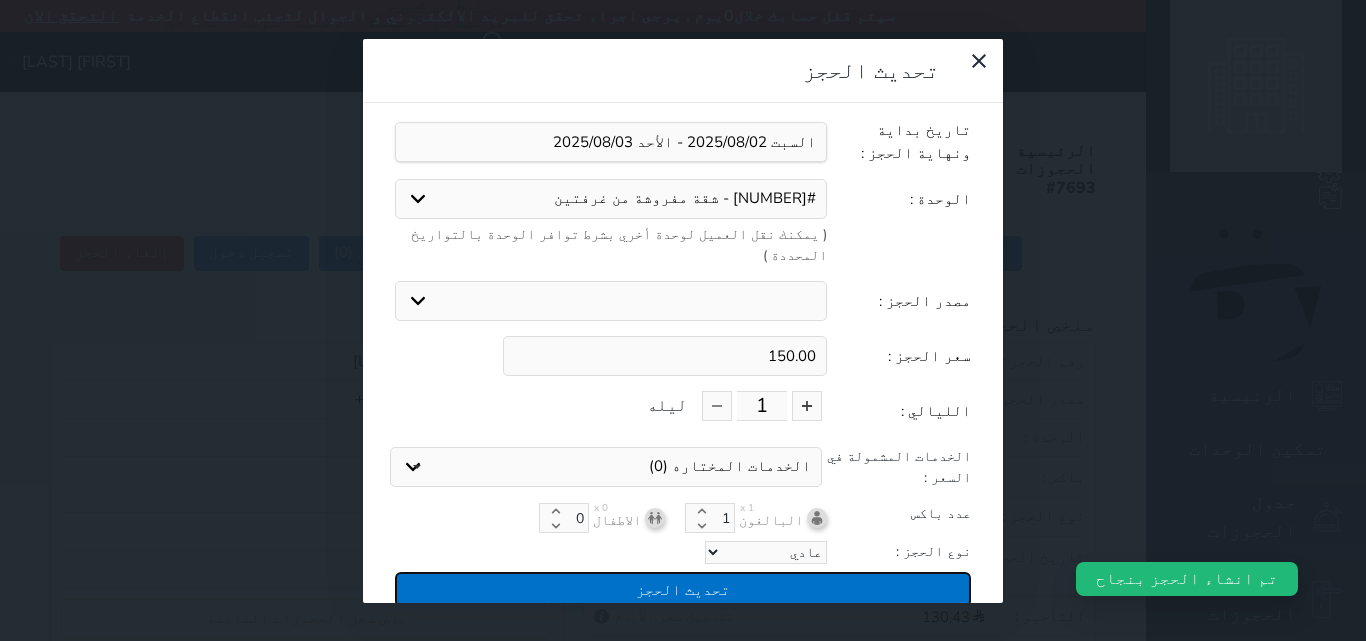 type on "150" 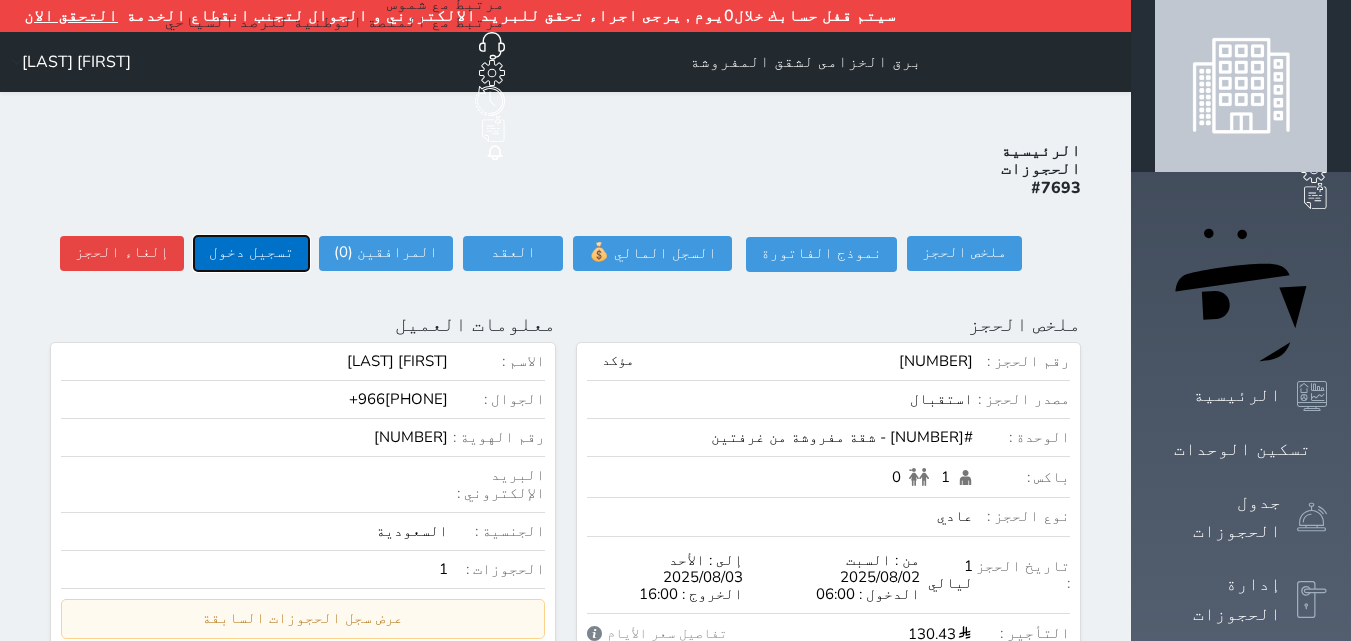 click on "تسجيل دخول" at bounding box center (251, 253) 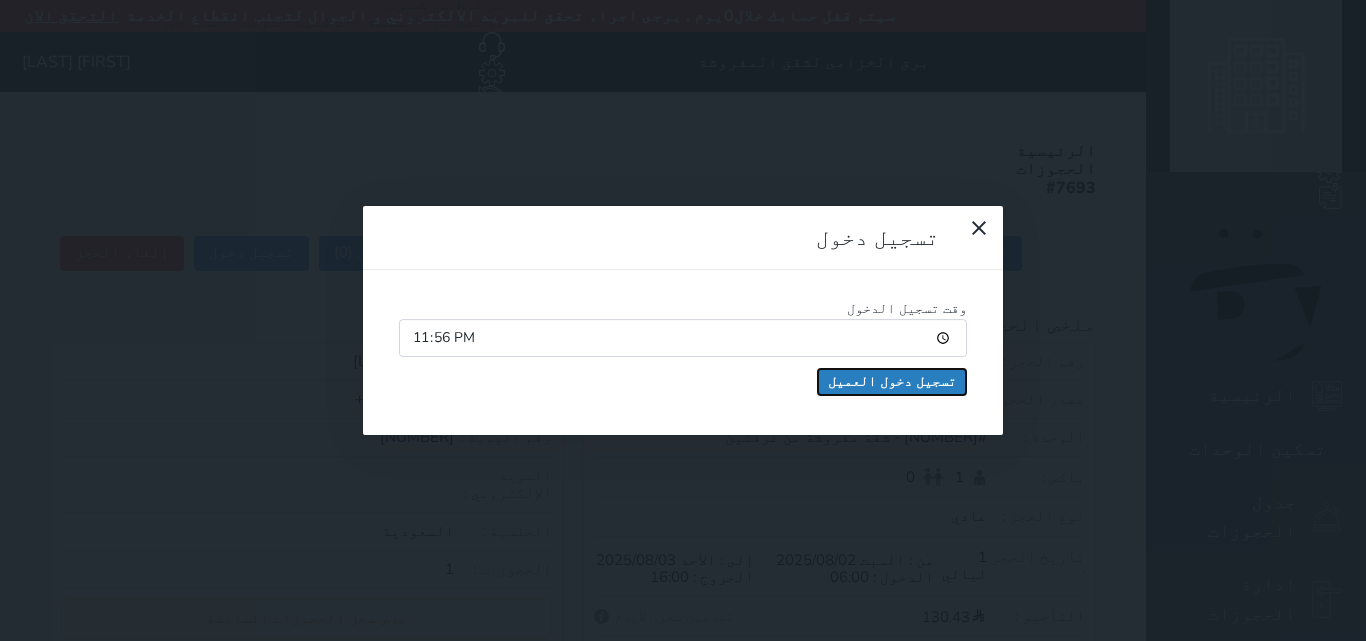 click on "تسجيل دخول العميل" at bounding box center [892, 382] 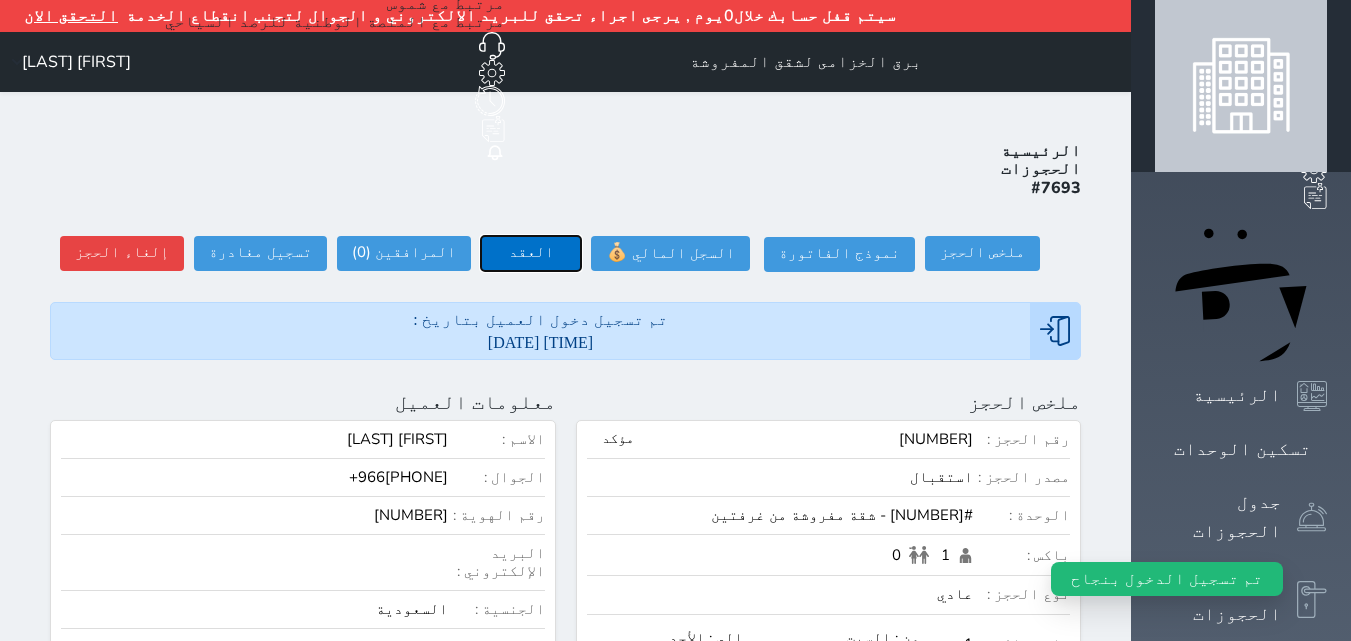 click on "العقد" at bounding box center (531, 253) 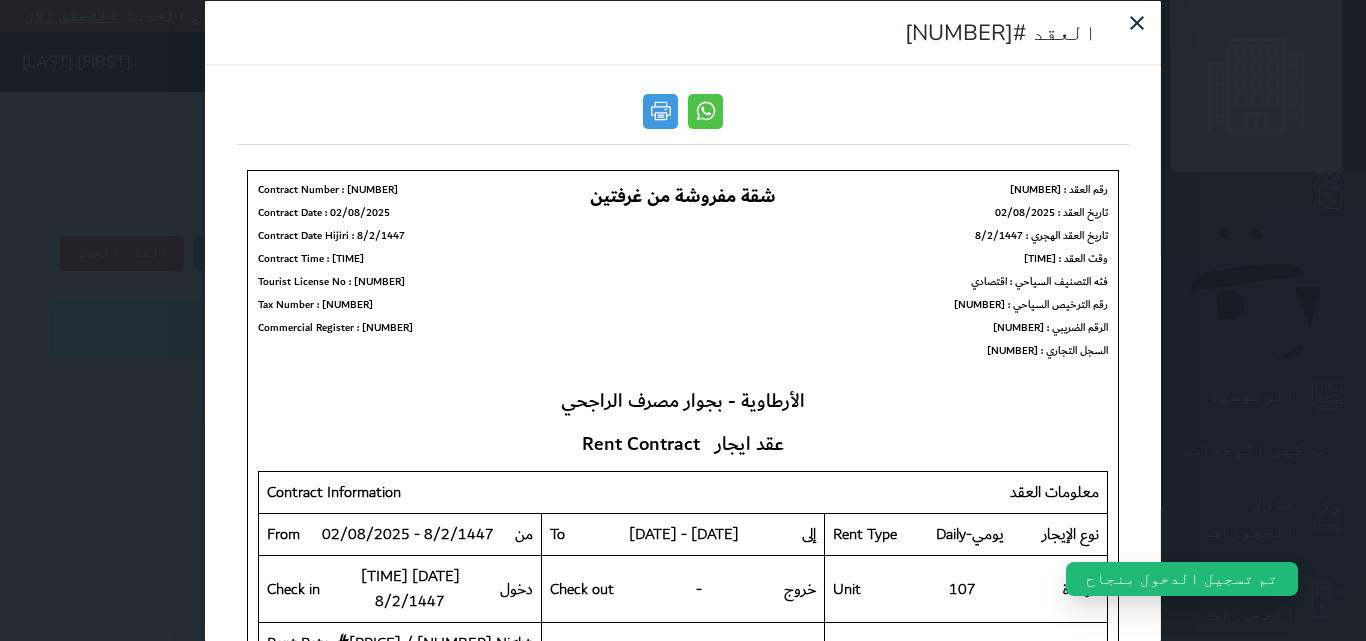 scroll, scrollTop: 0, scrollLeft: 0, axis: both 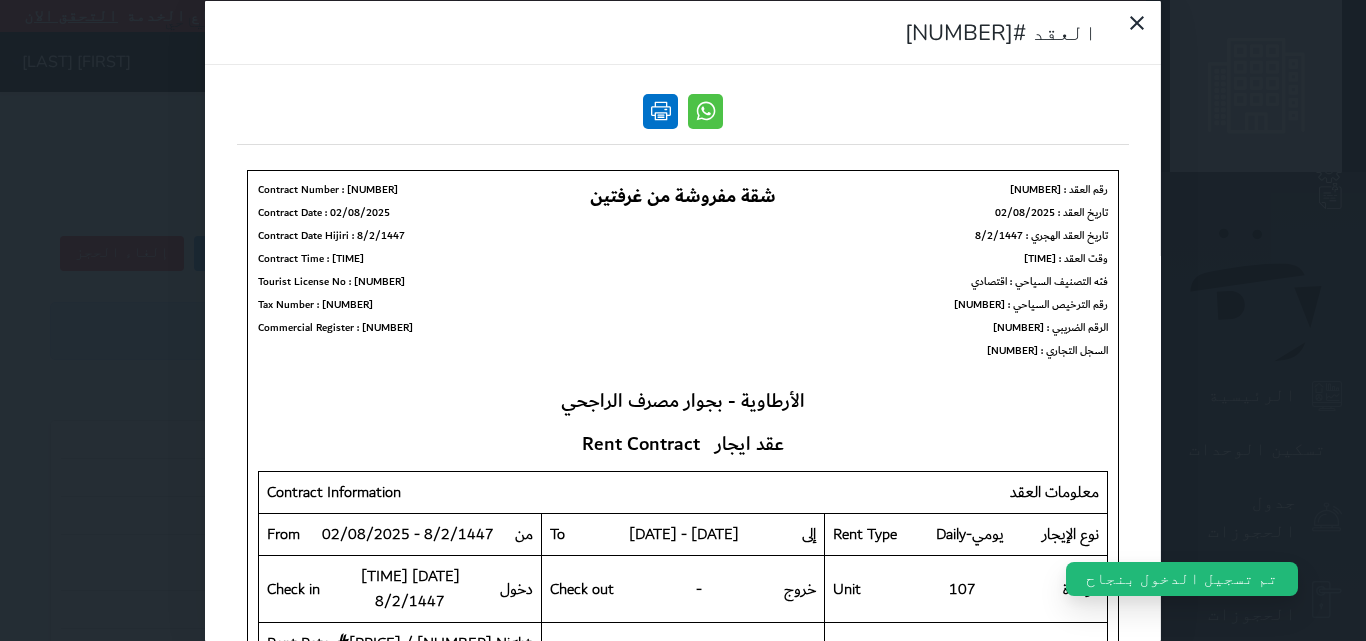 click at bounding box center [660, 110] 